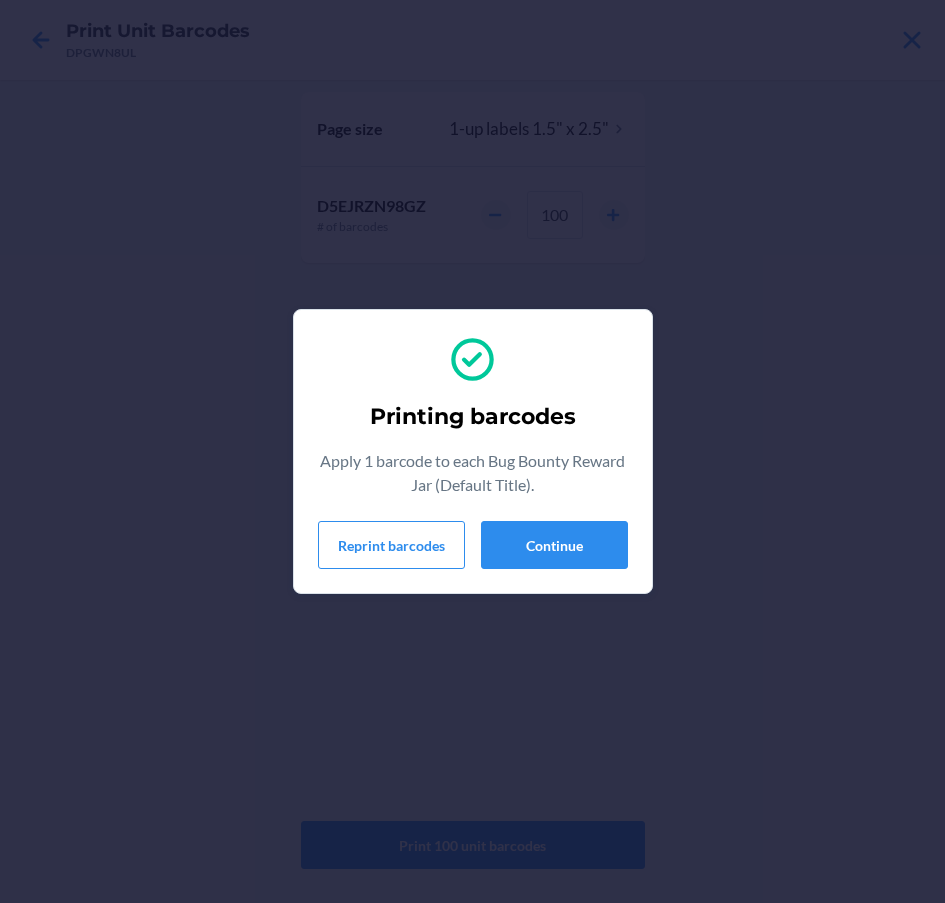 scroll, scrollTop: 0, scrollLeft: 0, axis: both 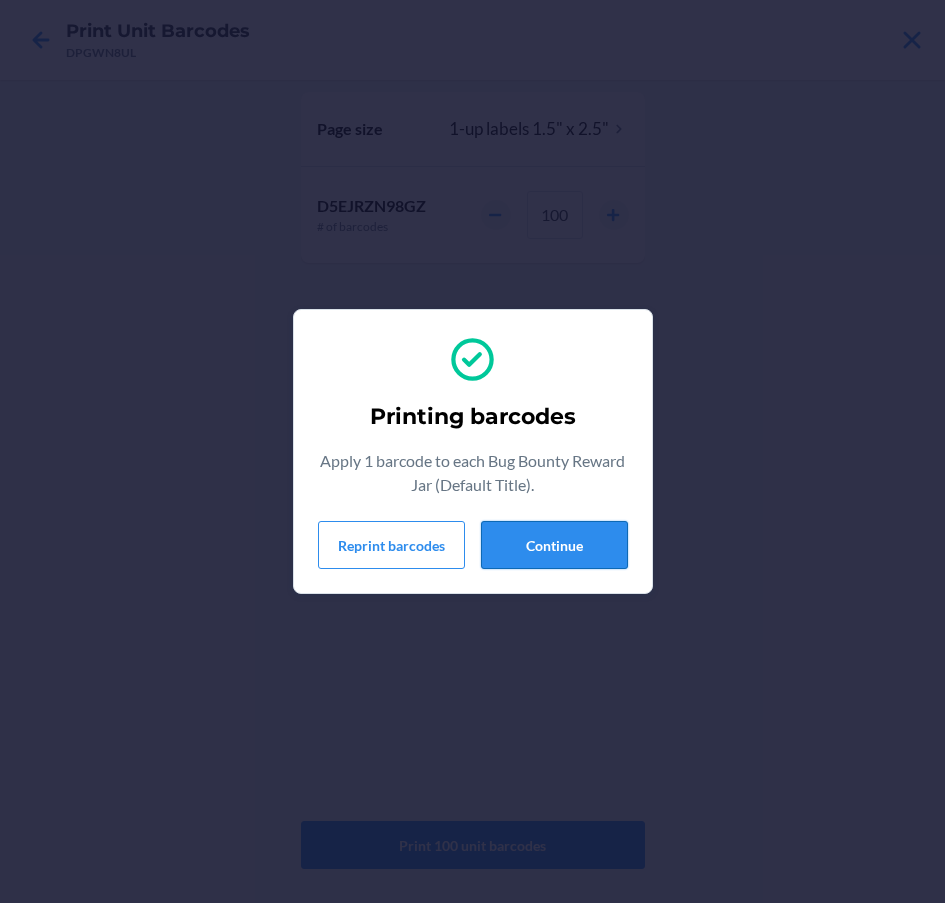 click on "Continue" at bounding box center (554, 545) 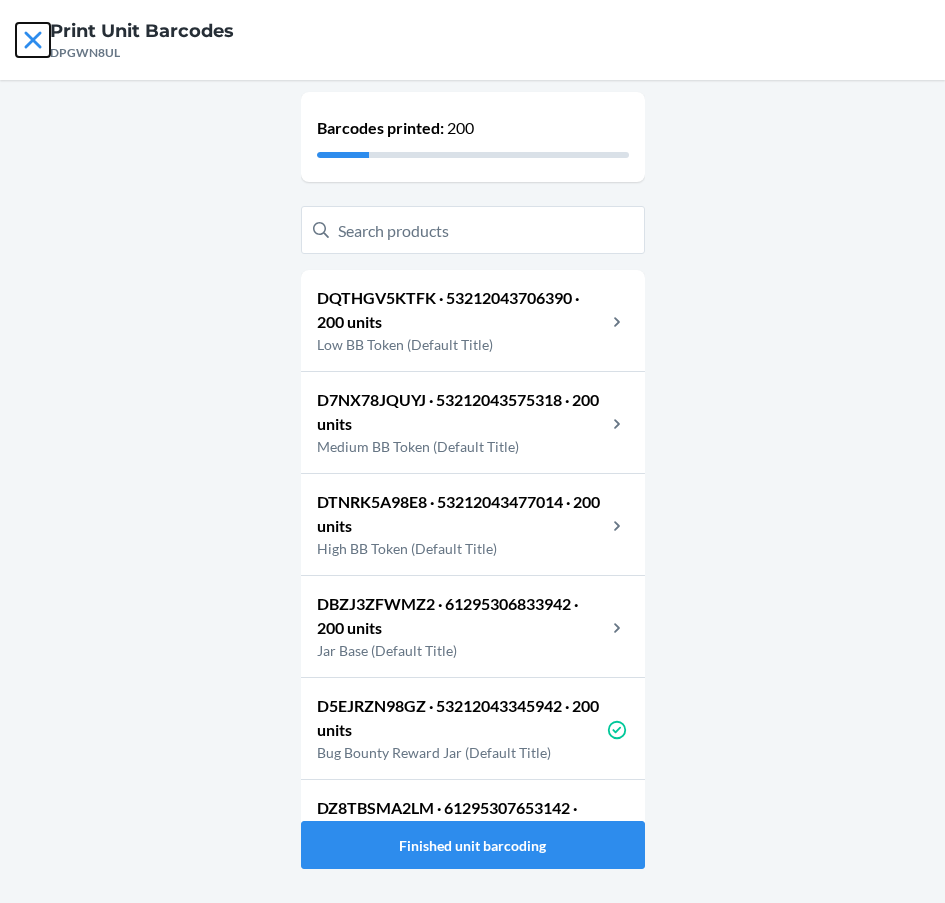 click 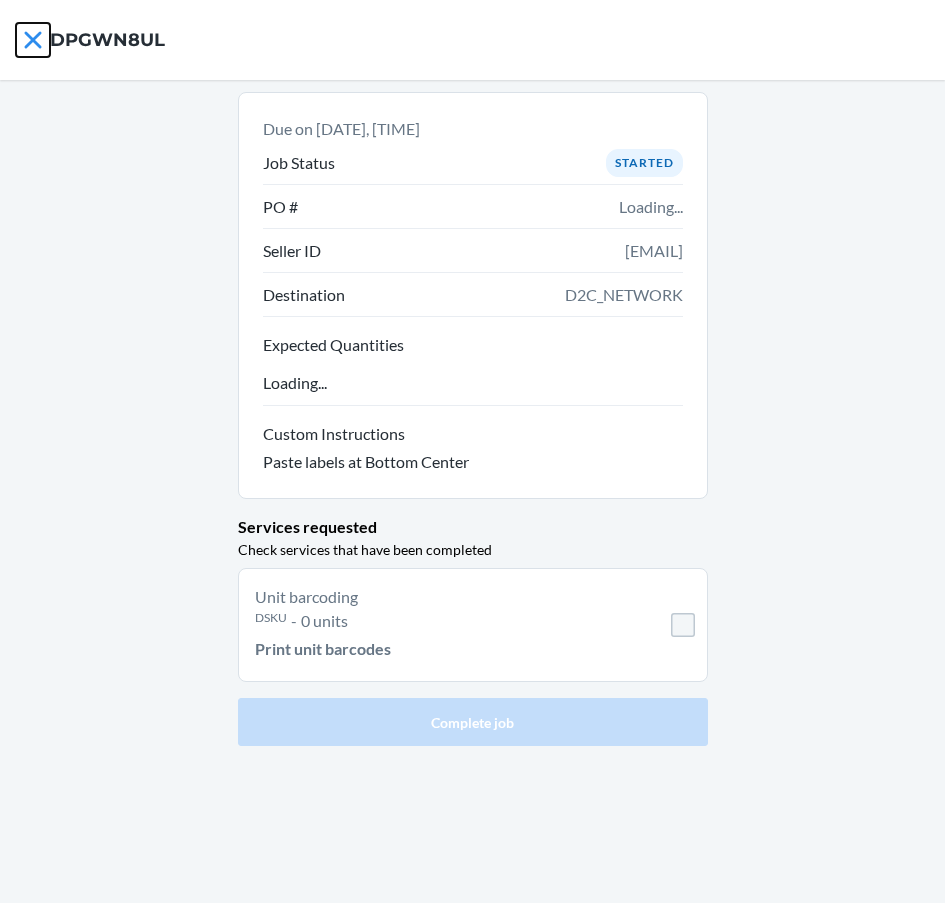click 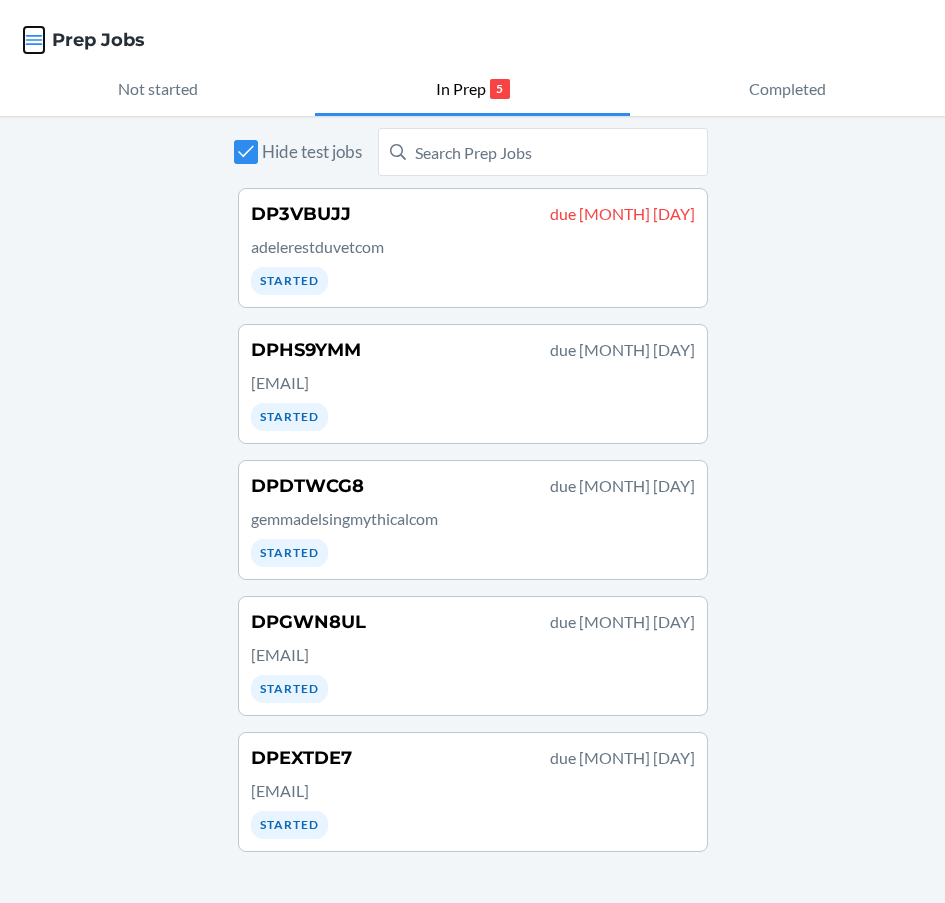 click 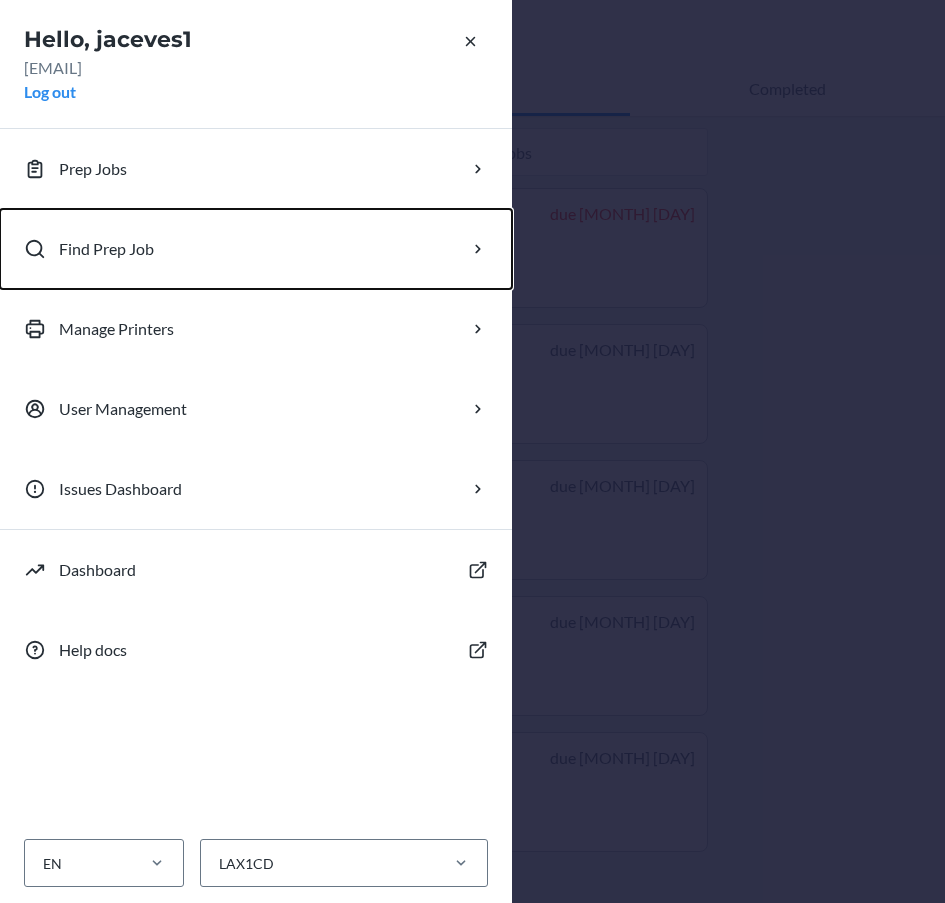 click on "Find Prep Job" at bounding box center [256, 249] 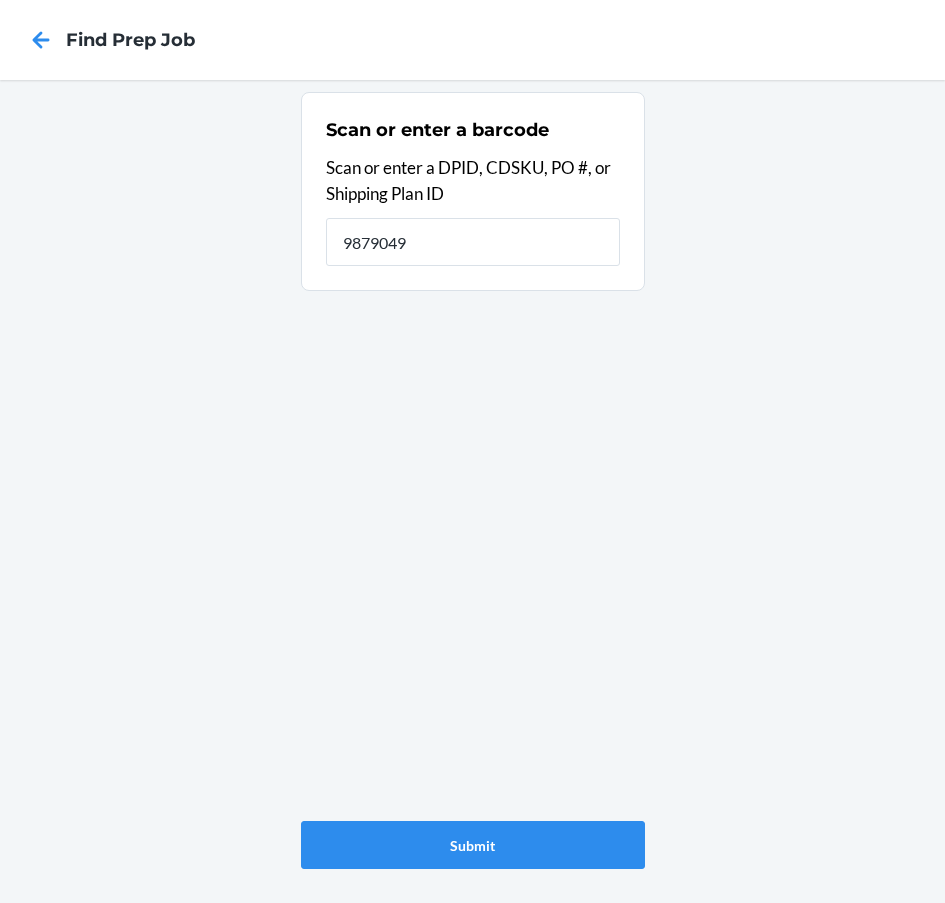 type on "9879049" 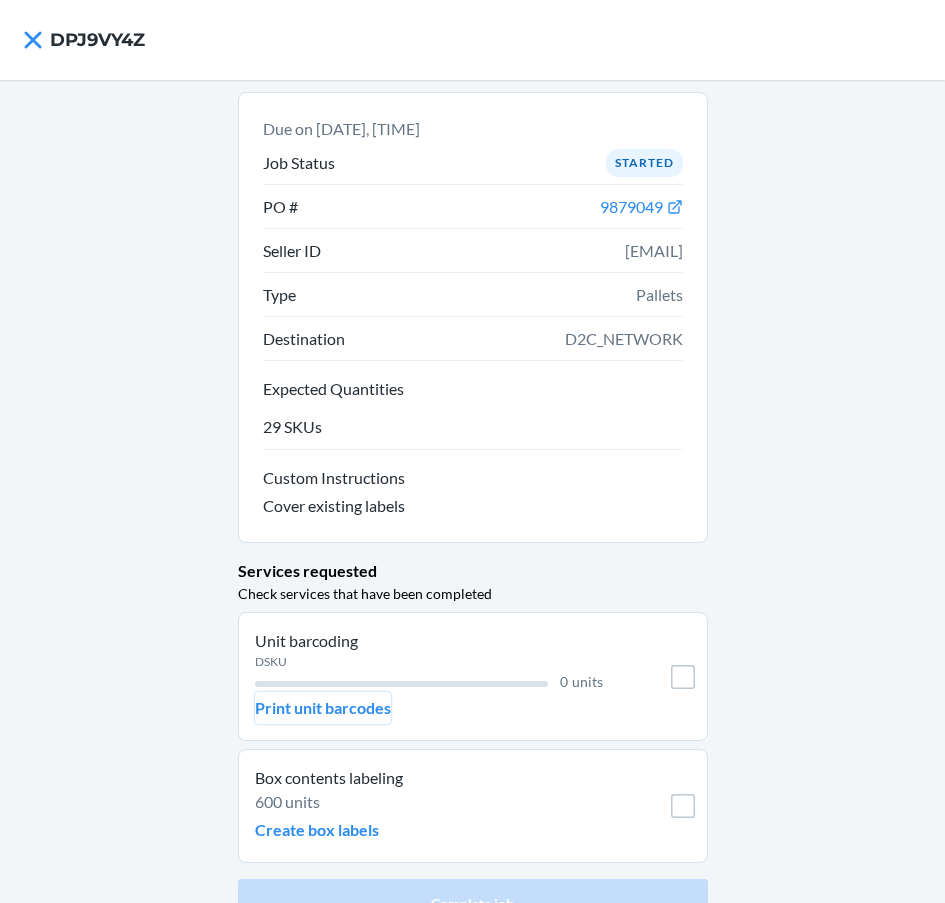 click on "Print unit barcodes" at bounding box center (323, 708) 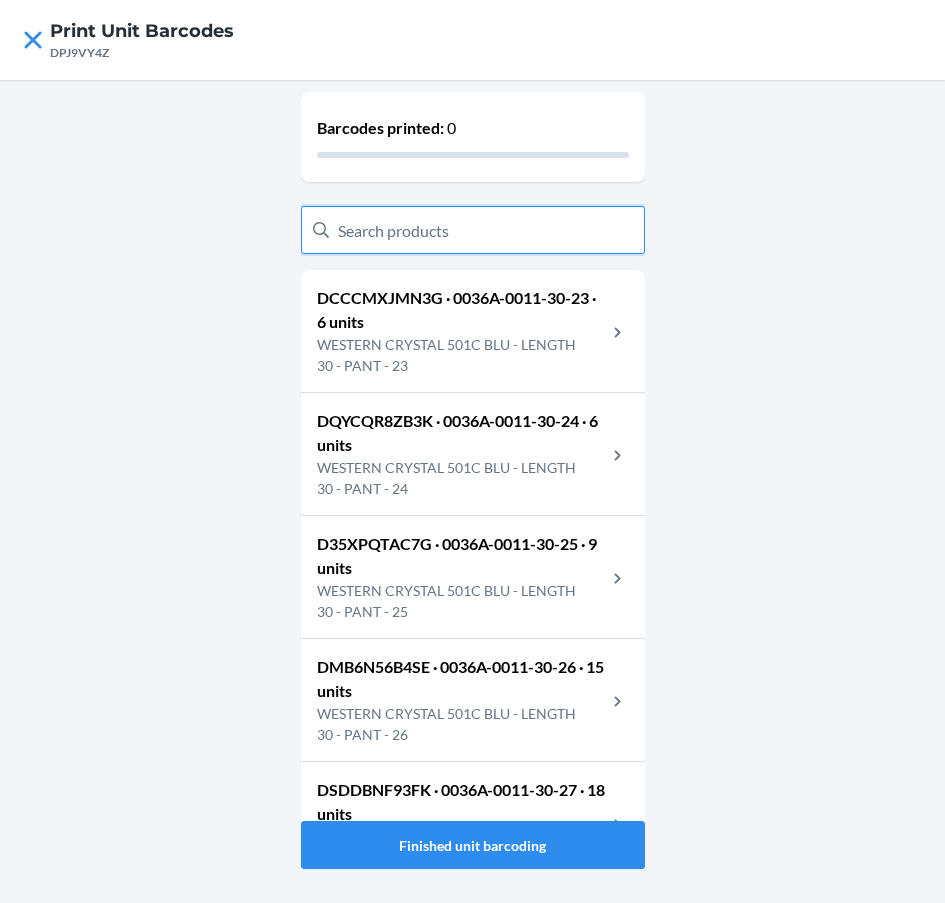 click at bounding box center (473, 230) 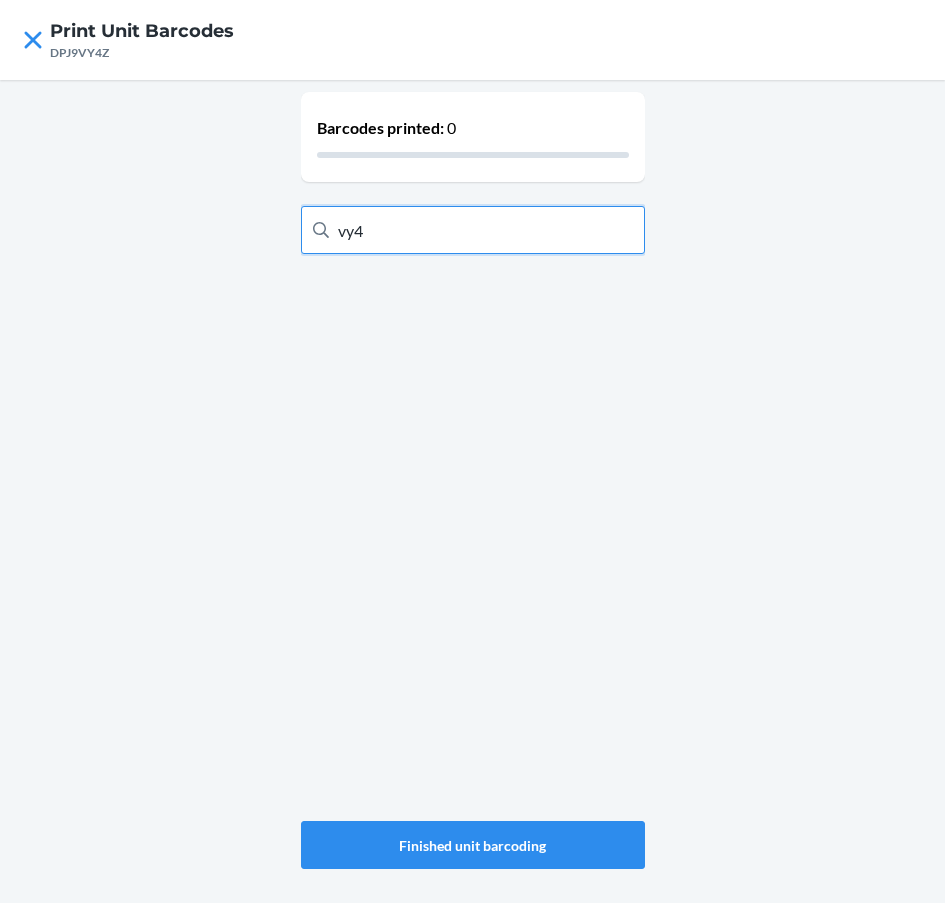 type on "vy4z" 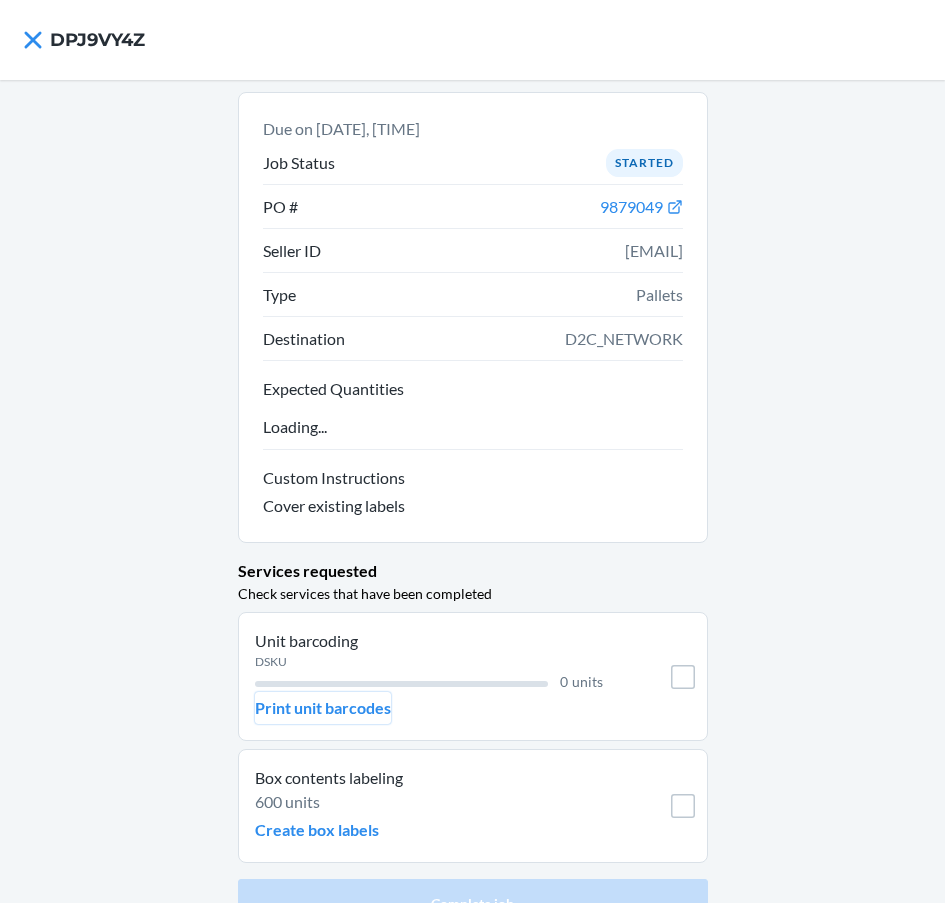 click on "Print unit barcodes" at bounding box center [323, 708] 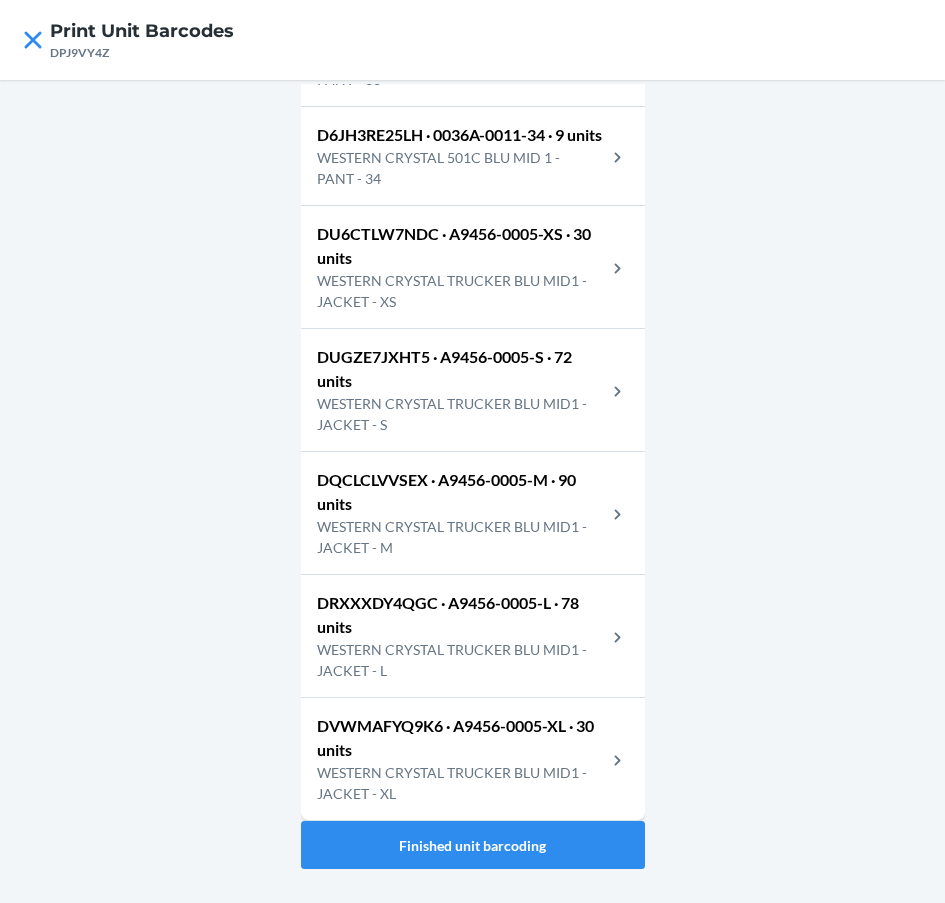 scroll, scrollTop: 3016, scrollLeft: 0, axis: vertical 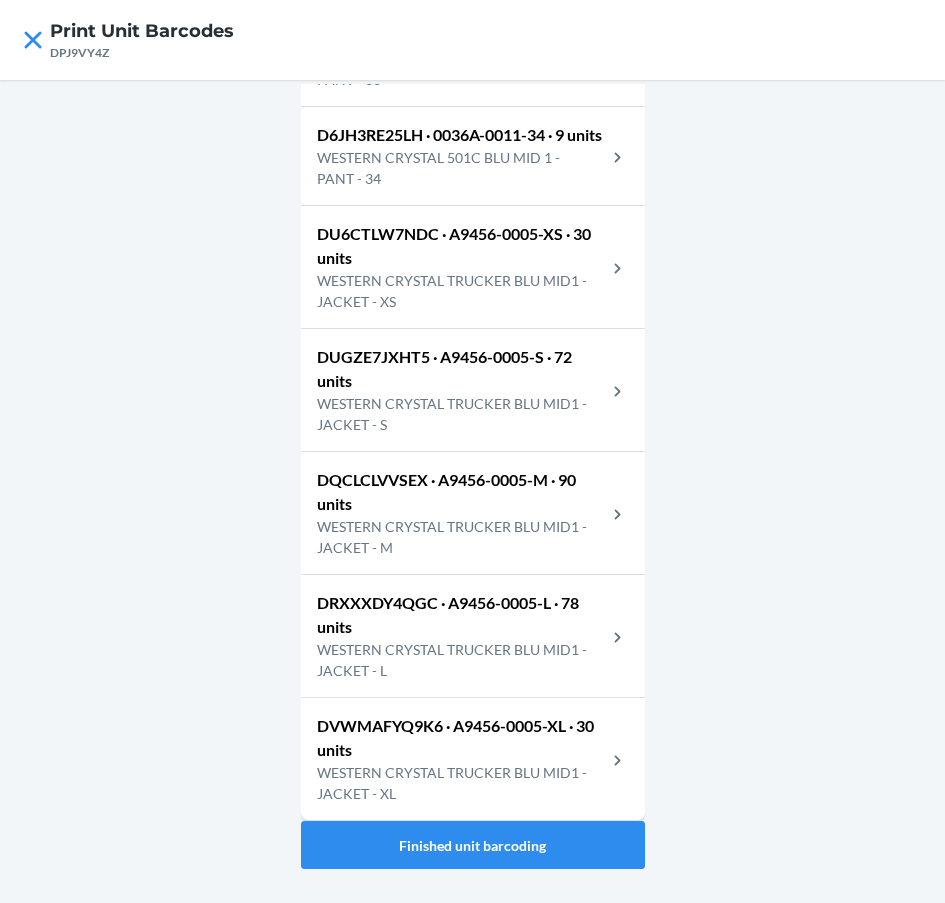 click on "WESTERN CRYSTAL TRUCKER BLU MID1 - JACKET - S" at bounding box center (461, 414) 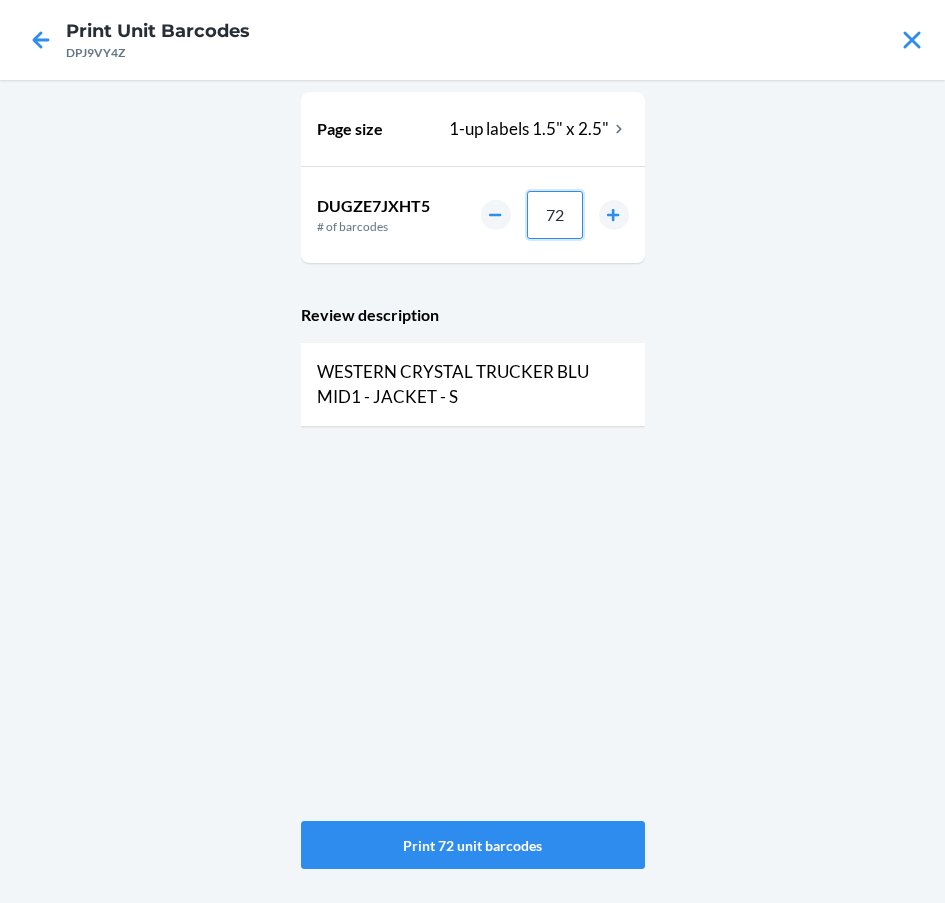 click on "72" at bounding box center (555, 215) 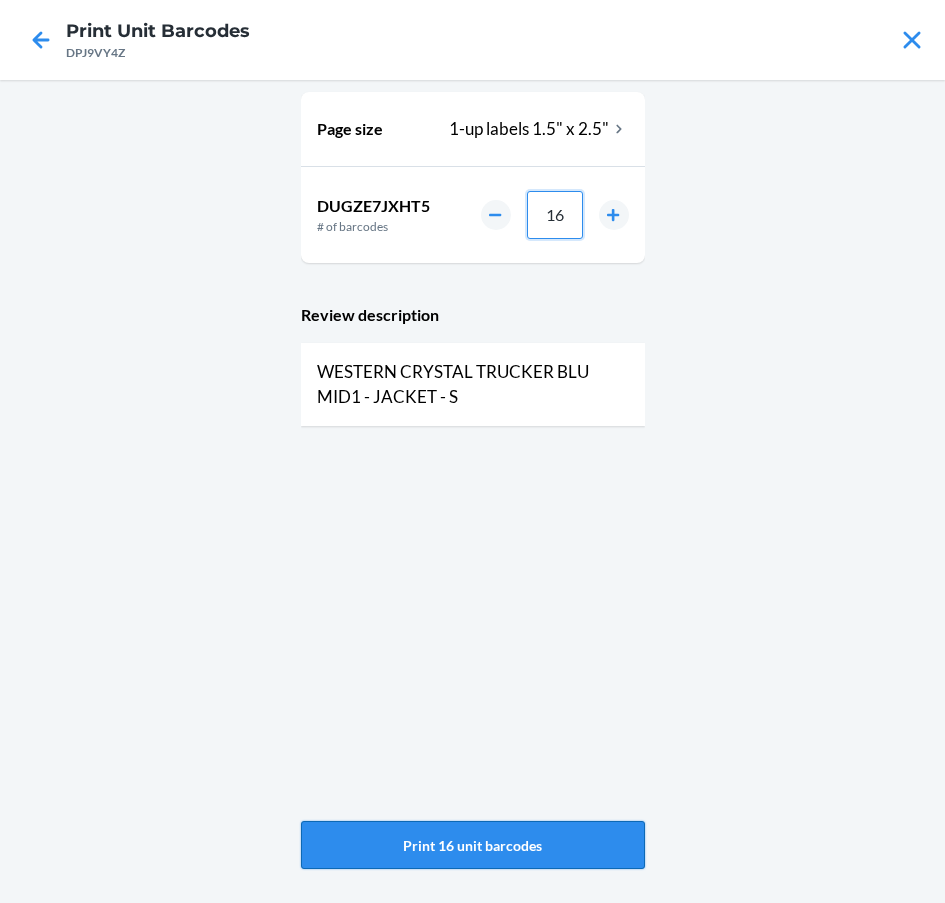 type on "16" 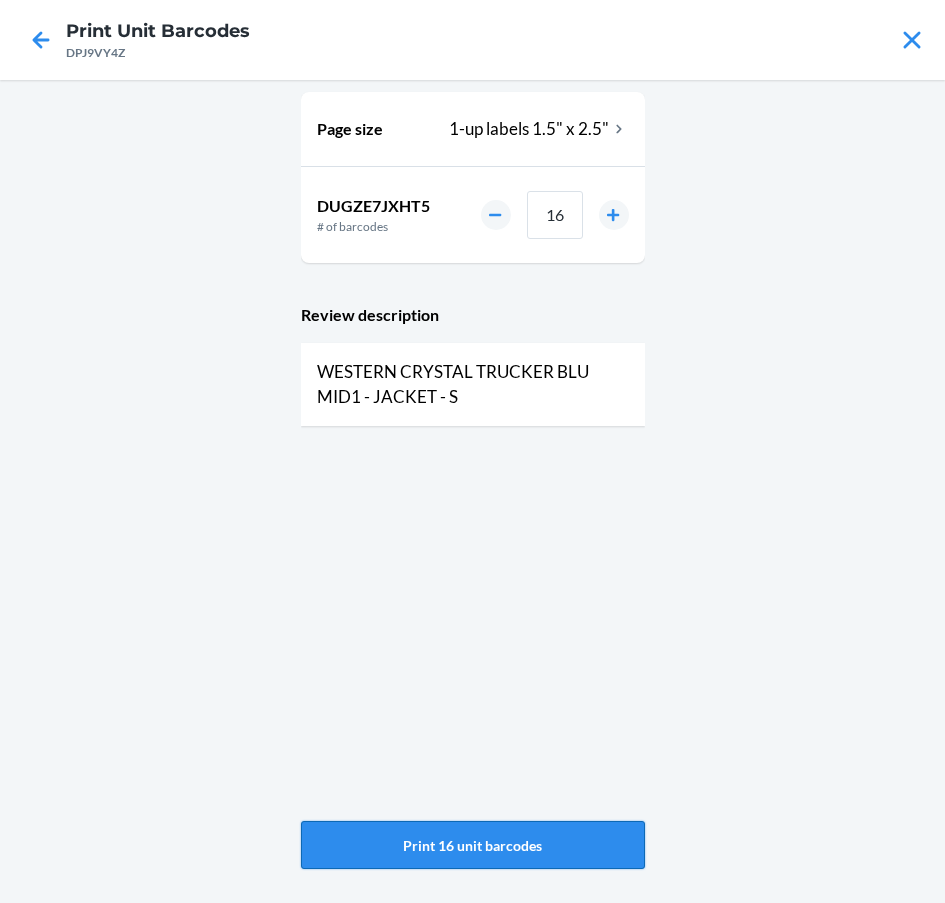 click on "Print 16 unit barcodes" at bounding box center (473, 845) 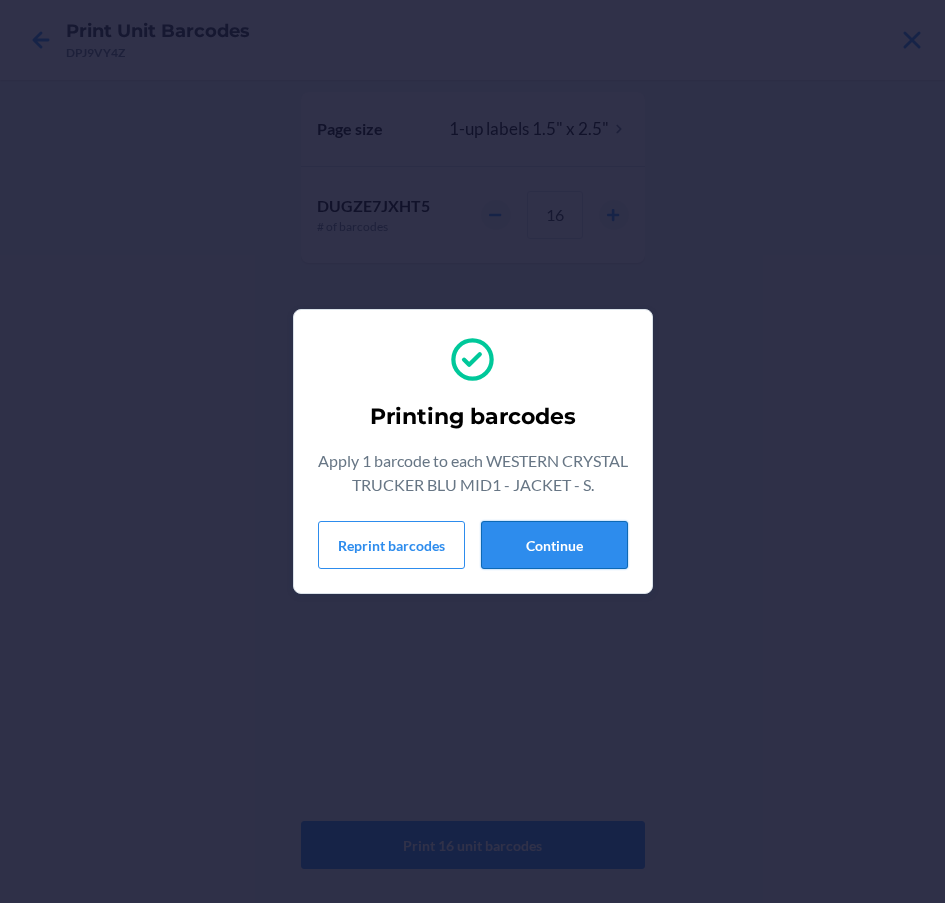 click on "Continue" at bounding box center [554, 545] 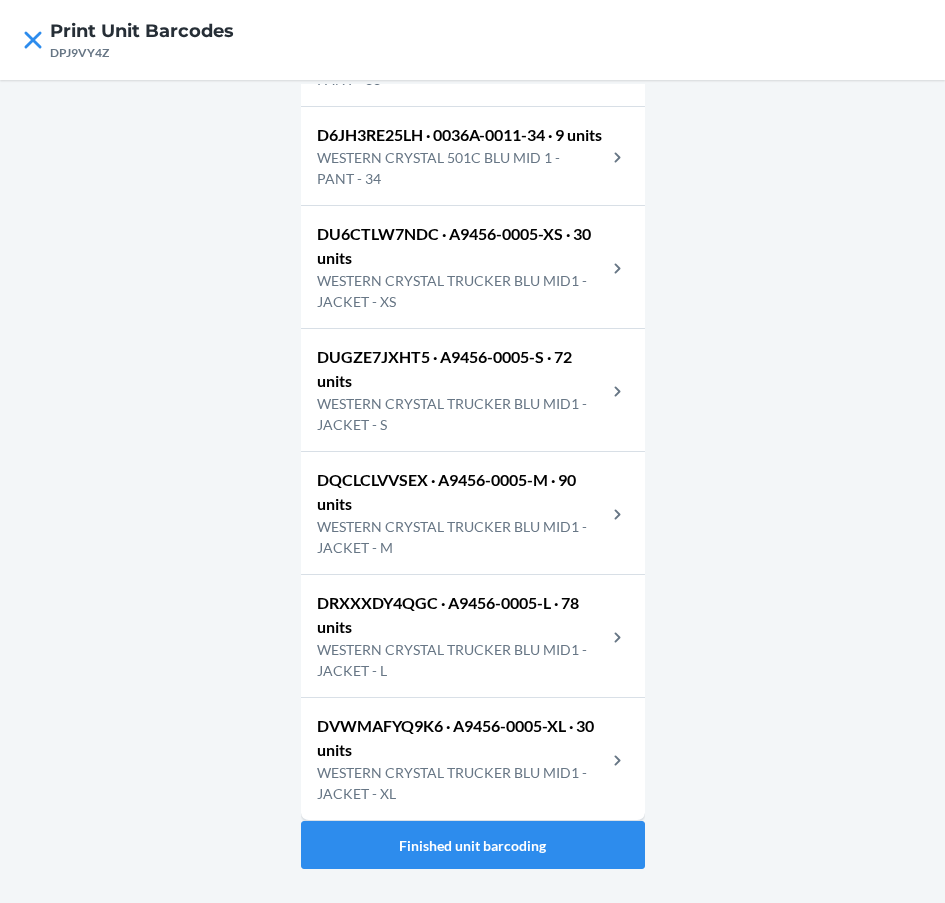 scroll, scrollTop: 3016, scrollLeft: 0, axis: vertical 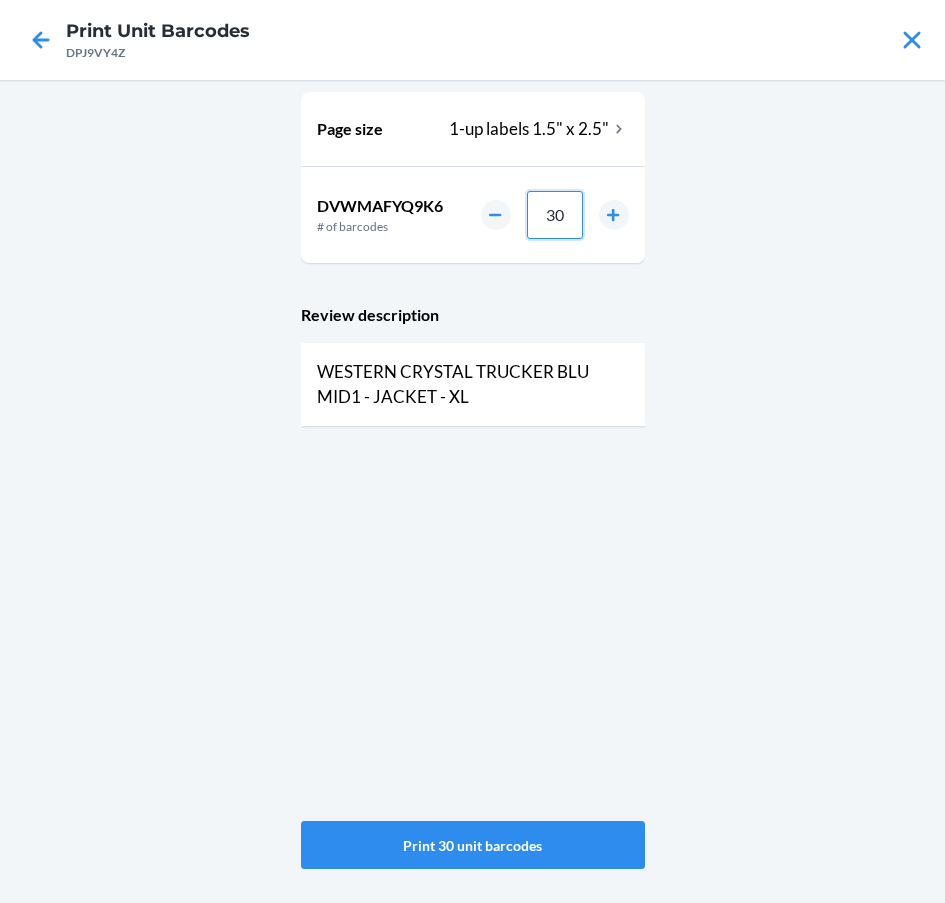 drag, startPoint x: 569, startPoint y: 213, endPoint x: 531, endPoint y: 198, distance: 40.853397 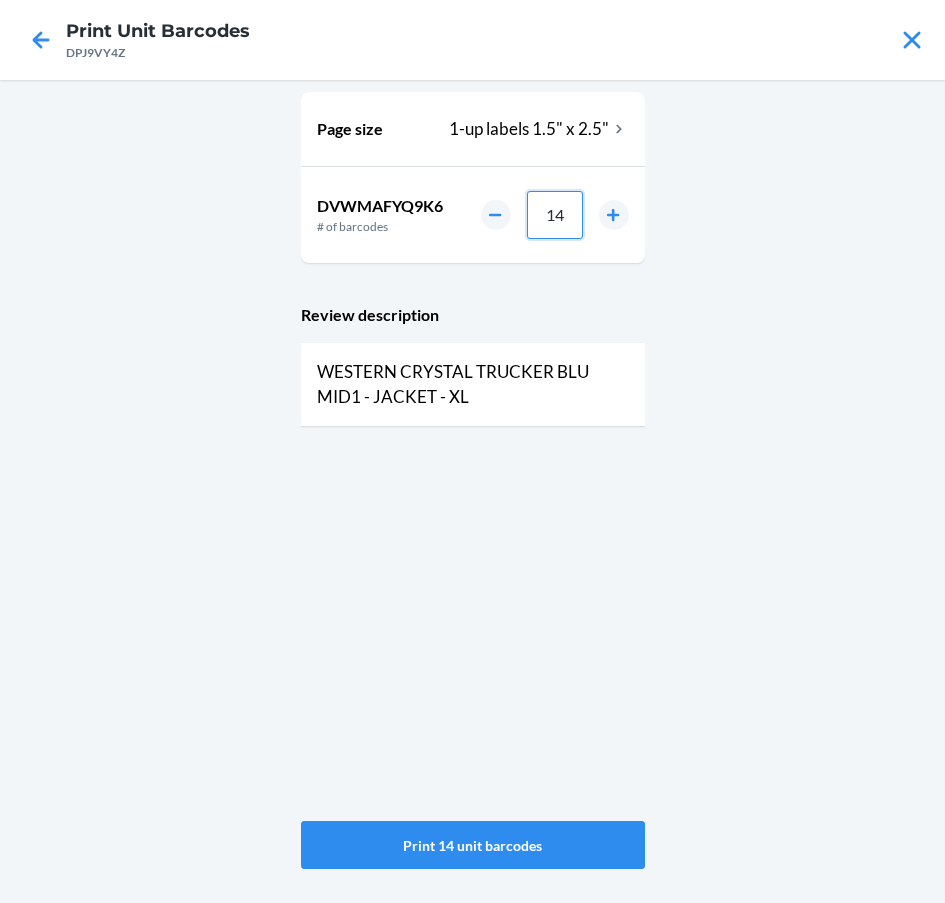 type on "14" 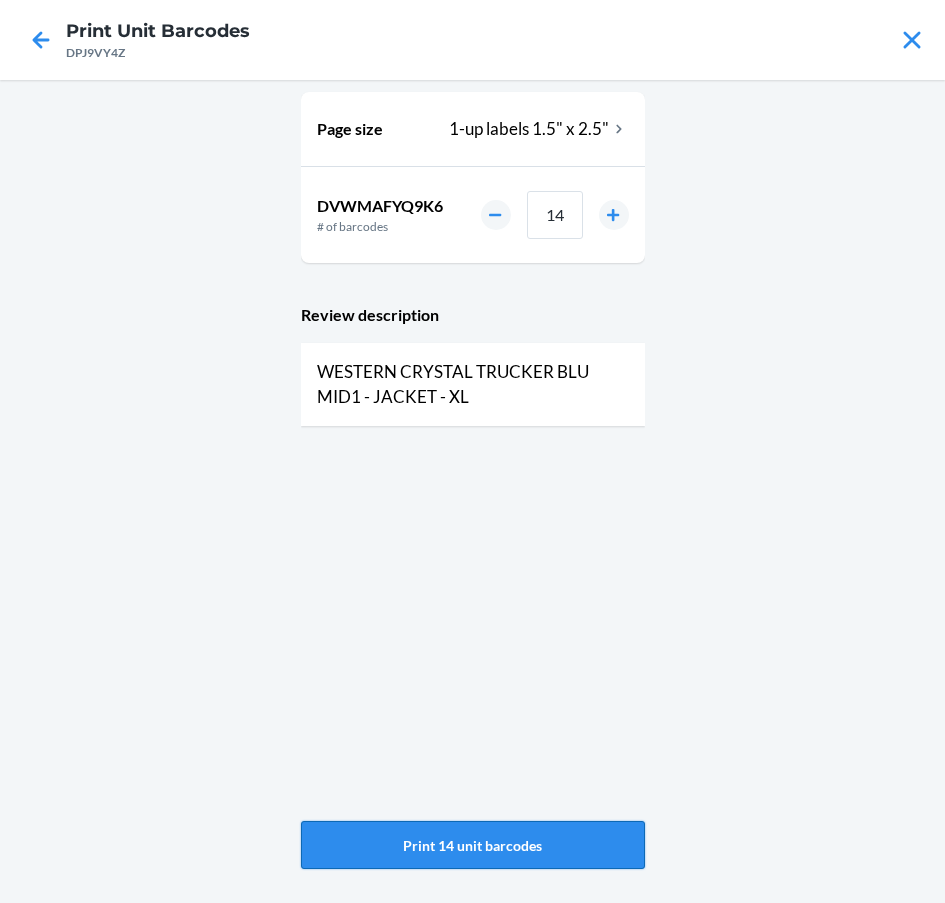 click on "Print 14 unit barcodes" at bounding box center (473, 845) 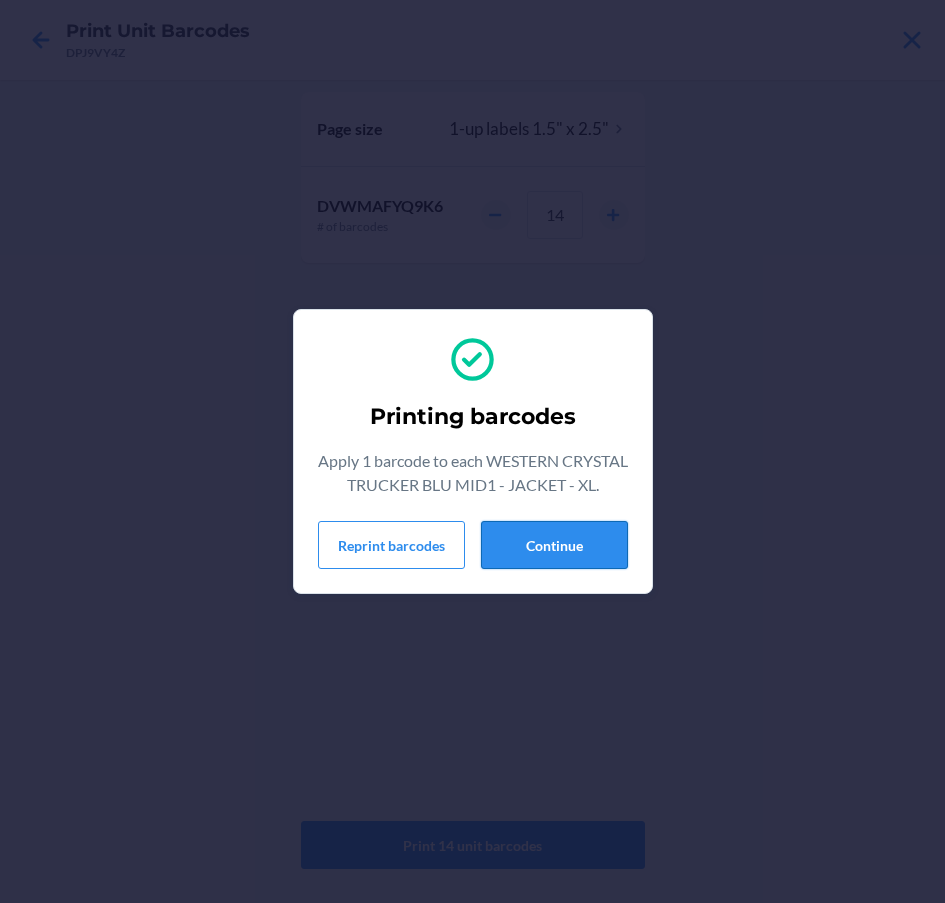 click on "Continue" at bounding box center (554, 545) 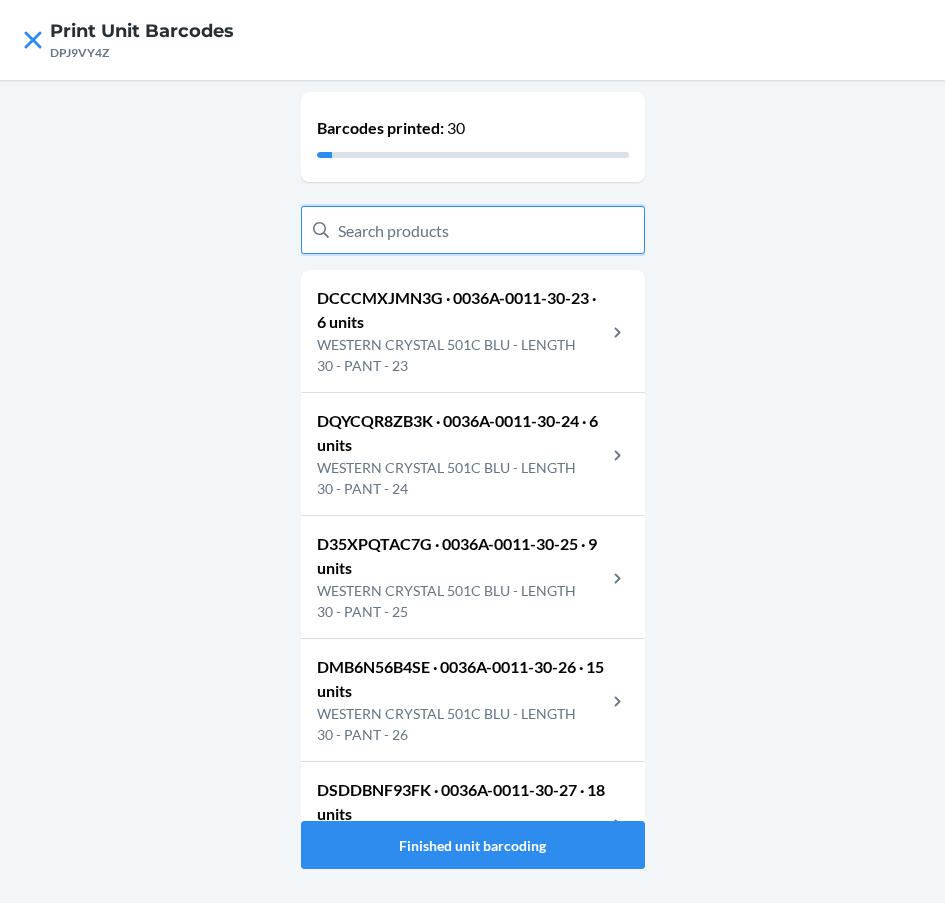 click at bounding box center (473, 230) 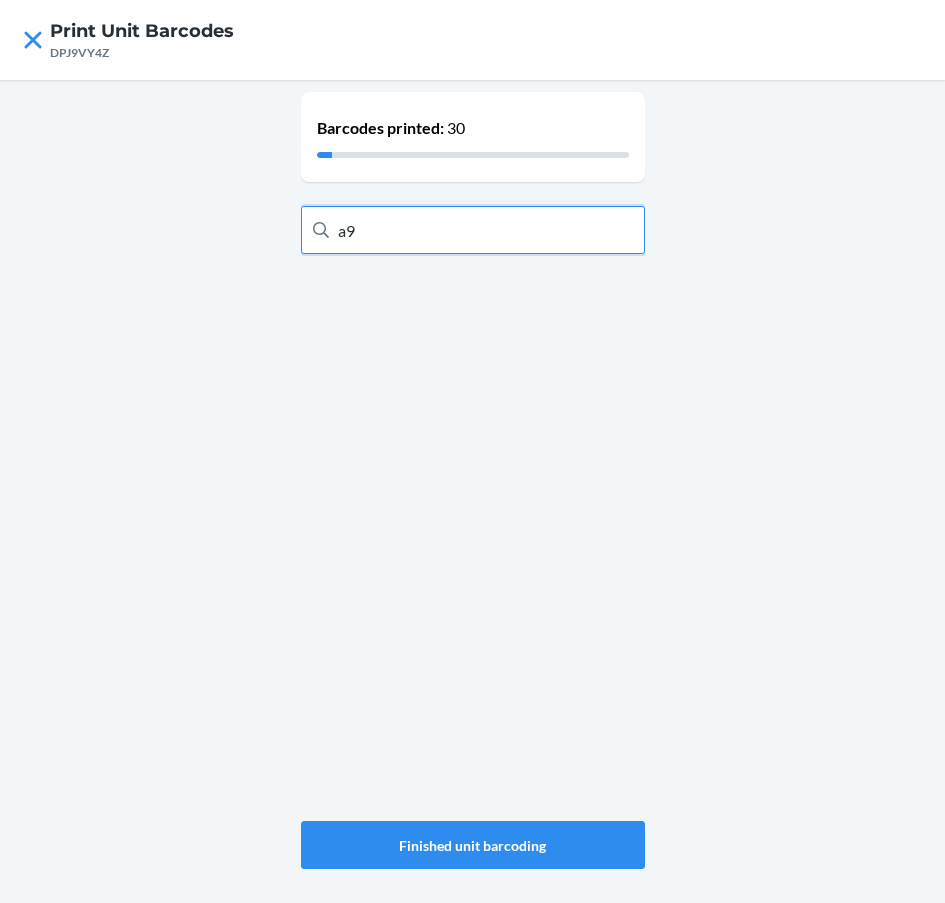 type on "a" 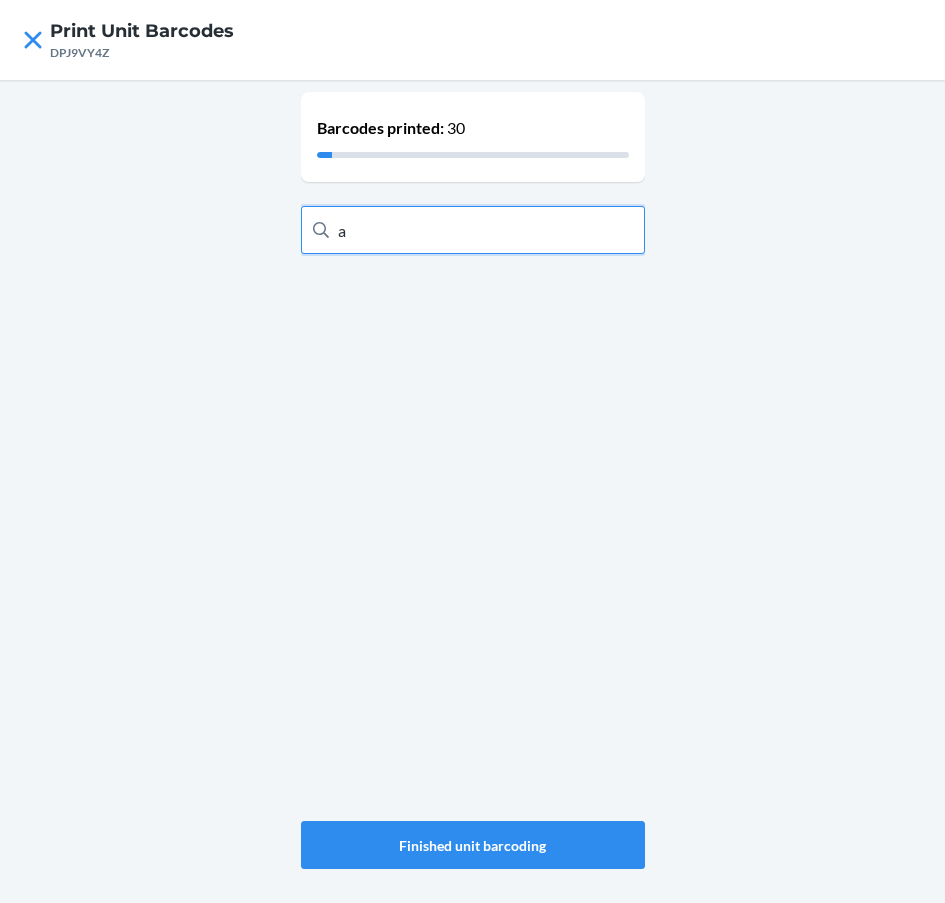type 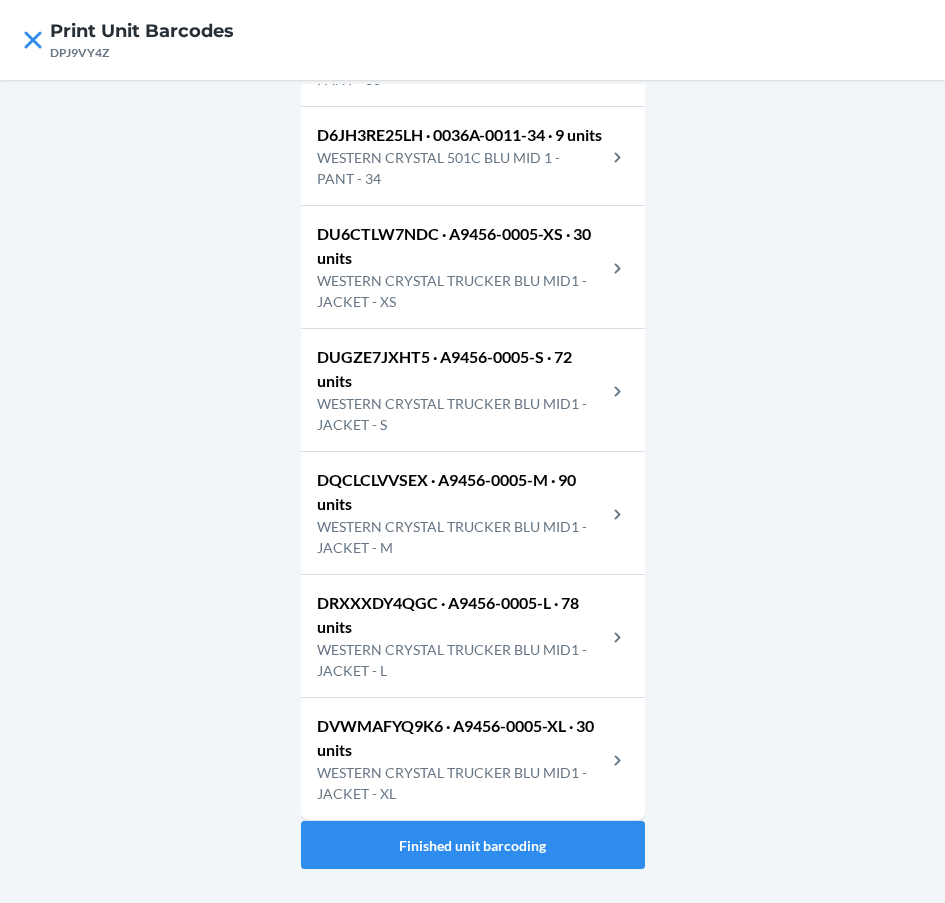 scroll, scrollTop: 3016, scrollLeft: 0, axis: vertical 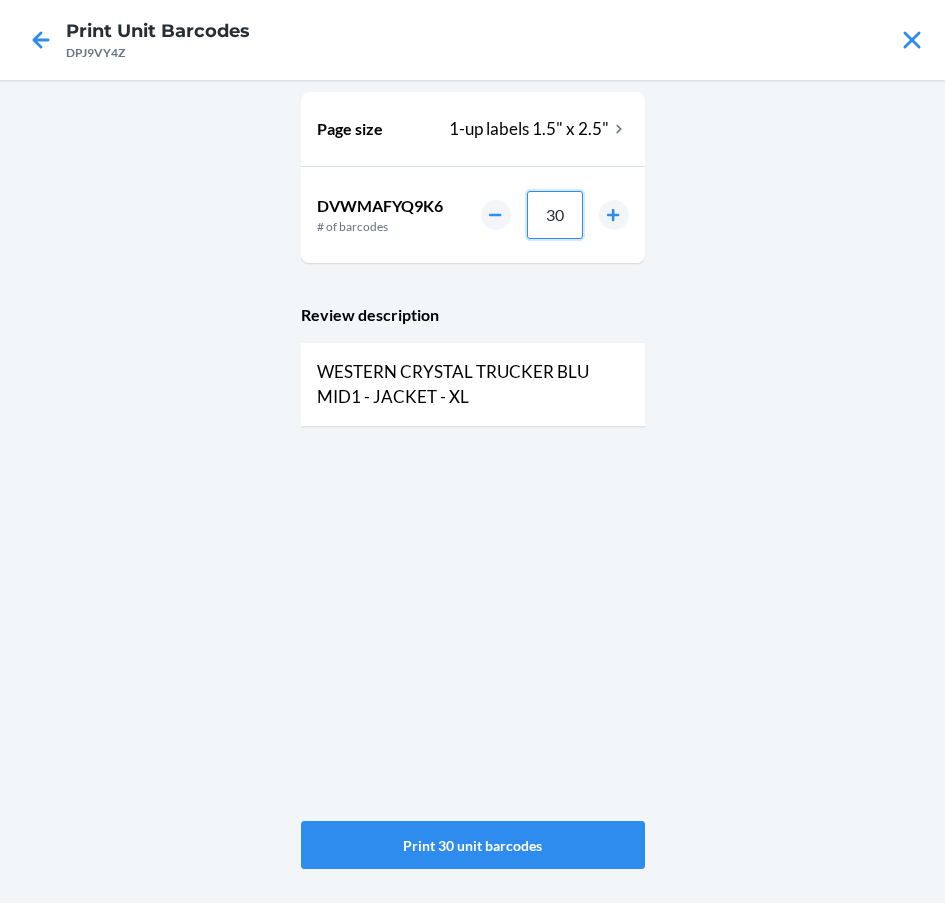 drag, startPoint x: 572, startPoint y: 210, endPoint x: 519, endPoint y: 208, distance: 53.037724 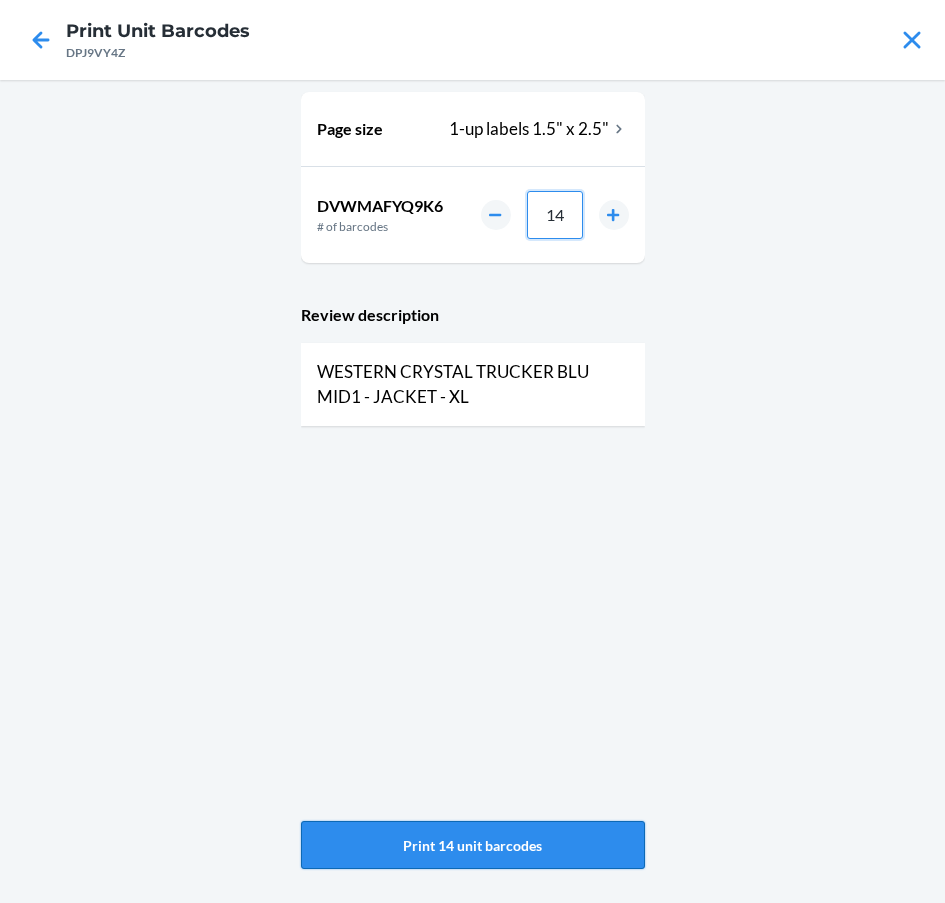 type on "14" 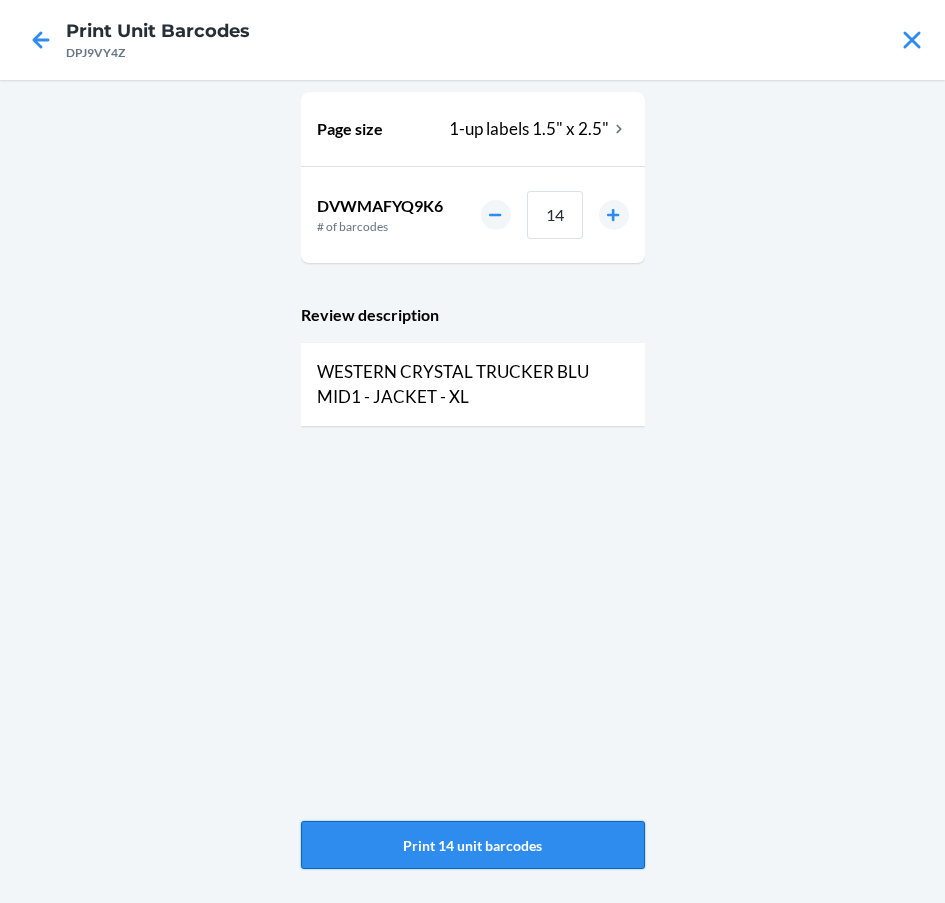 click on "Print 14 unit barcodes" at bounding box center [473, 845] 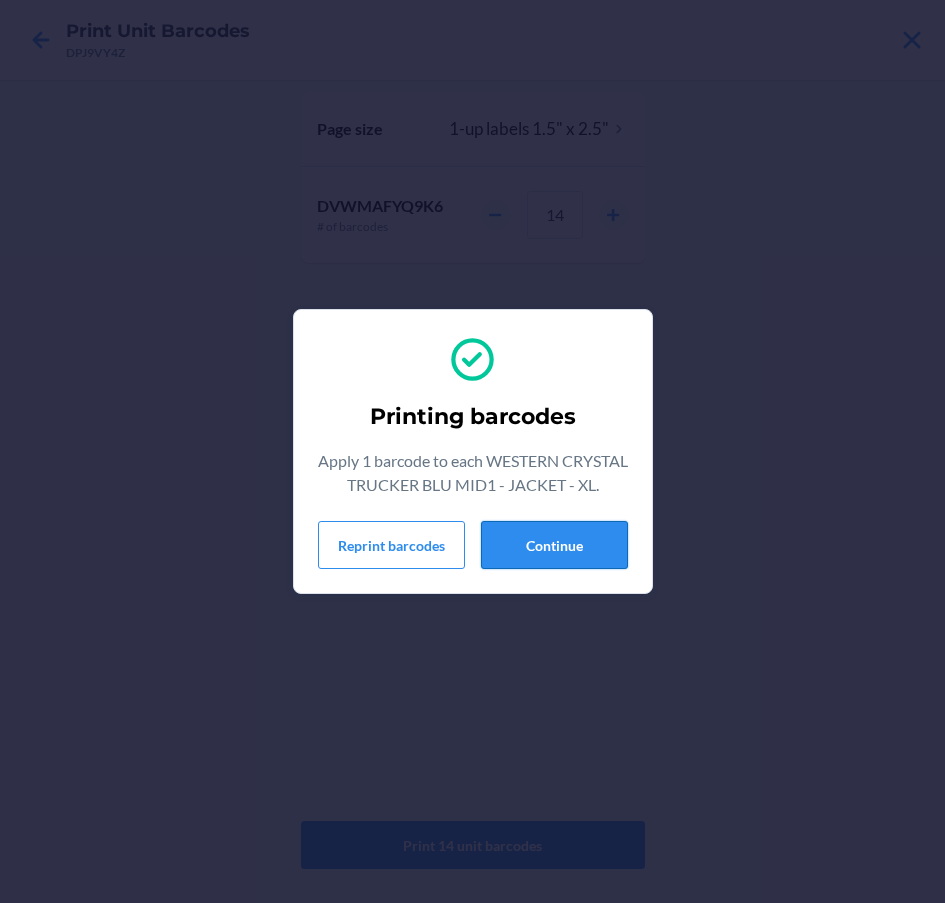 click on "Continue" at bounding box center (554, 545) 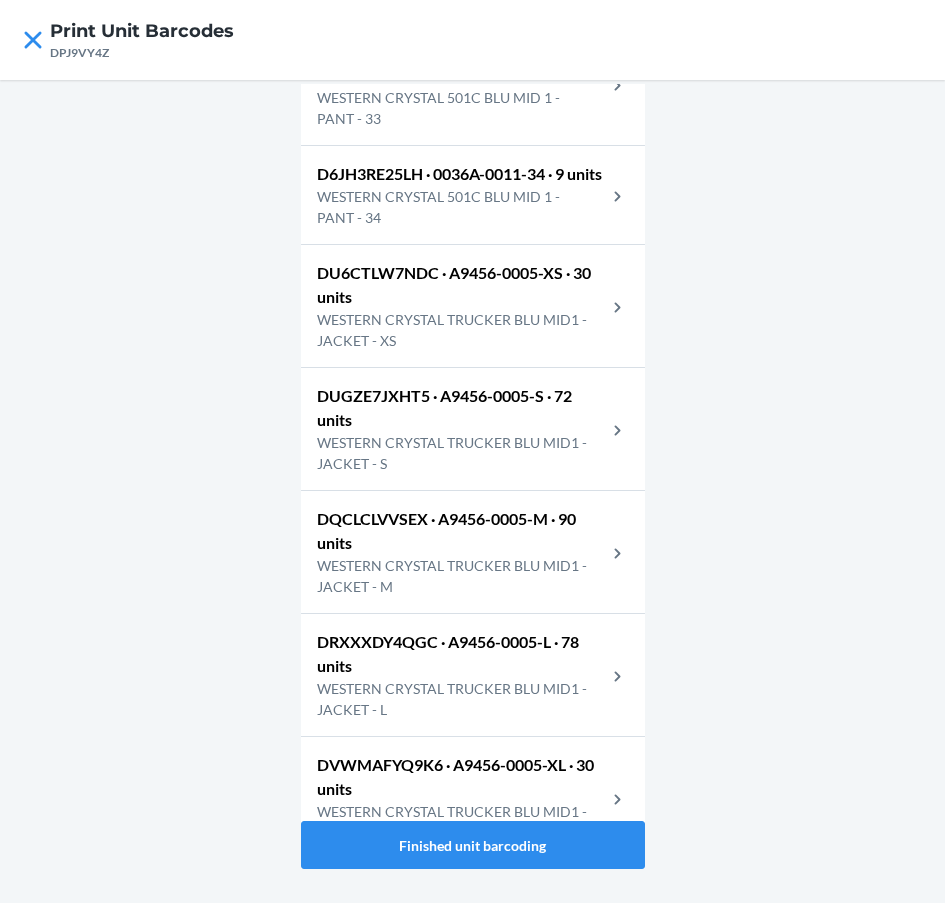 scroll, scrollTop: 3016, scrollLeft: 0, axis: vertical 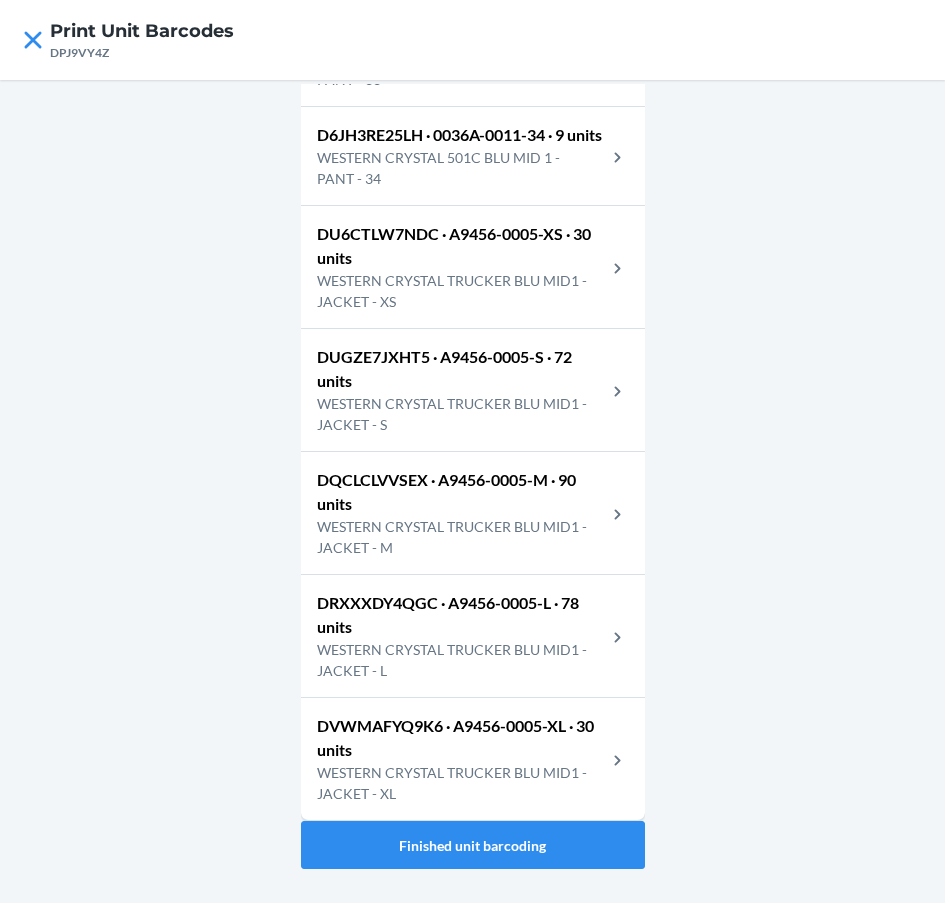 click on "WESTERN CRYSTAL TRUCKER BLU MID1 - JACKET - XS" at bounding box center [461, 291] 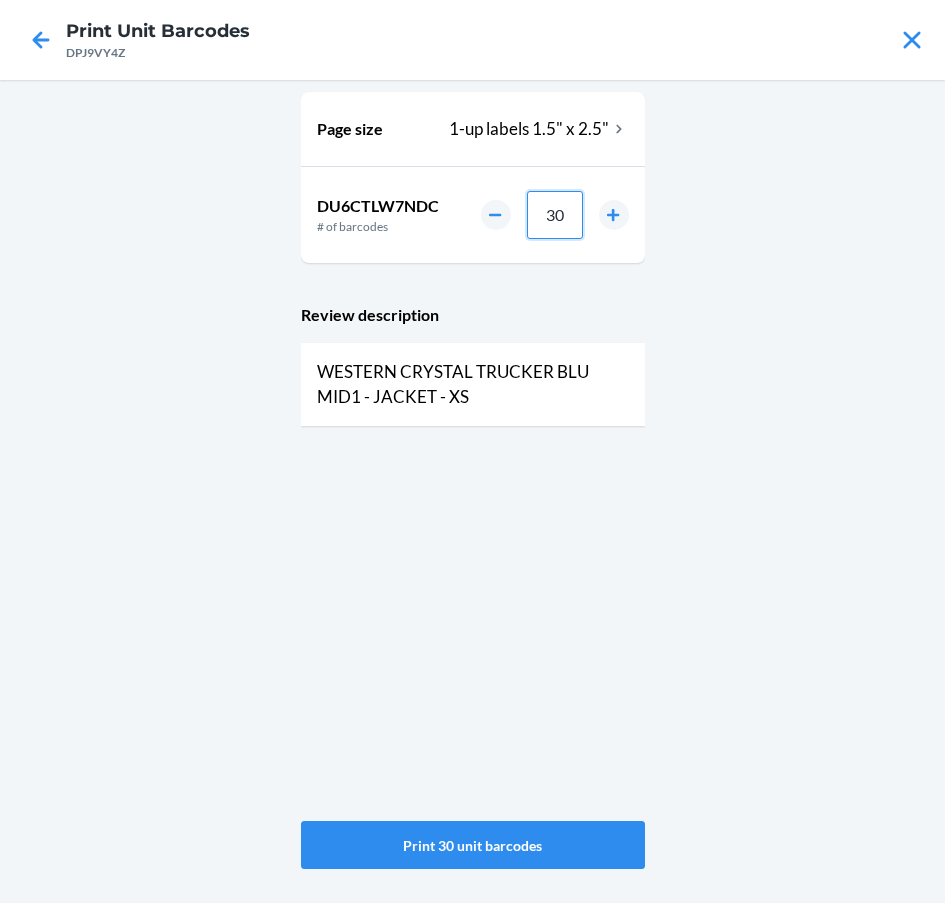 drag, startPoint x: 564, startPoint y: 222, endPoint x: 537, endPoint y: 223, distance: 27.018513 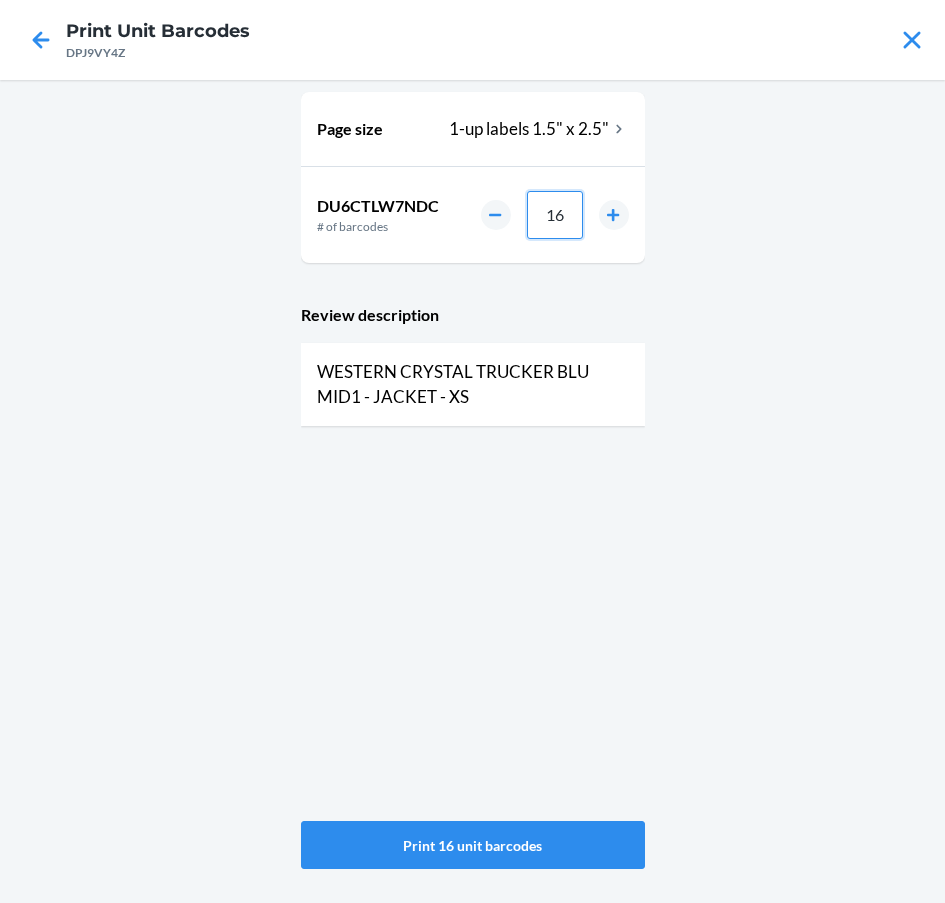 type on "16" 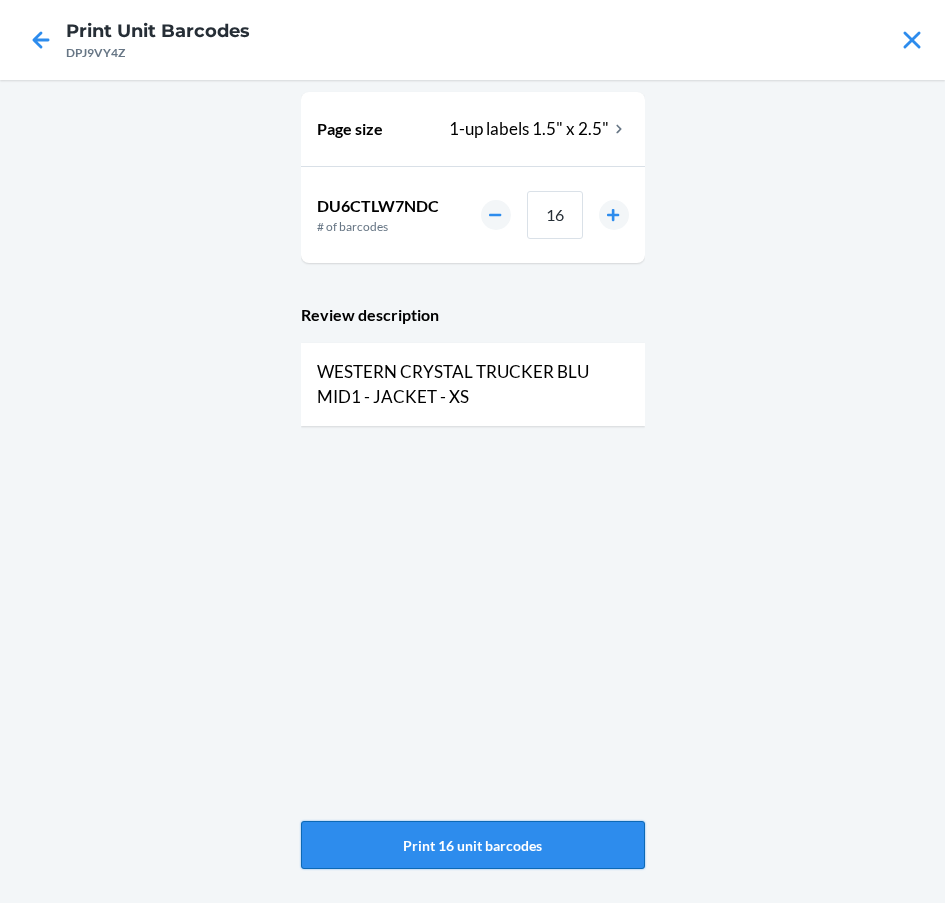 click on "Print 16 unit barcodes" at bounding box center [473, 845] 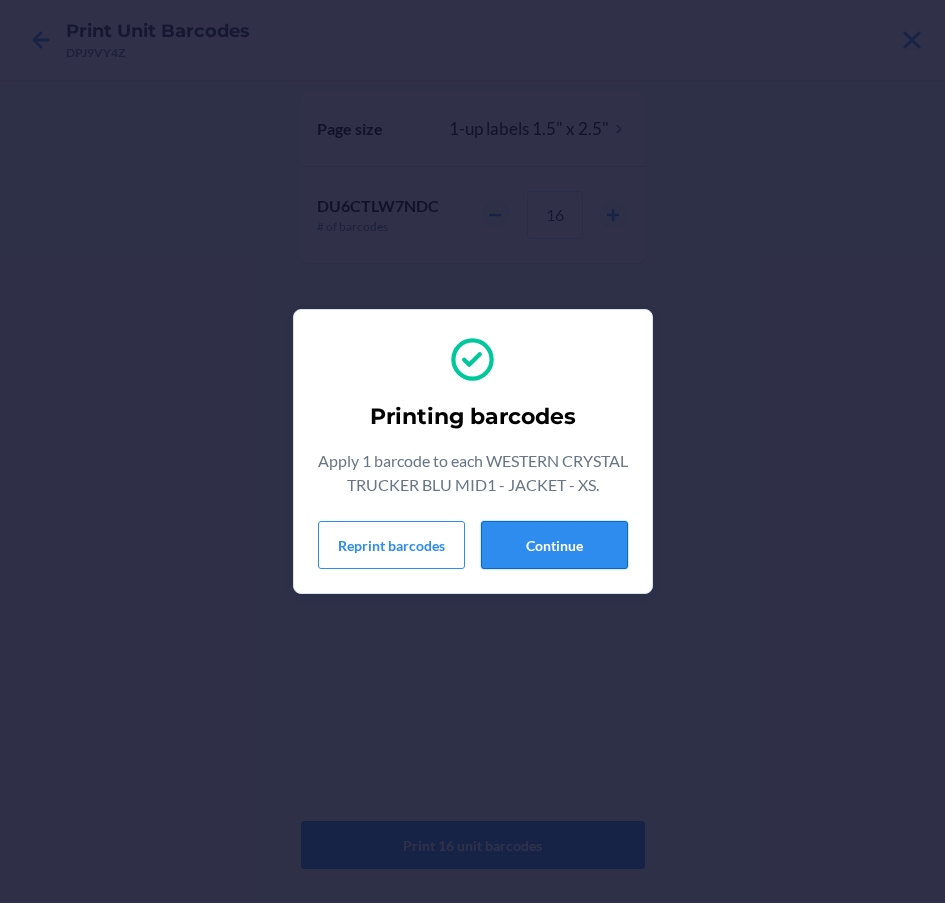 click on "Continue" at bounding box center (554, 545) 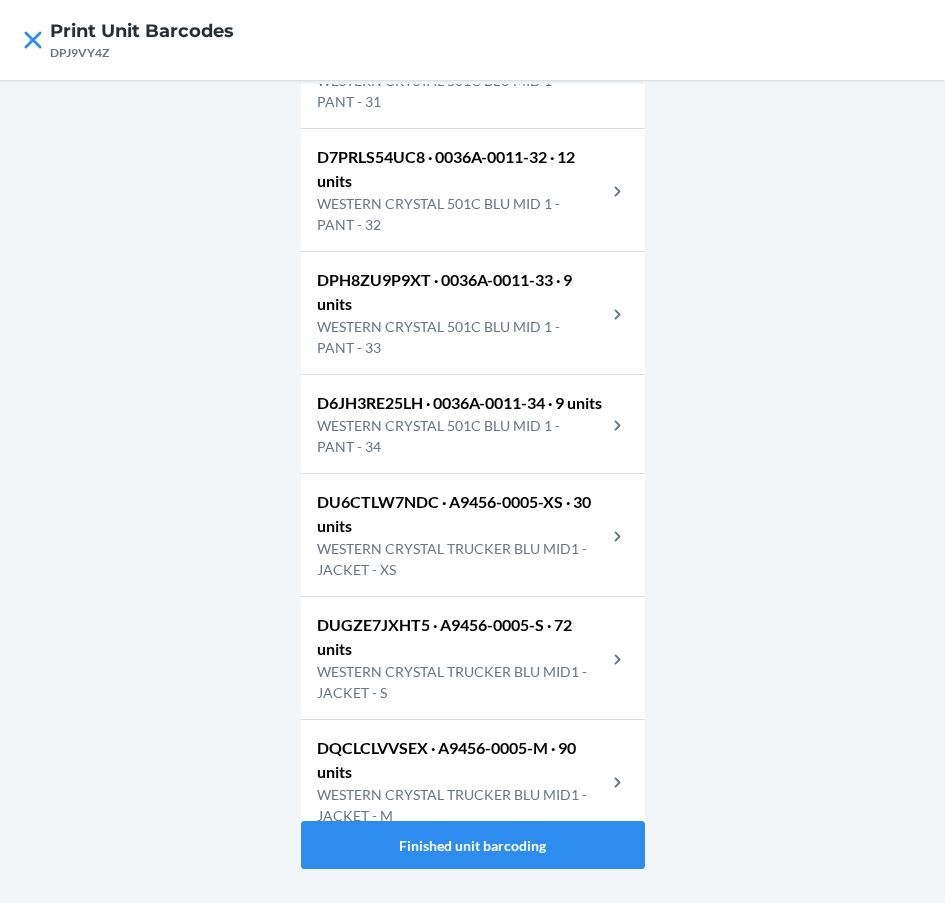 scroll, scrollTop: 3016, scrollLeft: 0, axis: vertical 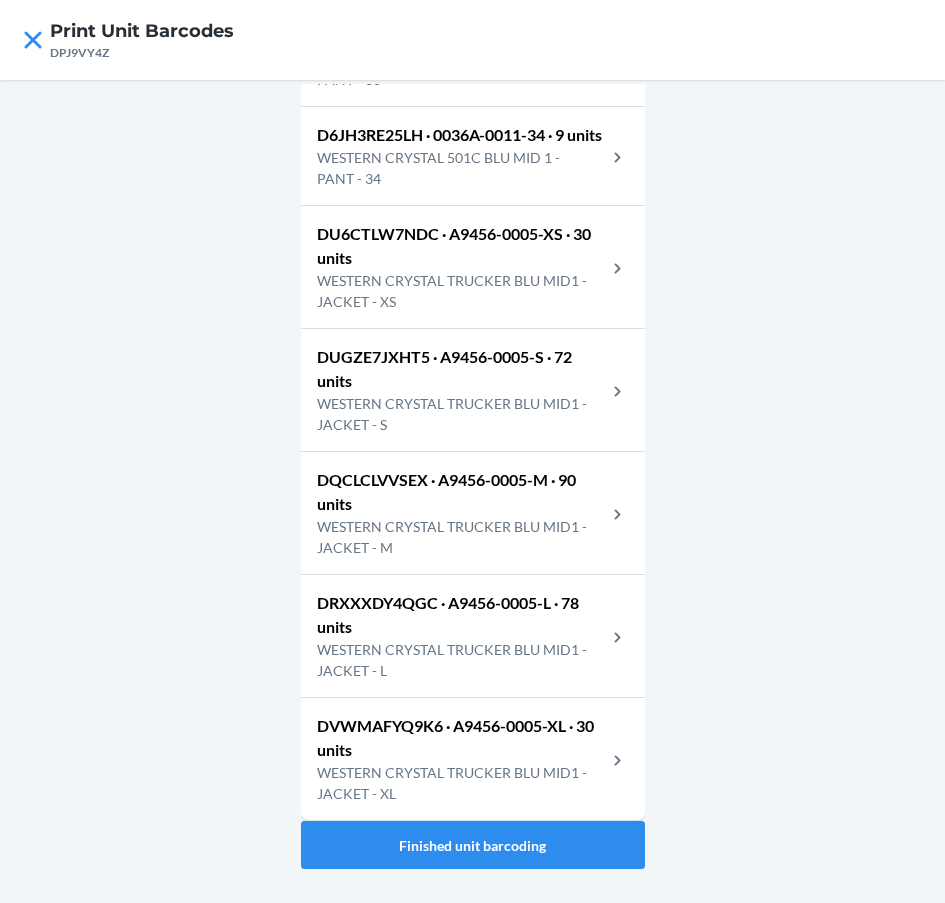 click on "WESTERN CRYSTAL TRUCKER BLU MID1 - JACKET - XL" at bounding box center [461, 783] 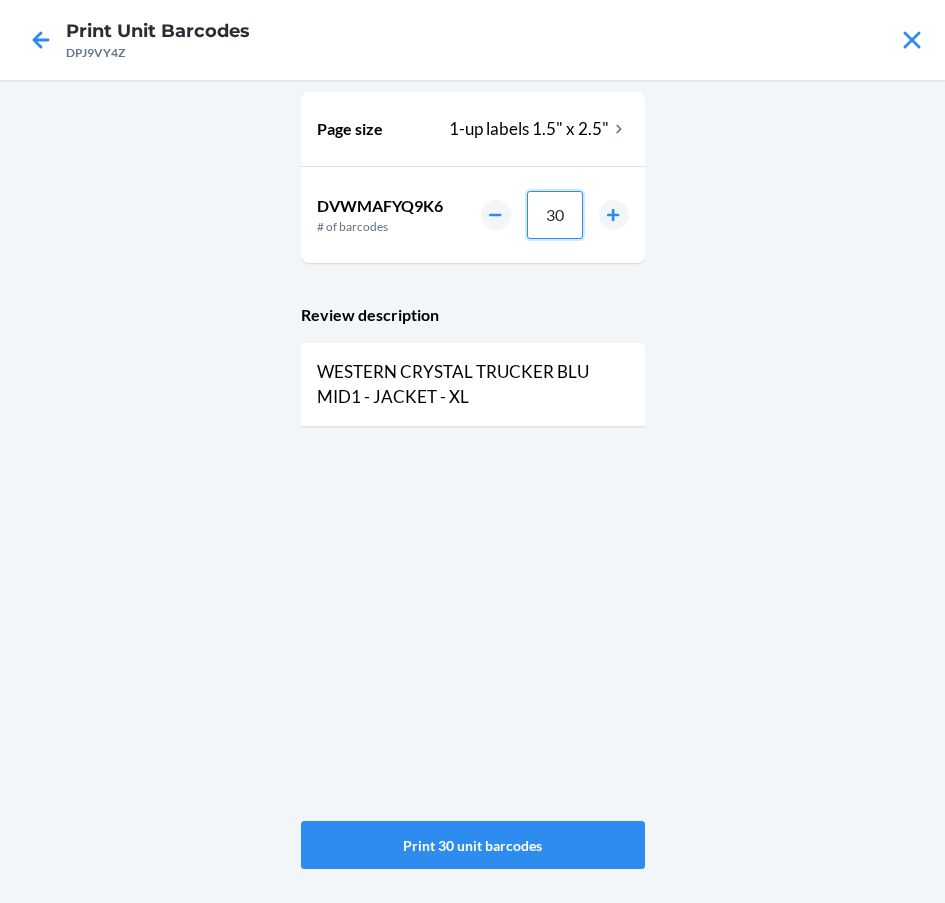 drag, startPoint x: 571, startPoint y: 225, endPoint x: 533, endPoint y: 222, distance: 38.118237 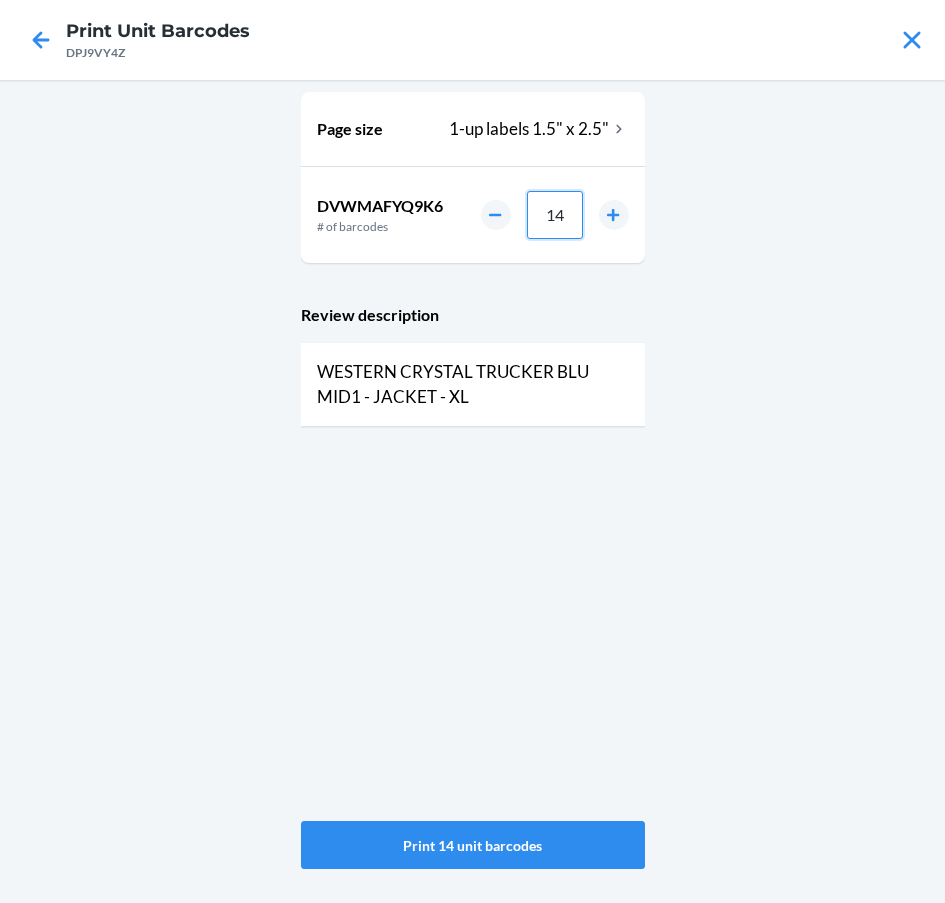 type on "14" 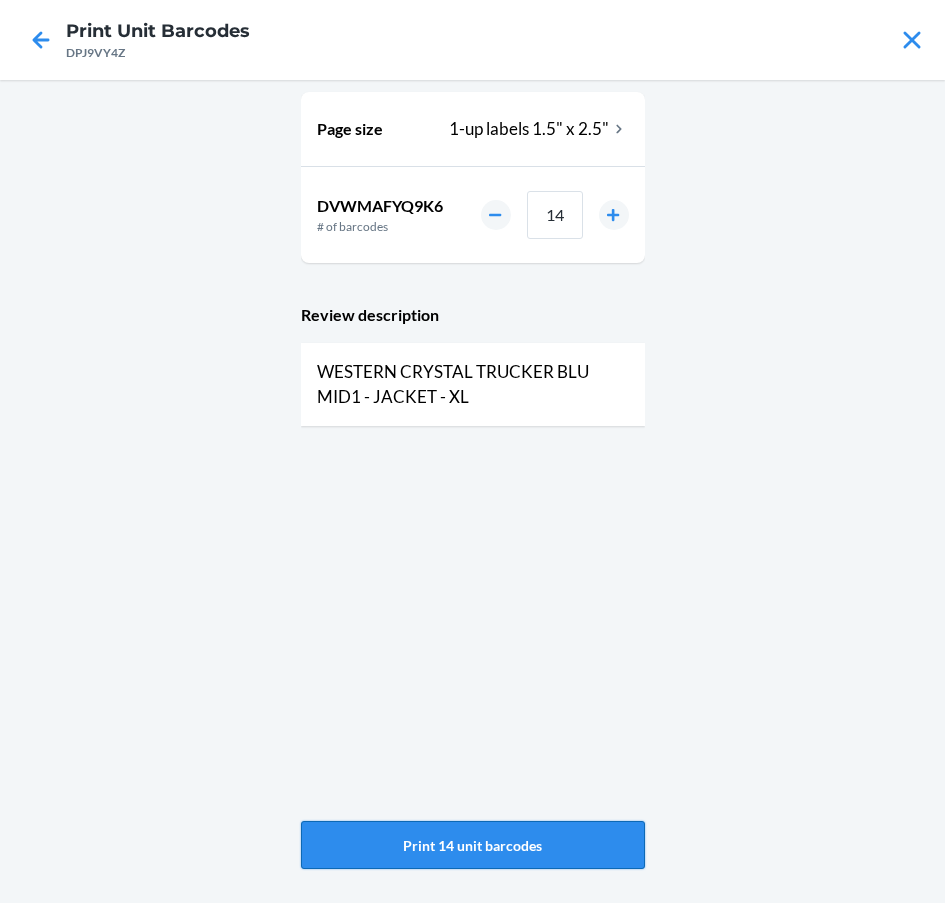 click on "Print 14 unit barcodes" at bounding box center [473, 845] 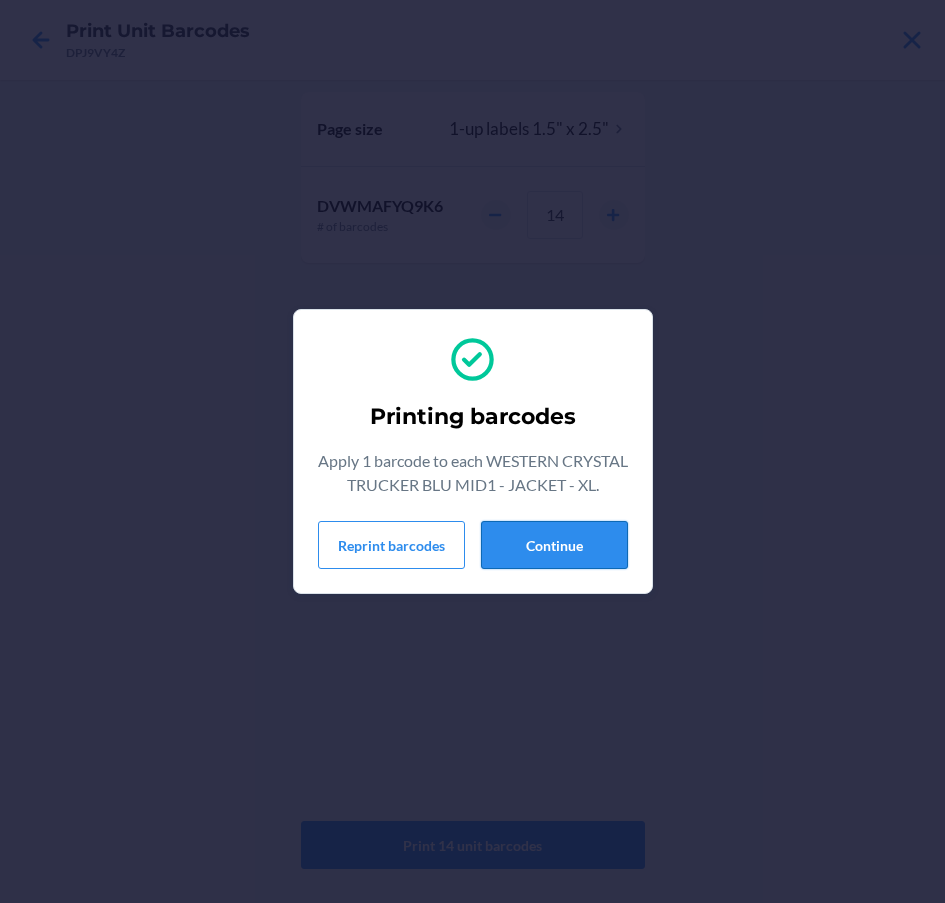 click on "Continue" at bounding box center [554, 545] 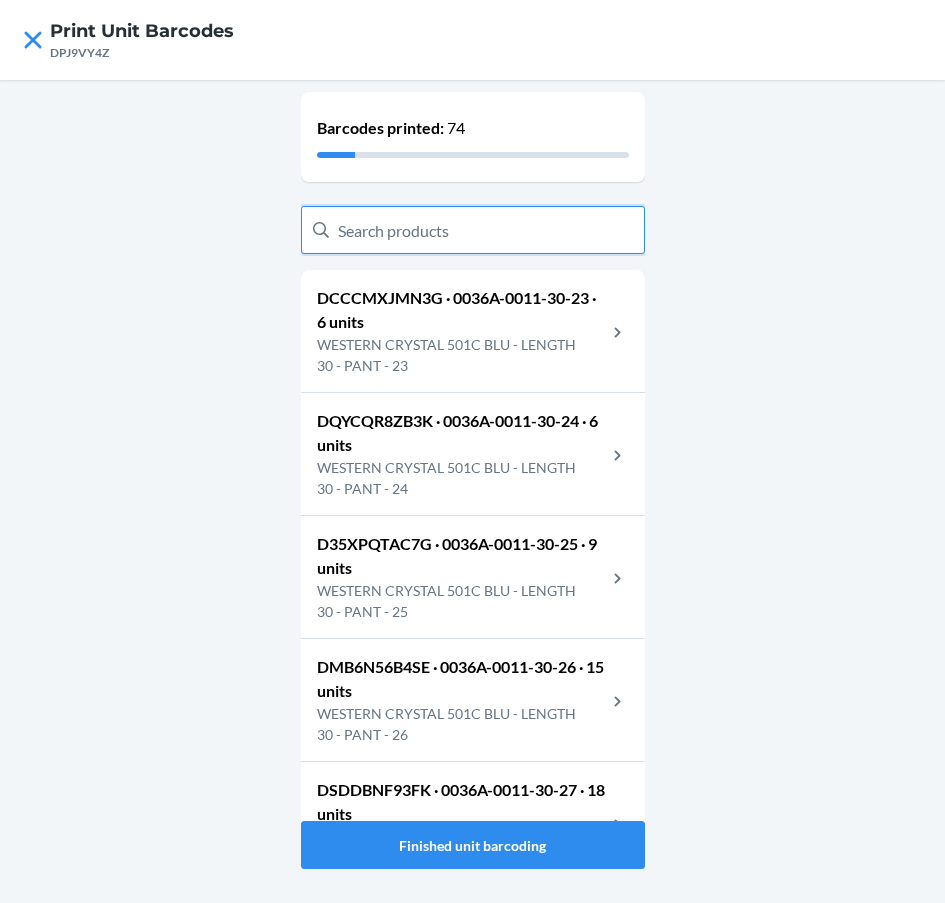 click at bounding box center (473, 230) 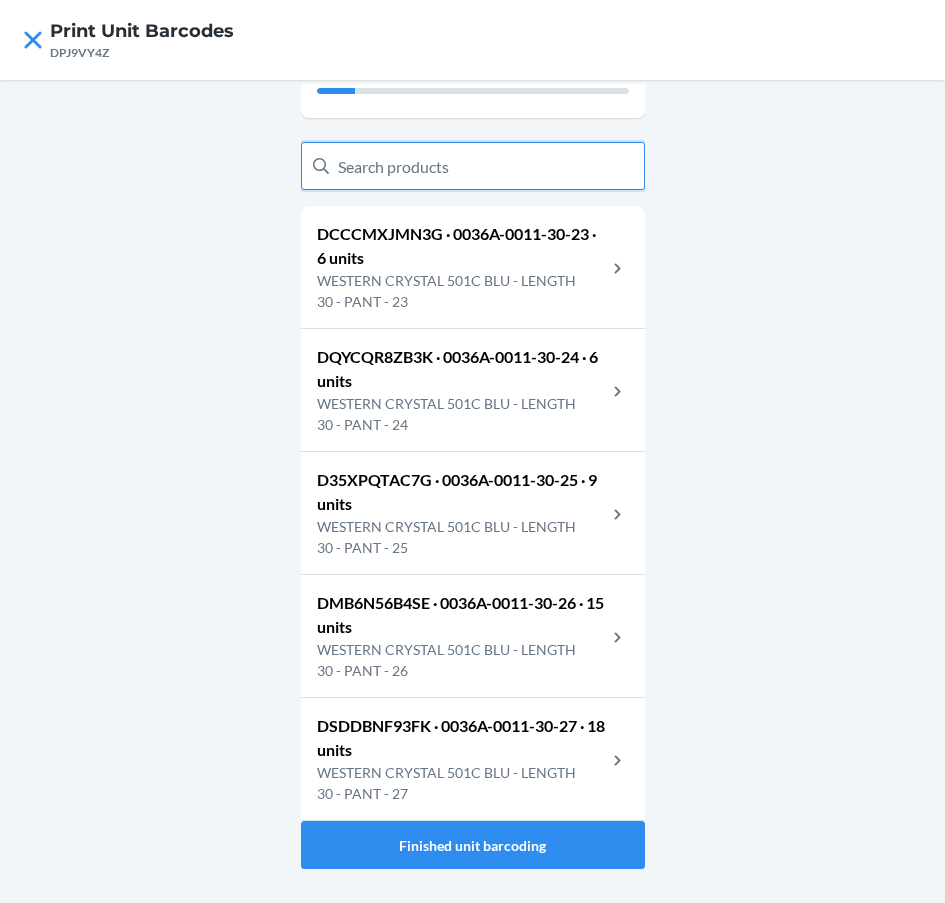 scroll, scrollTop: 100, scrollLeft: 0, axis: vertical 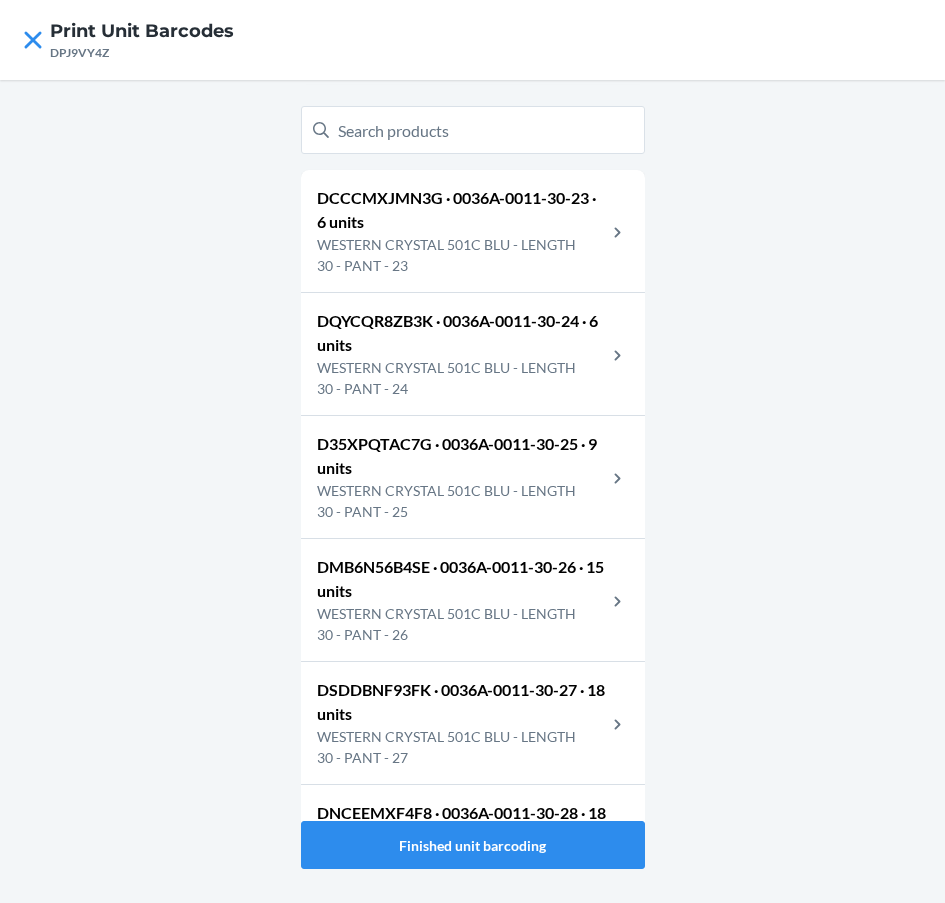click on "Barcodes printed:   74 DCCCMXJMN3G · 0036A-0011-30-23 · 6 units WESTERN CRYSTAL 501C BLU - LENGTH 30 - PANT - 23 DQYCQR8ZB3K · 0036A-0011-30-24 · 6 units WESTERN CRYSTAL 501C BLU - LENGTH 30 - PANT - 24 D35XPQTAC7G · 0036A-0011-30-25 · 9 units WESTERN CRYSTAL 501C BLU - LENGTH 30 - PANT - 25 DMB6N56B4SE · 0036A-0011-30-26 · 15 units WESTERN CRYSTAL 501C BLU - LENGTH 30 - PANT - 26 DSDDBNF93FK · 0036A-0011-30-27 · 18 units WESTERN CRYSTAL 501C BLU - LENGTH 30 - PANT - 27 DNCEEMXF4F8 · 0036A-0011-30-28 · 18 units WESTERN CRYSTAL 501C BLU - LENGTH 30 - PANT - 28 DPNMLYAXTHG · 0036A-0011-30-29 · 18 units WESTERN CRYSTAL 501C BLU - LENGTH 30 - PANT - 29 DA4N4MHGYRM · 0036A-0011-30-30 · 15 units WESTERN CRYSTAL 501C BLU - LENGTH 30 - PANT - 30 DTU9S9ANA5A · 0036A-0011-30-31 · 15 units WESTERN CRYSTAL 501C BLU - LENGTH 30 - PANT - 31 DWW49EJ7UCS · 0036A-0011-30-32 · 12 units WESTERN CRYSTAL 501C BLU - LENGTH 30 - PANT - 32 DKDH9XUQVFB · 0036A-0011-30-33 · 9 units Finished unit barcoding" at bounding box center (472, 491) 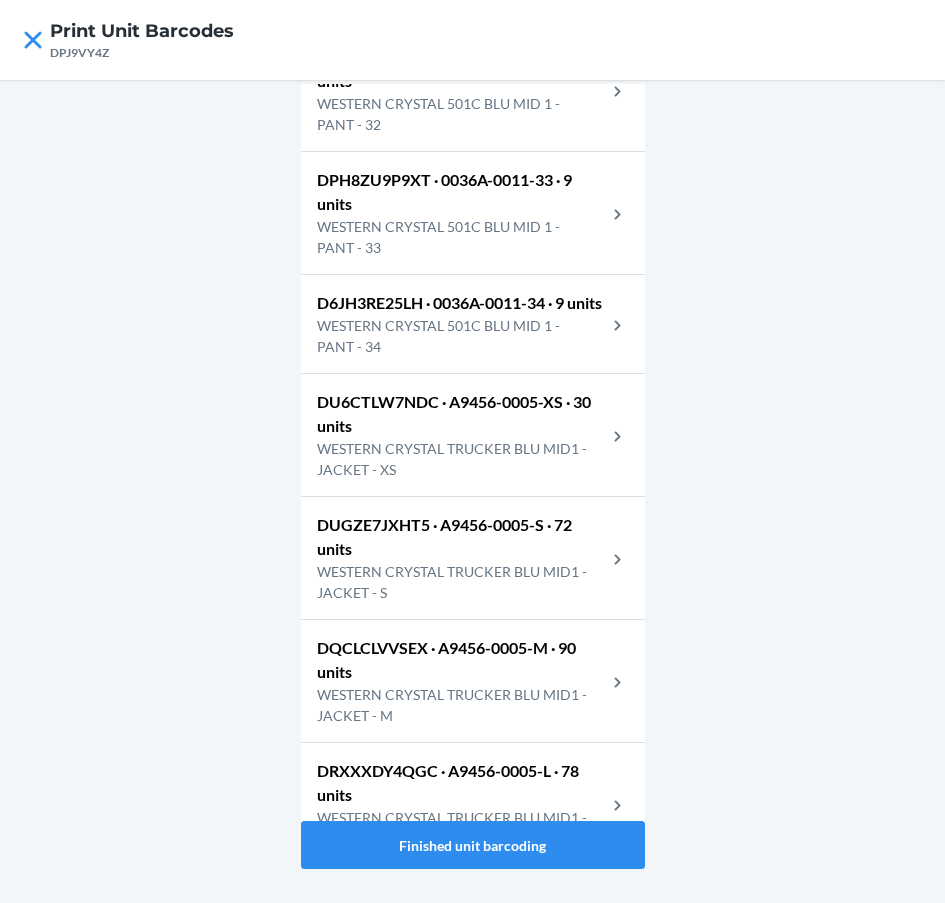 scroll, scrollTop: 3016, scrollLeft: 0, axis: vertical 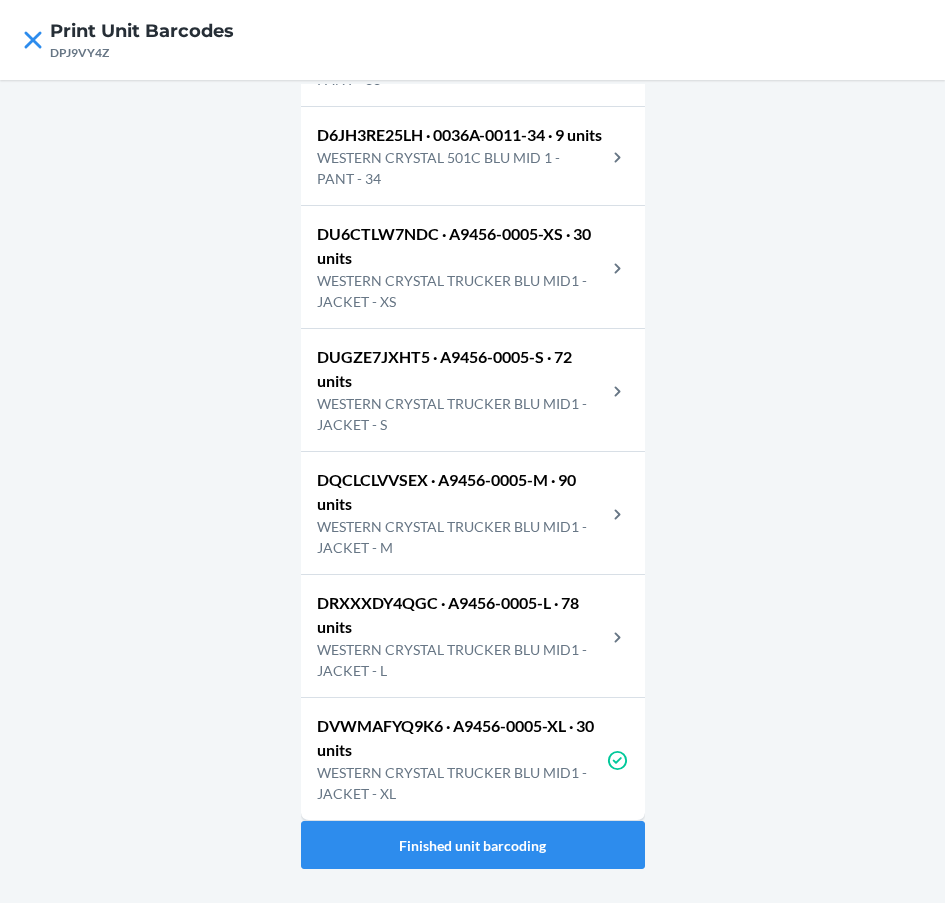 click on "WESTERN CRYSTAL TRUCKER BLU MID1 - JACKET - M" at bounding box center (461, 537) 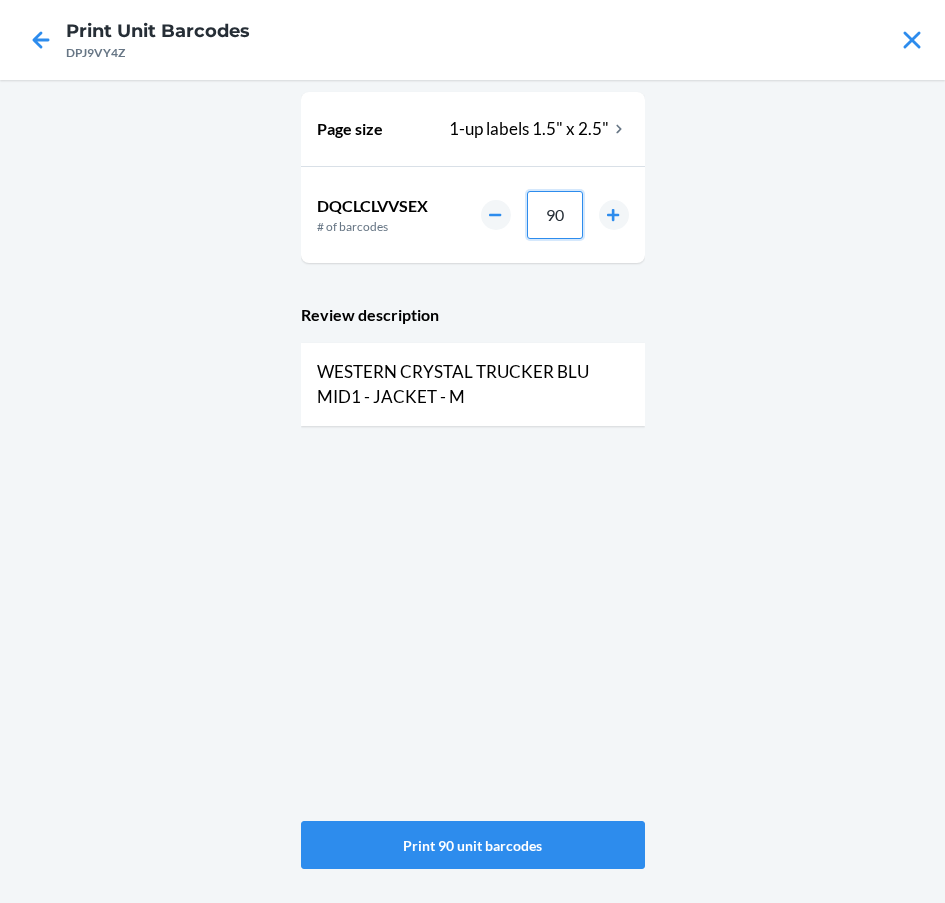 drag, startPoint x: 579, startPoint y: 215, endPoint x: 496, endPoint y: 227, distance: 83.86298 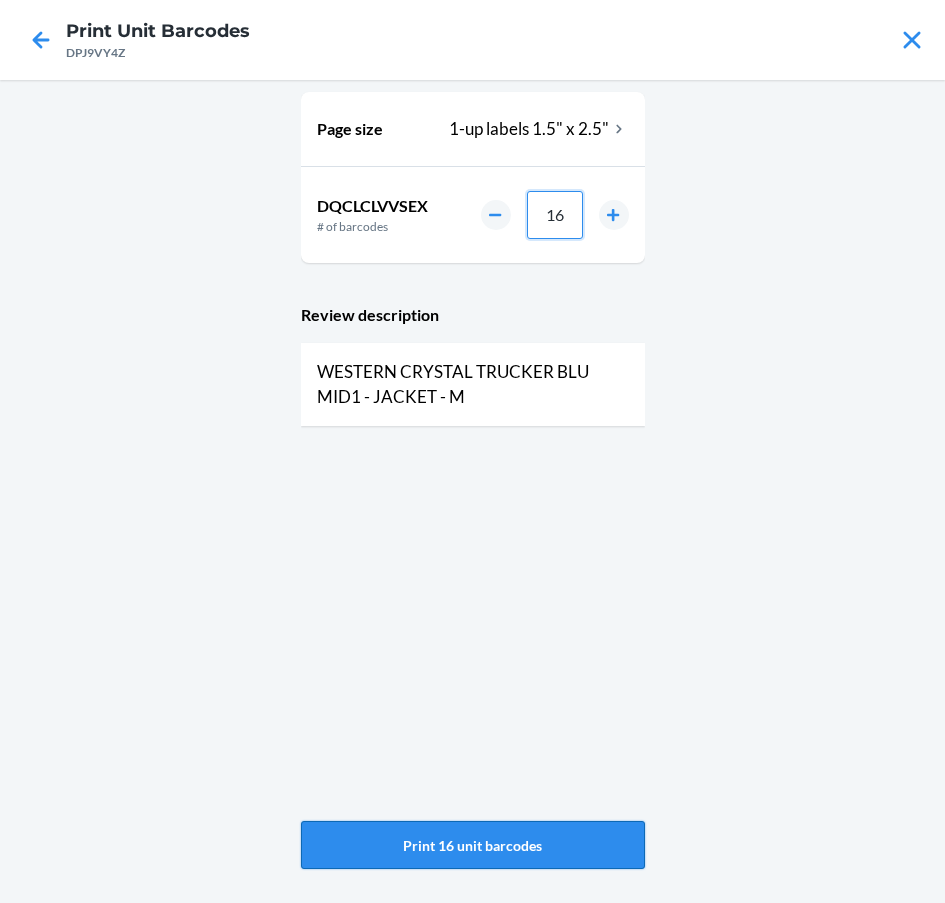 type on "16" 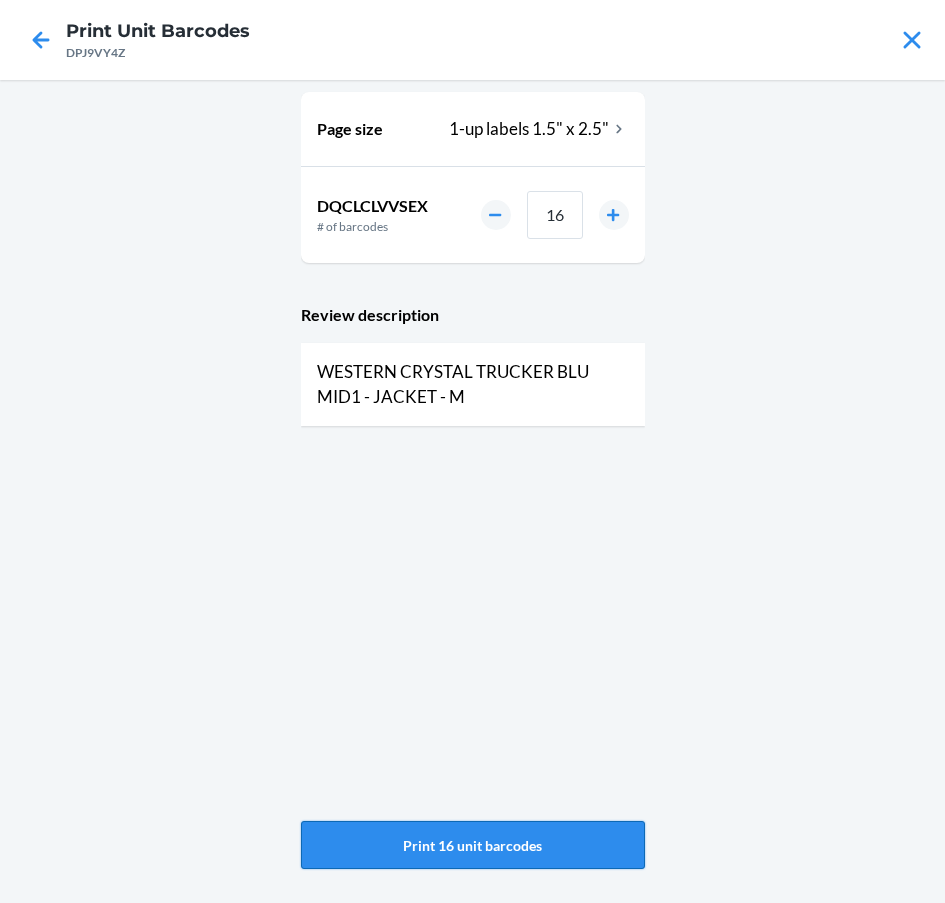 click on "Print 16 unit barcodes" at bounding box center (473, 845) 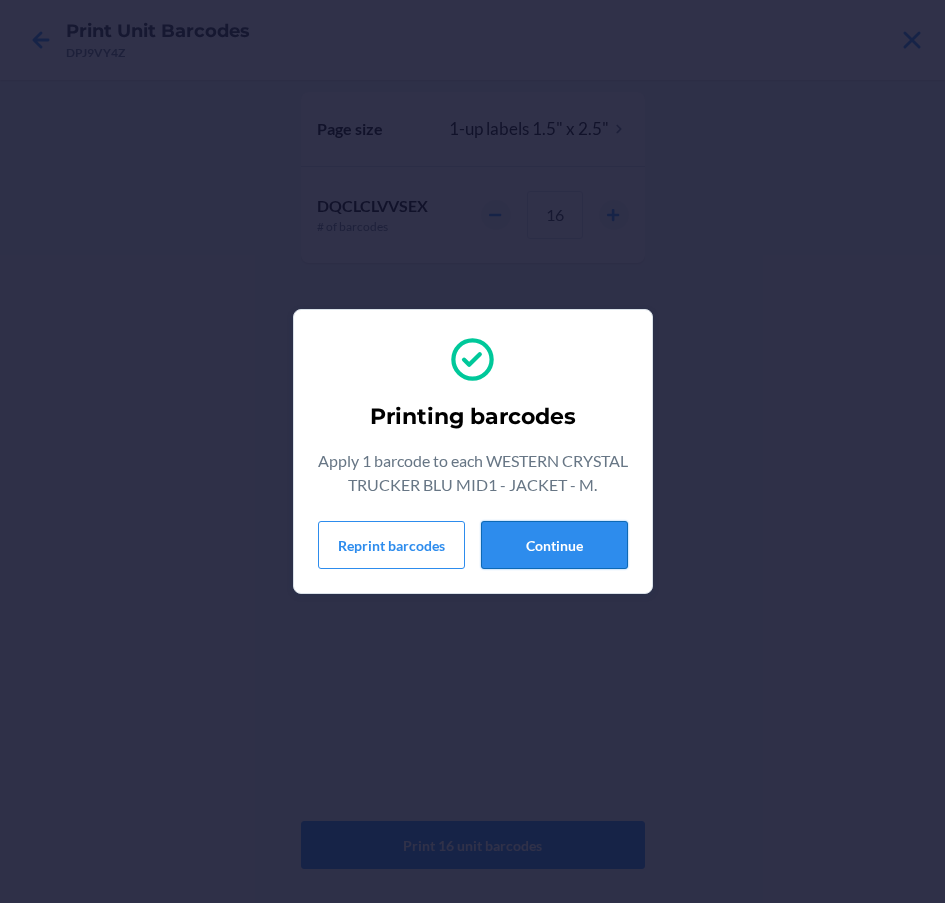 click on "Continue" at bounding box center (554, 545) 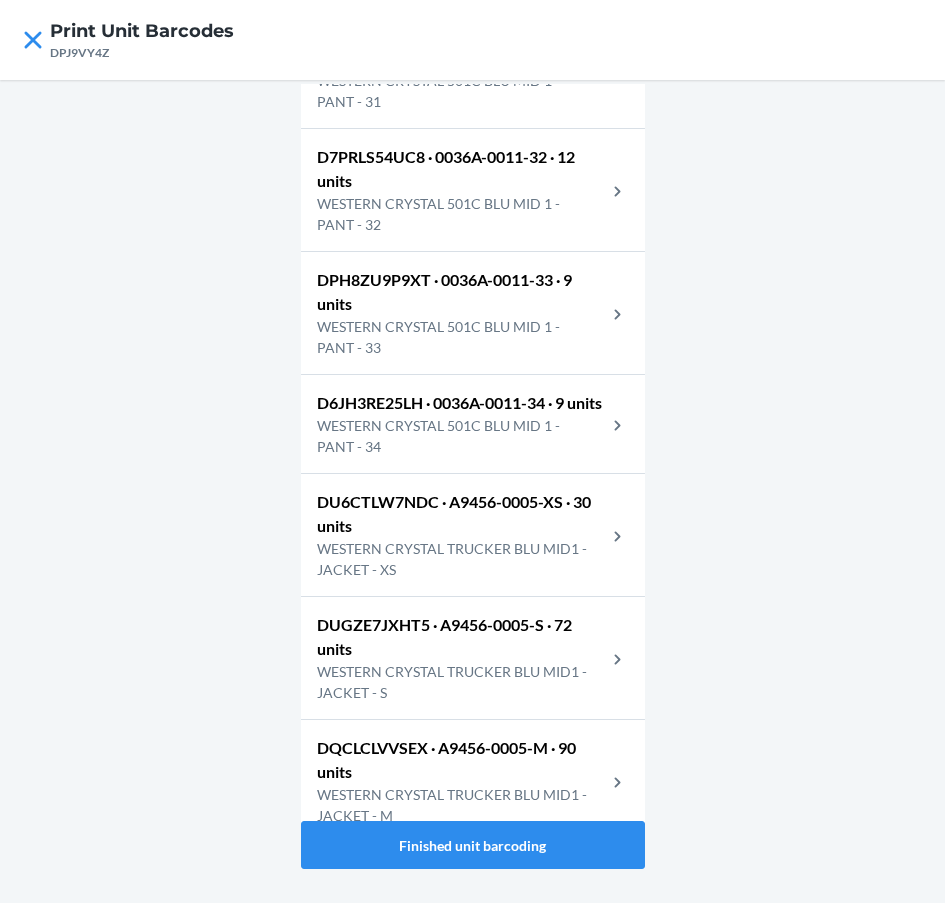 scroll, scrollTop: 3016, scrollLeft: 0, axis: vertical 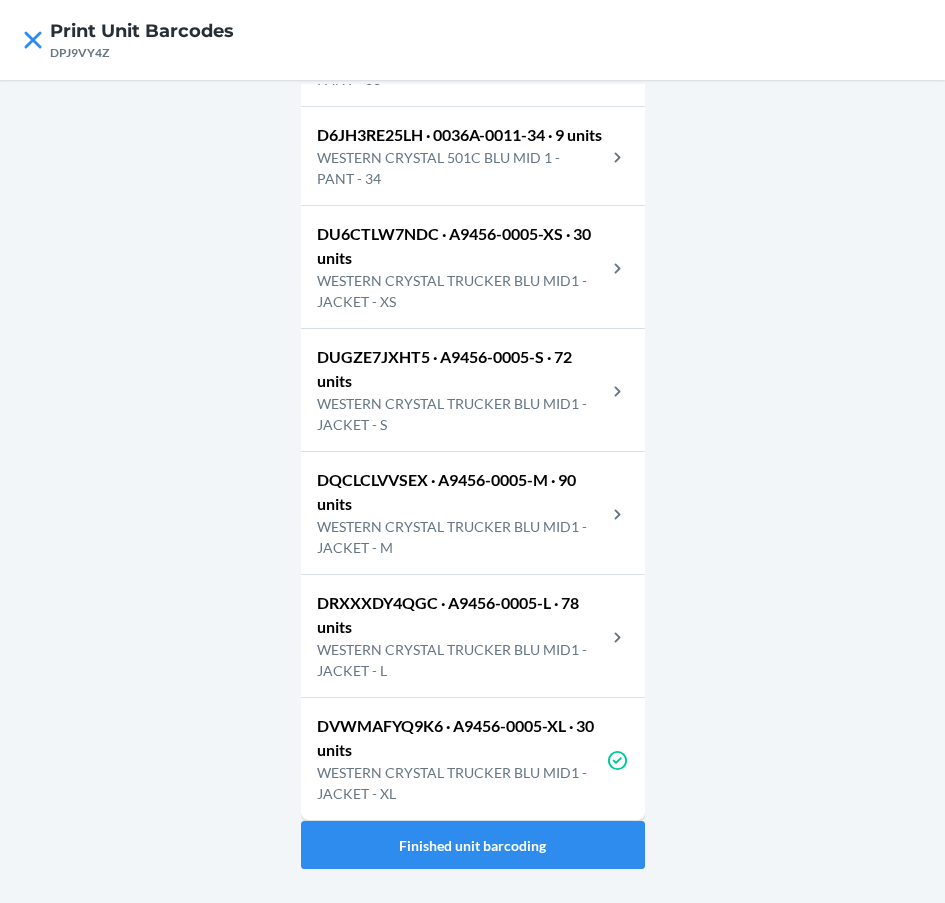 click on "WESTERN CRYSTAL TRUCKER BLU MID1 - JACKET - M" at bounding box center (461, 537) 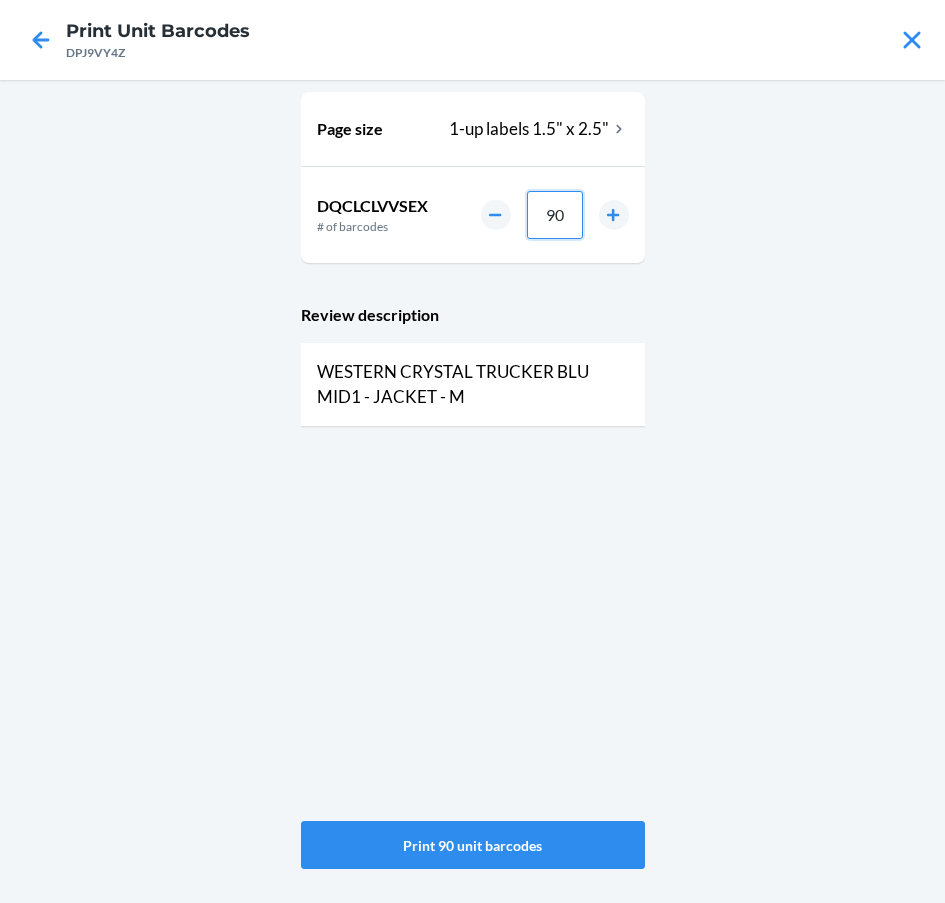 drag, startPoint x: 567, startPoint y: 222, endPoint x: 529, endPoint y: 228, distance: 38.470768 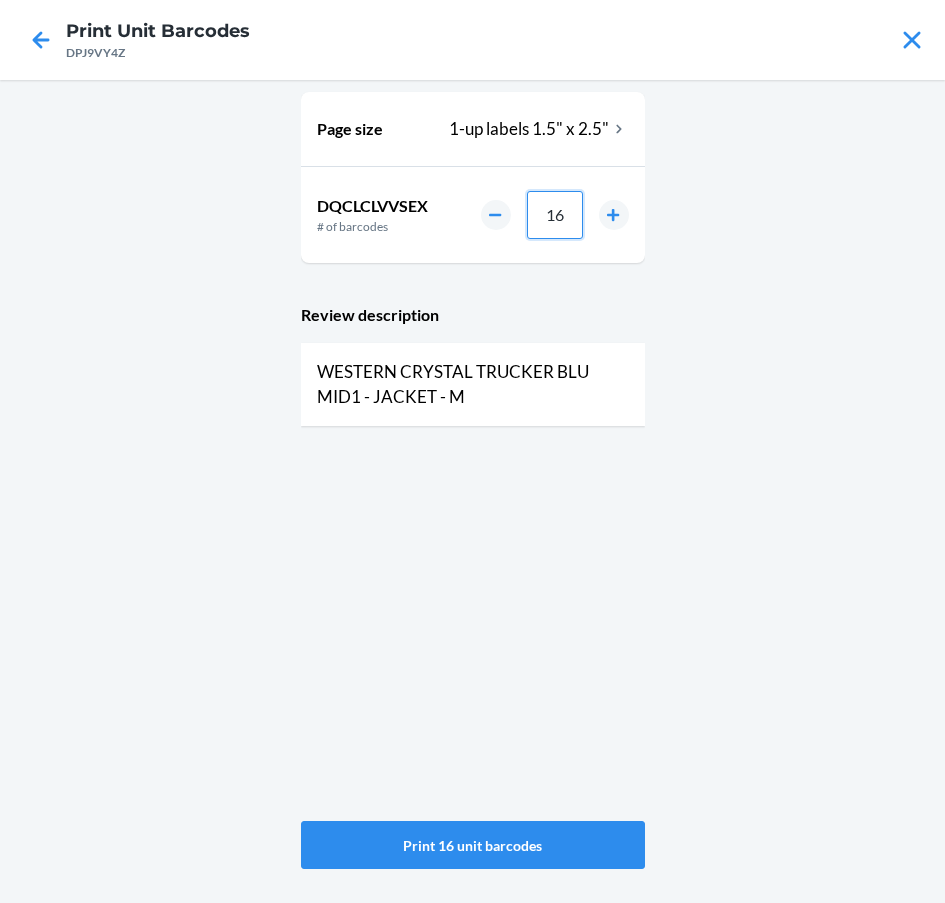 type on "16" 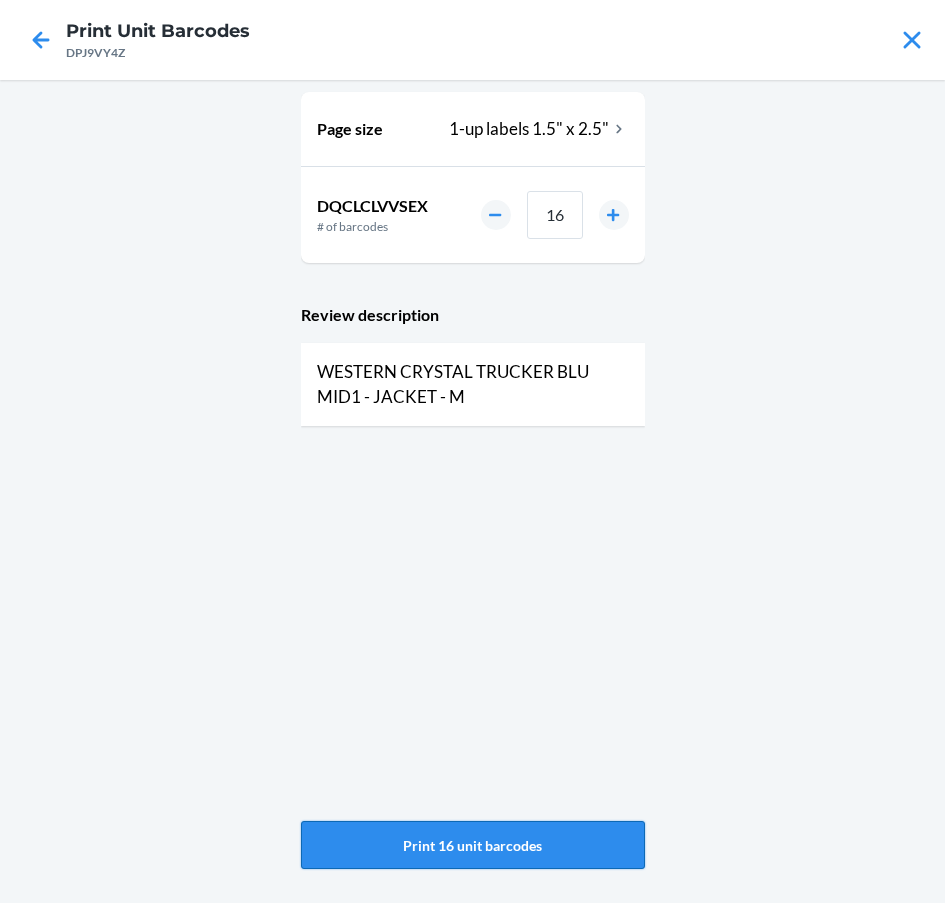 click on "Print 16 unit barcodes" at bounding box center (473, 845) 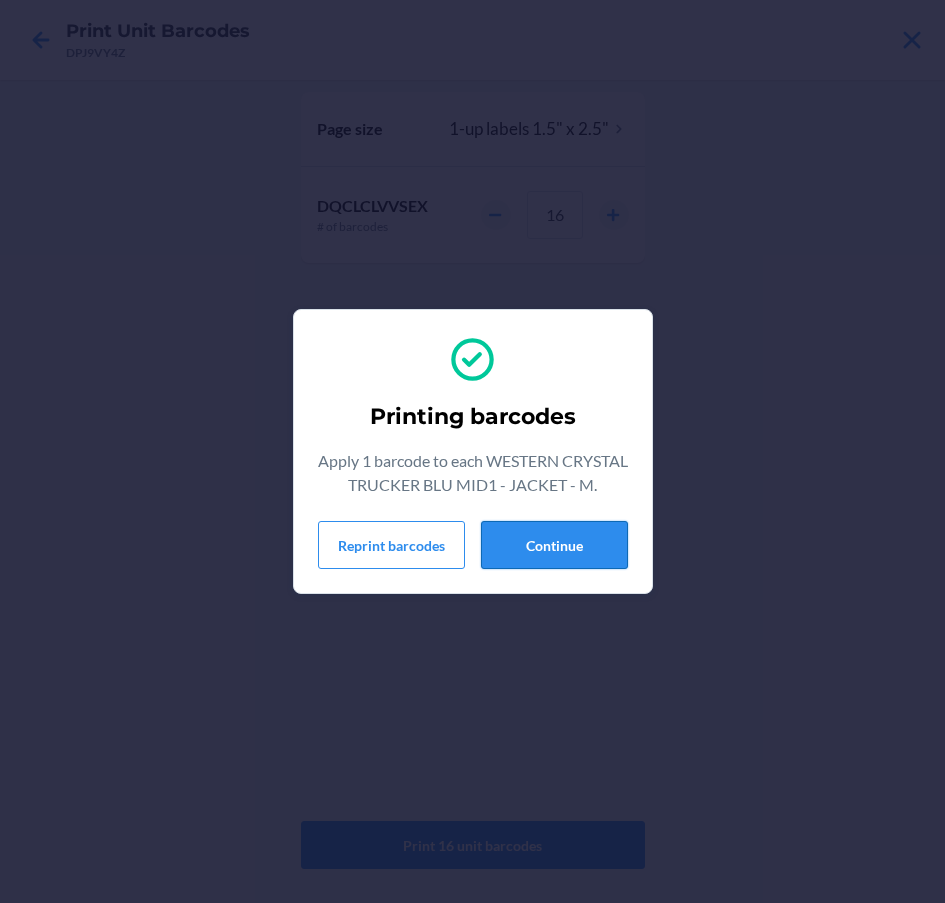 click on "Continue" at bounding box center [554, 545] 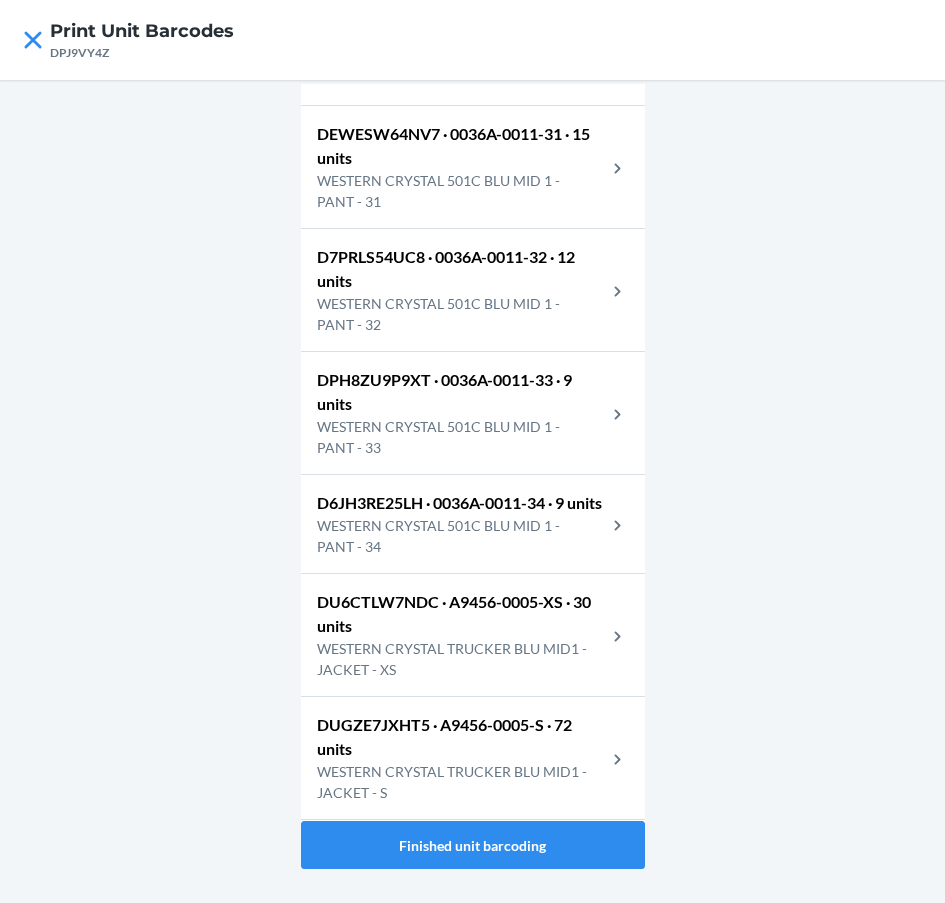 scroll, scrollTop: 3016, scrollLeft: 0, axis: vertical 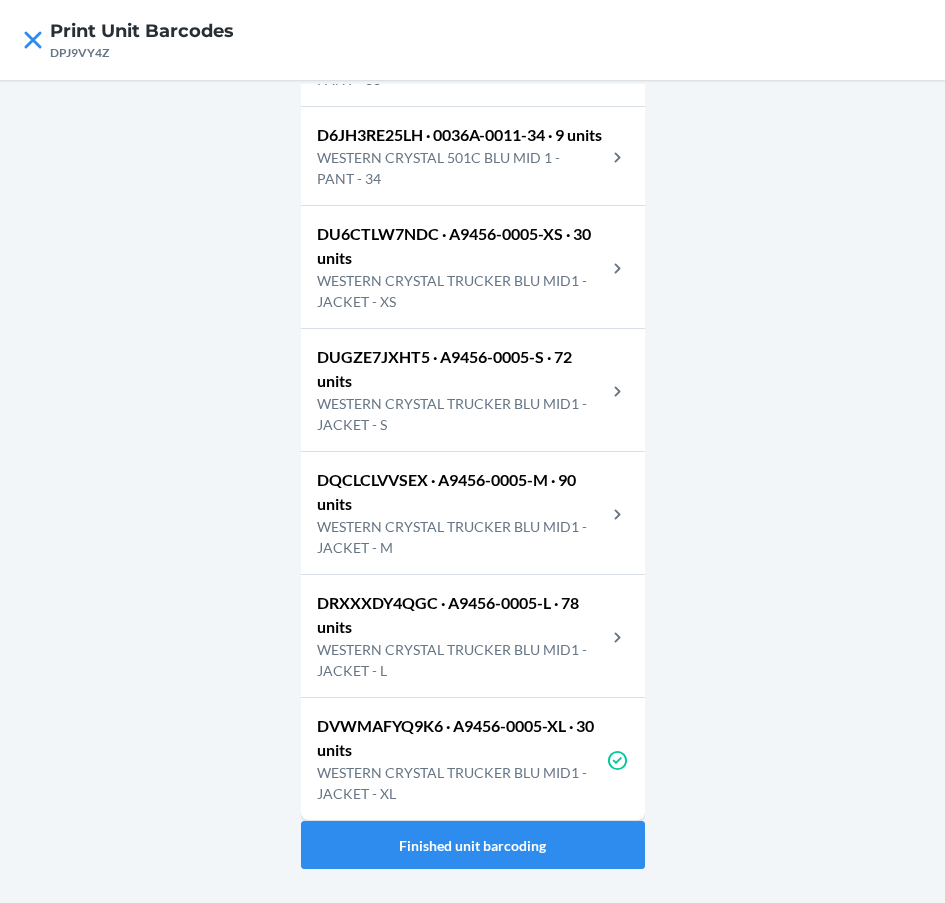 click on "WESTERN CRYSTAL TRUCKER BLU MID1 - JACKET - S" at bounding box center [461, 414] 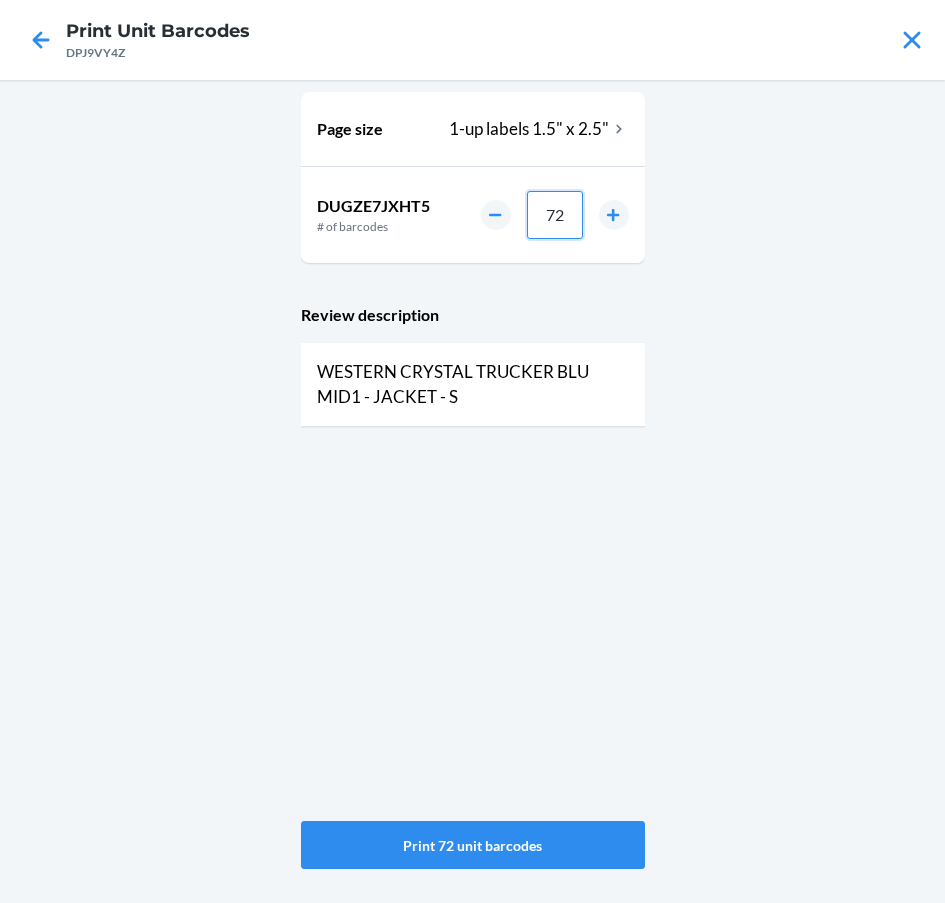 drag, startPoint x: 564, startPoint y: 217, endPoint x: 509, endPoint y: 211, distance: 55.326305 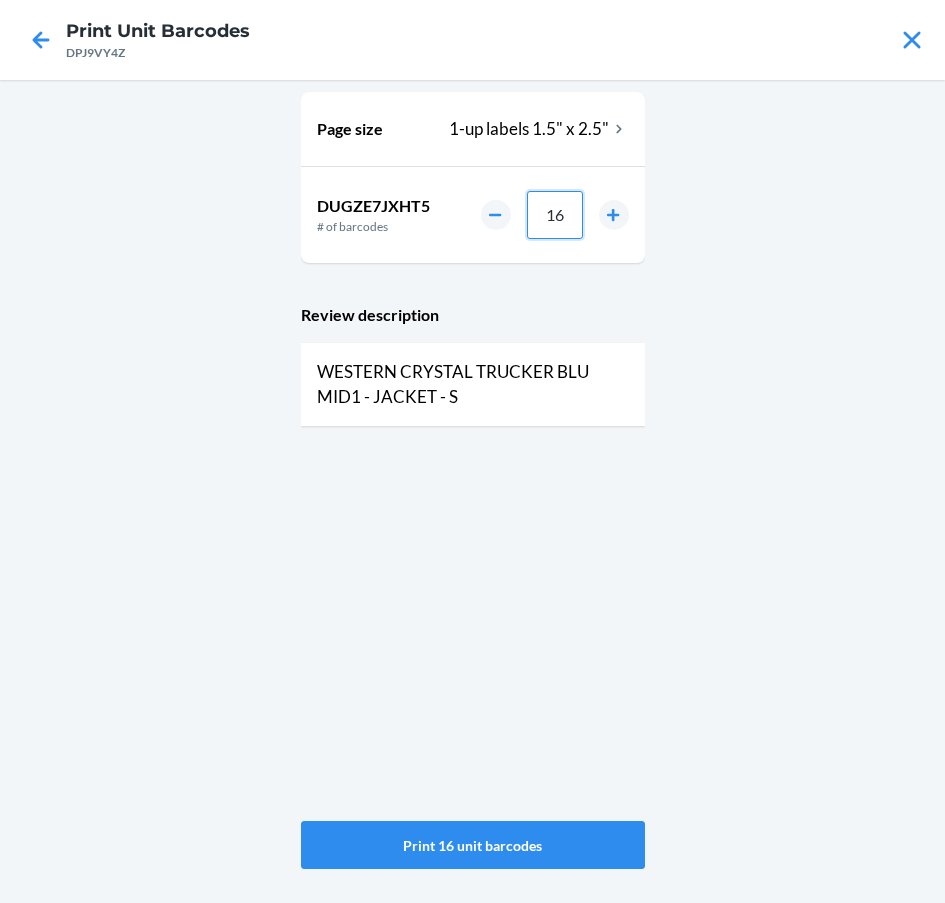 type on "16" 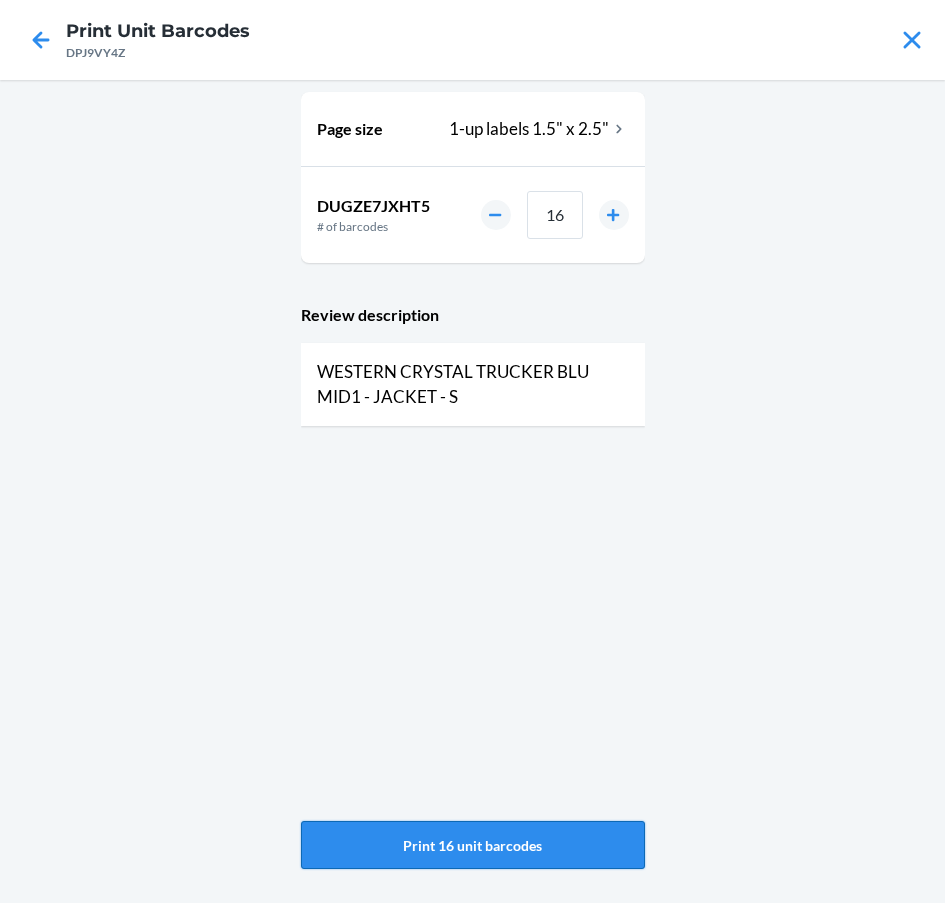click on "Print 16 unit barcodes" at bounding box center (473, 845) 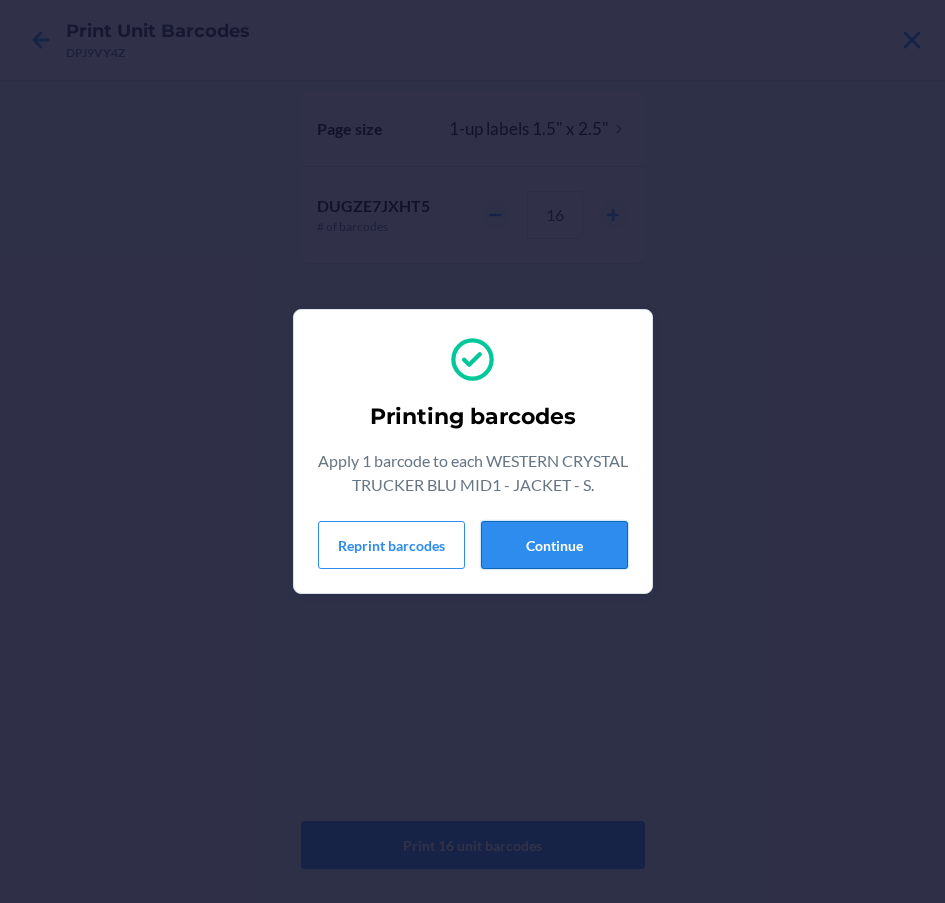 click on "Continue" at bounding box center [554, 545] 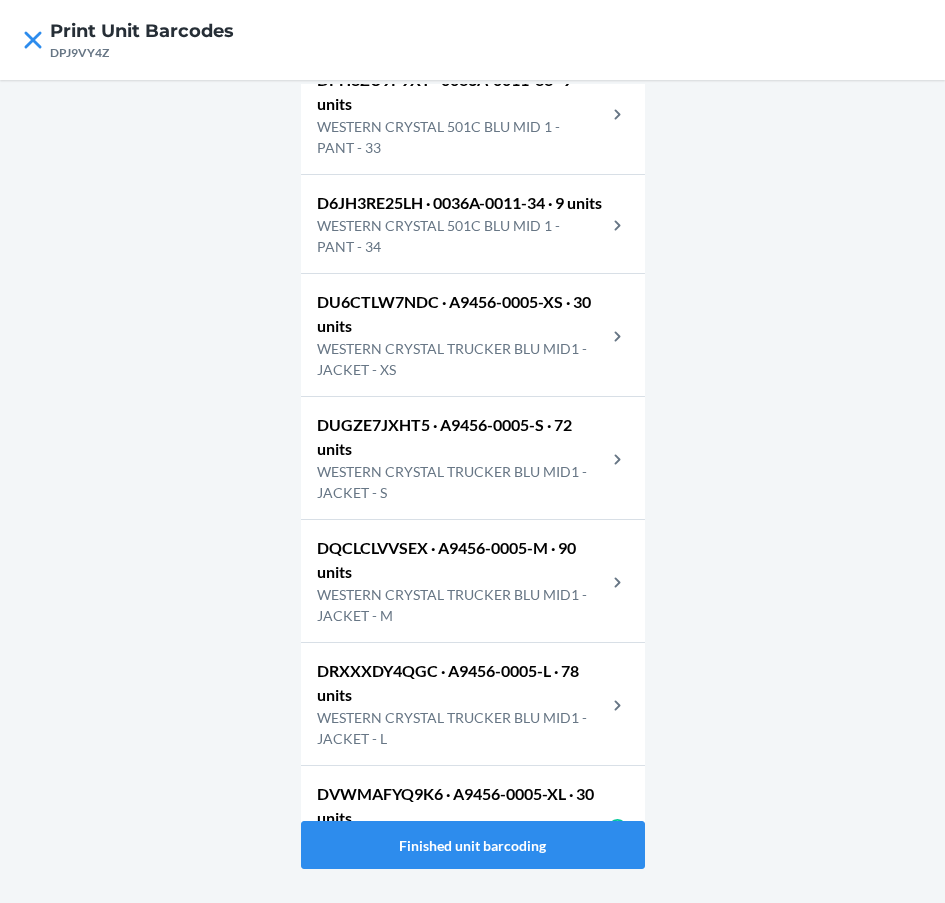 scroll, scrollTop: 3016, scrollLeft: 0, axis: vertical 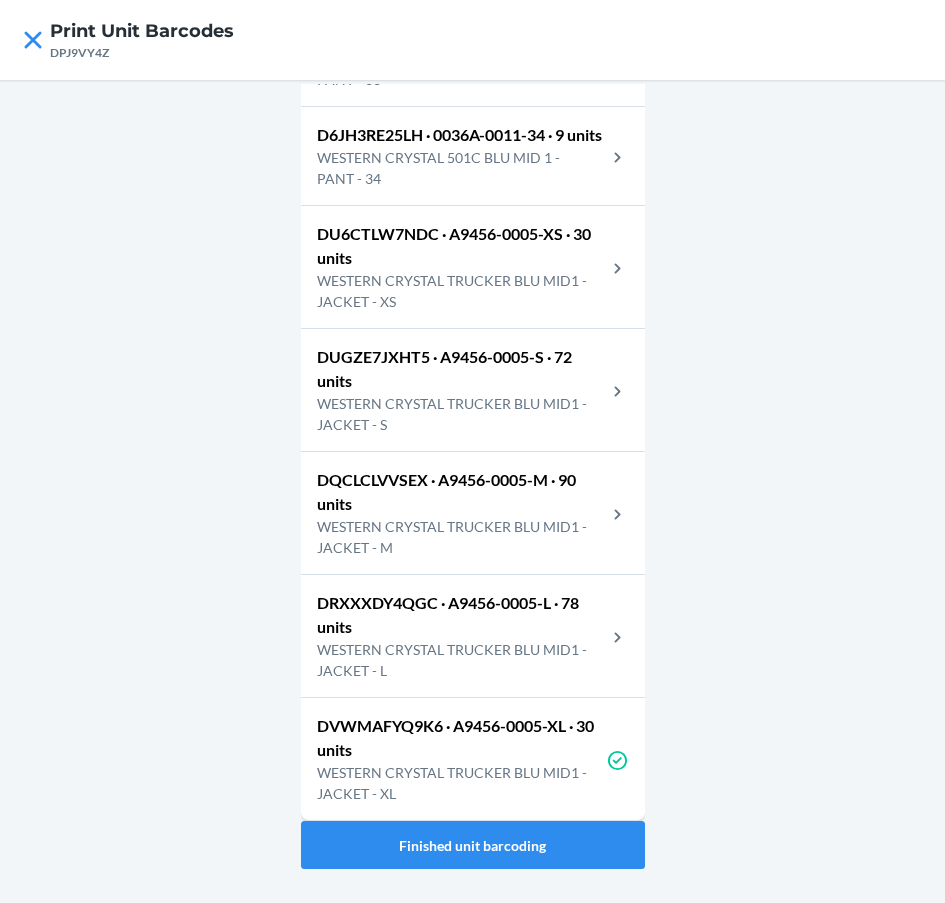 click on "WESTERN CRYSTAL TRUCKER BLU MID1 - JACKET - S" at bounding box center (461, 414) 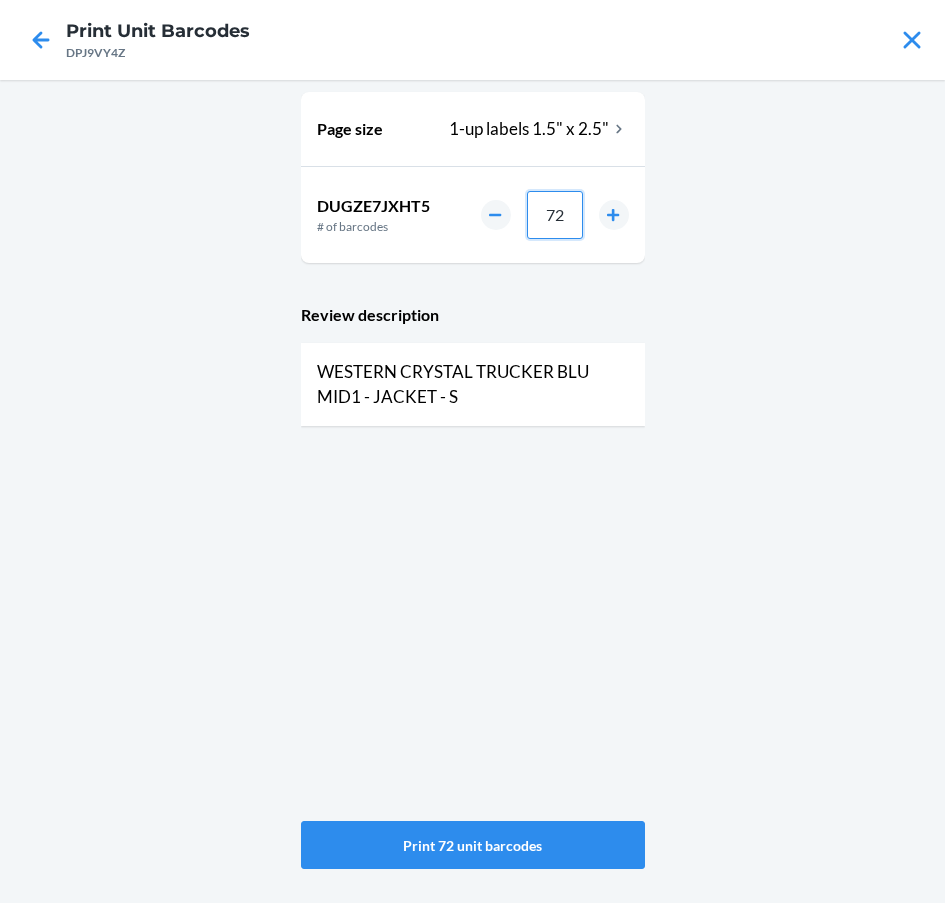 drag, startPoint x: 566, startPoint y: 209, endPoint x: 518, endPoint y: 221, distance: 49.47727 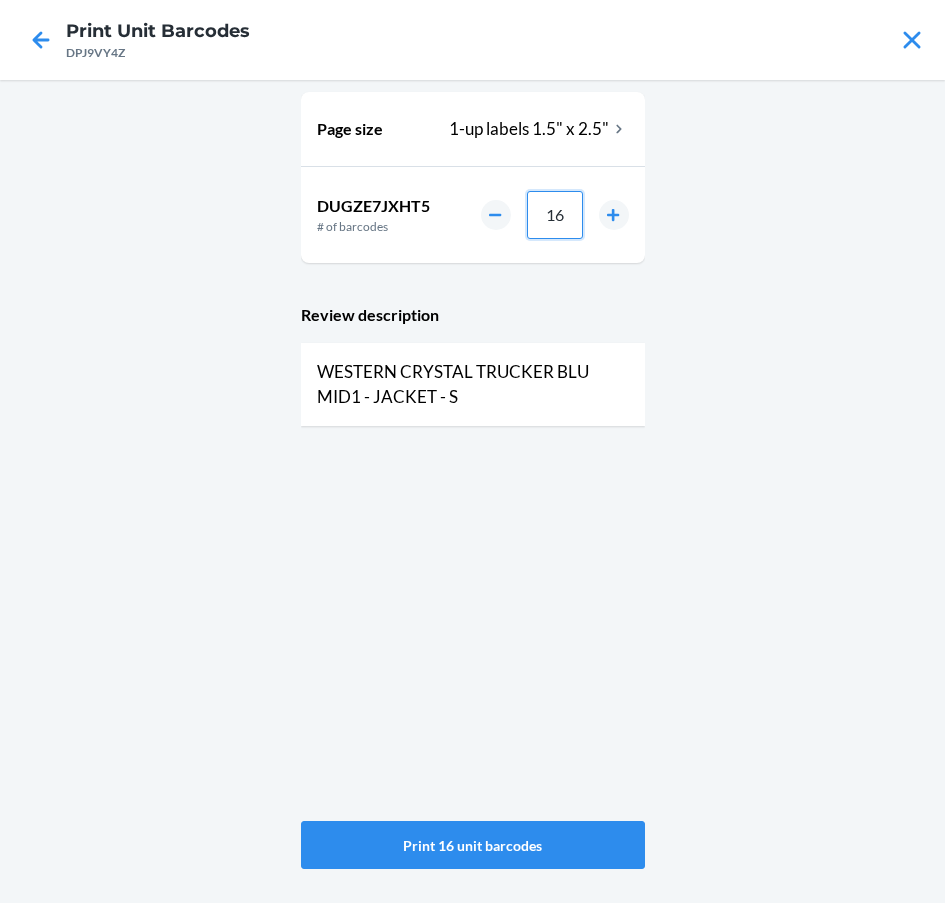 type on "16" 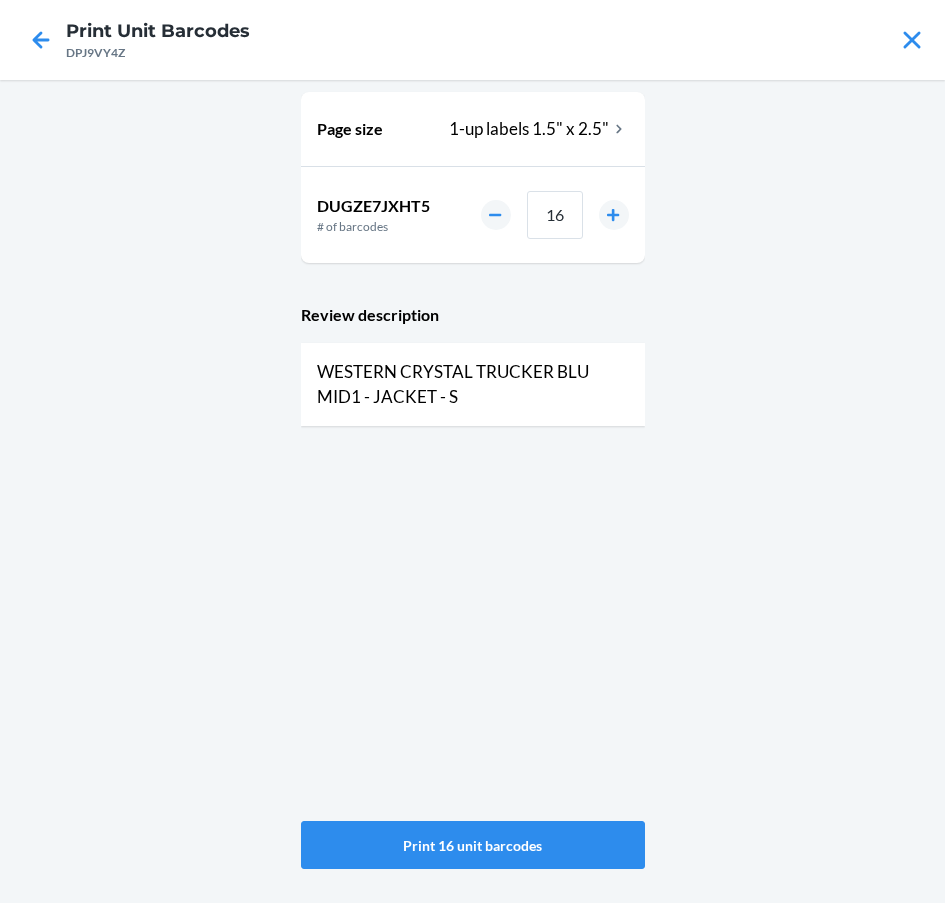 click on "Page size 1-up labels 1.5" x 2.5" DUGZE7JXHT5 # of barcodes 16 Review description WESTERN CRYSTAL TRUCKER BLU MID1 - JACKET - S" at bounding box center [473, 456] 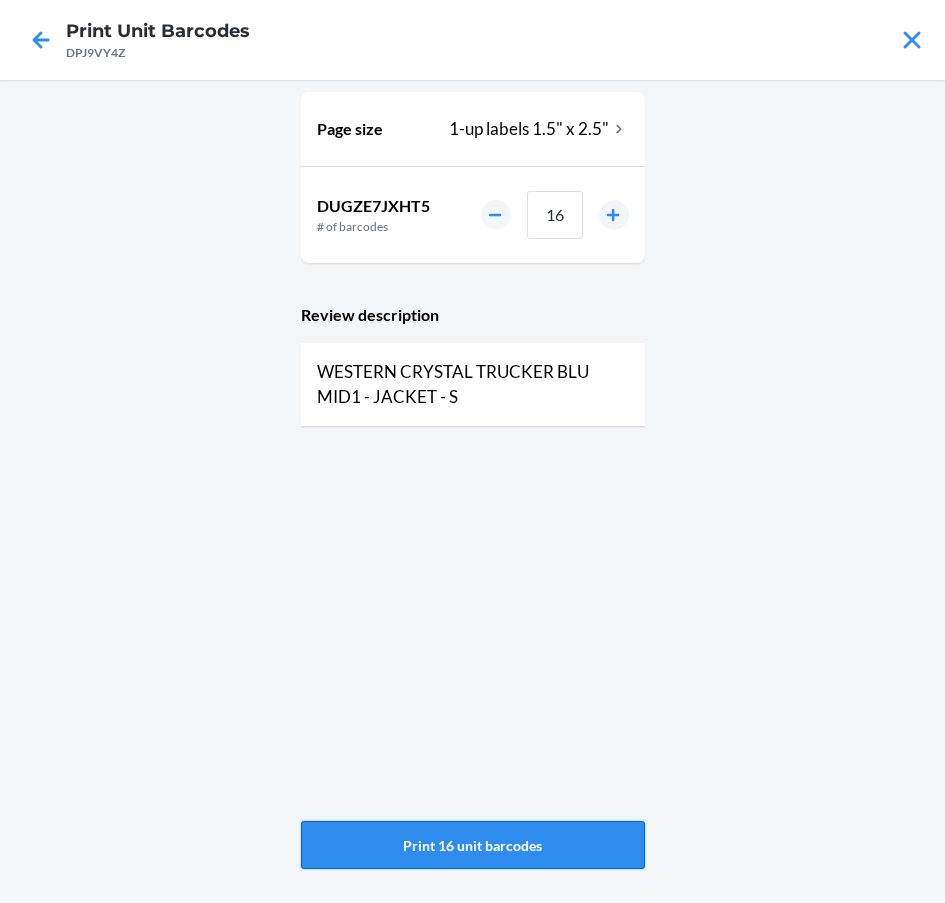 click on "Print 16 unit barcodes" at bounding box center [473, 845] 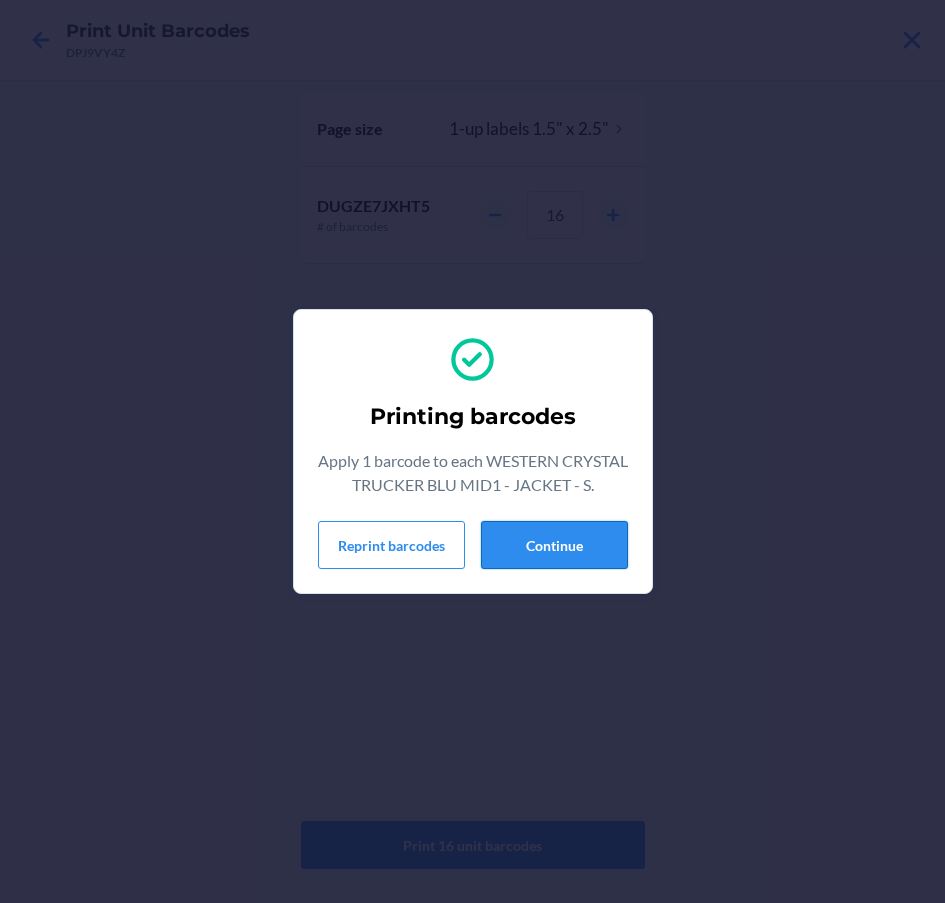 click on "Continue" at bounding box center [554, 545] 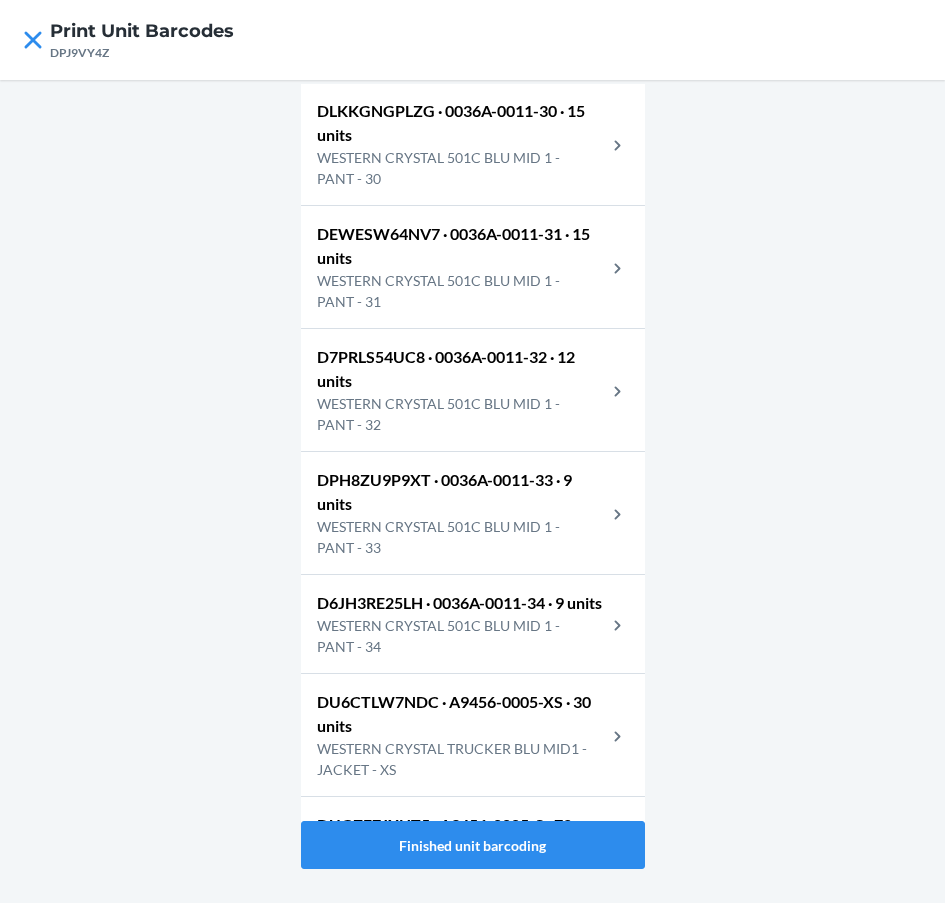 scroll, scrollTop: 3016, scrollLeft: 0, axis: vertical 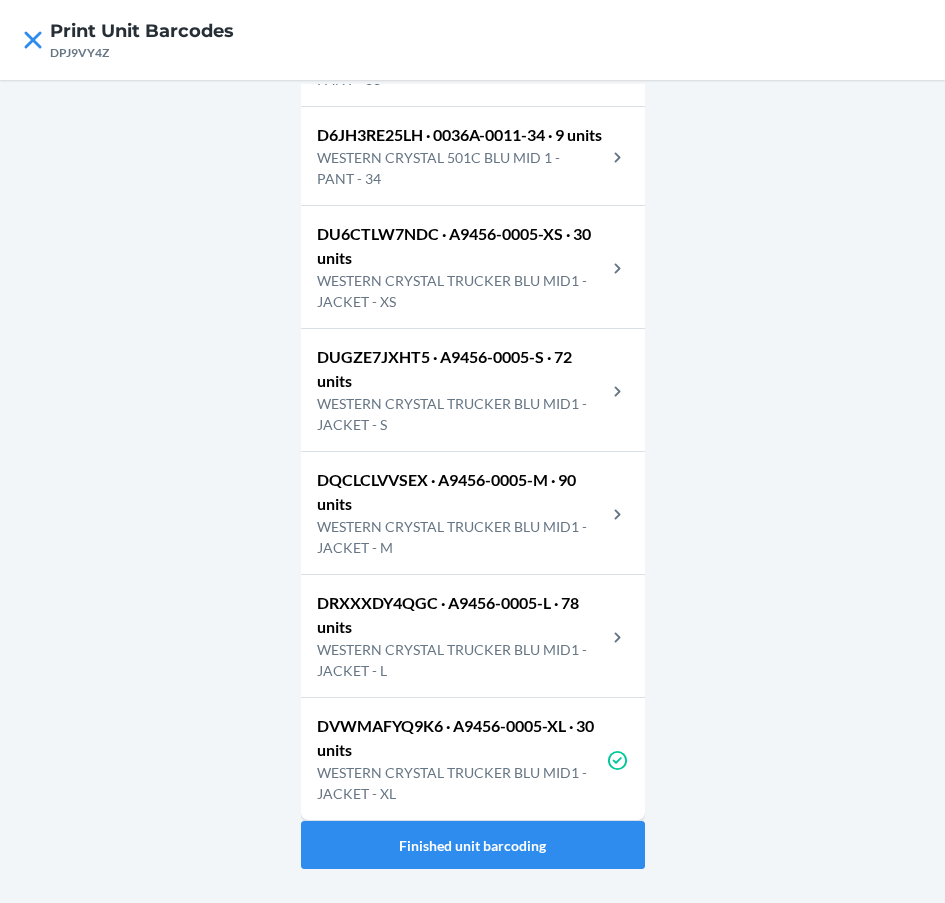 click on "DQCLCLVVSEX · A9456-0005-M · 90 units" at bounding box center [461, 492] 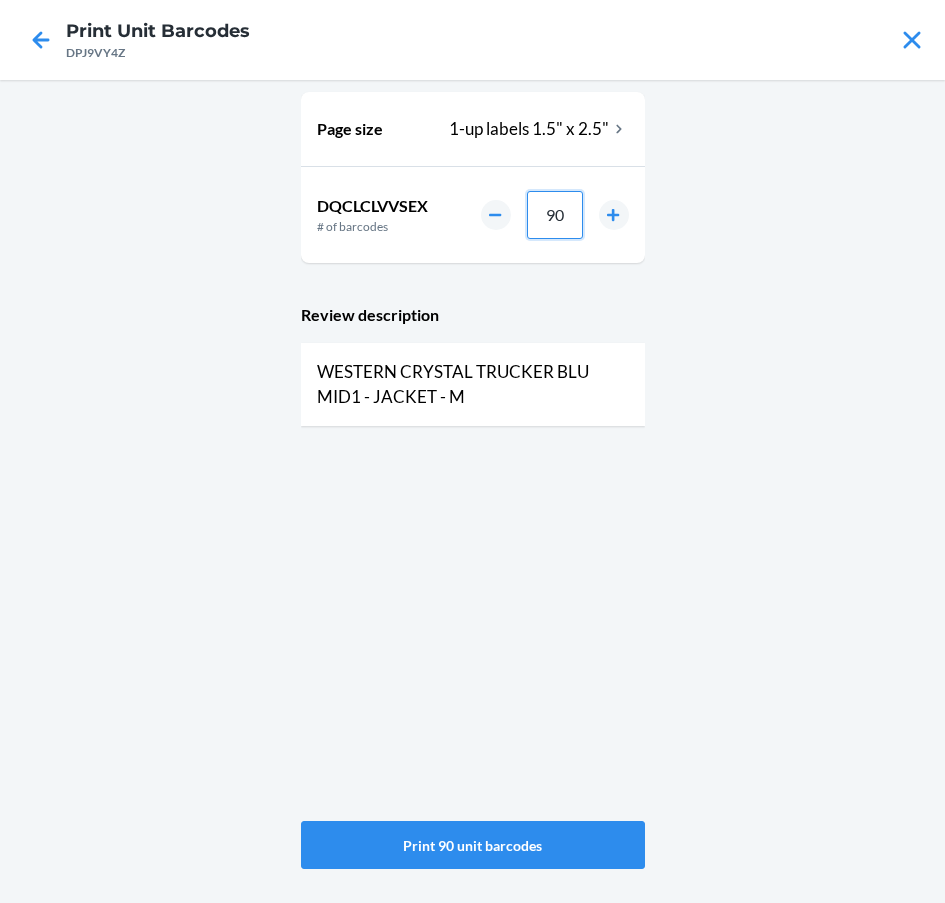 drag, startPoint x: 571, startPoint y: 222, endPoint x: 522, endPoint y: 227, distance: 49.25444 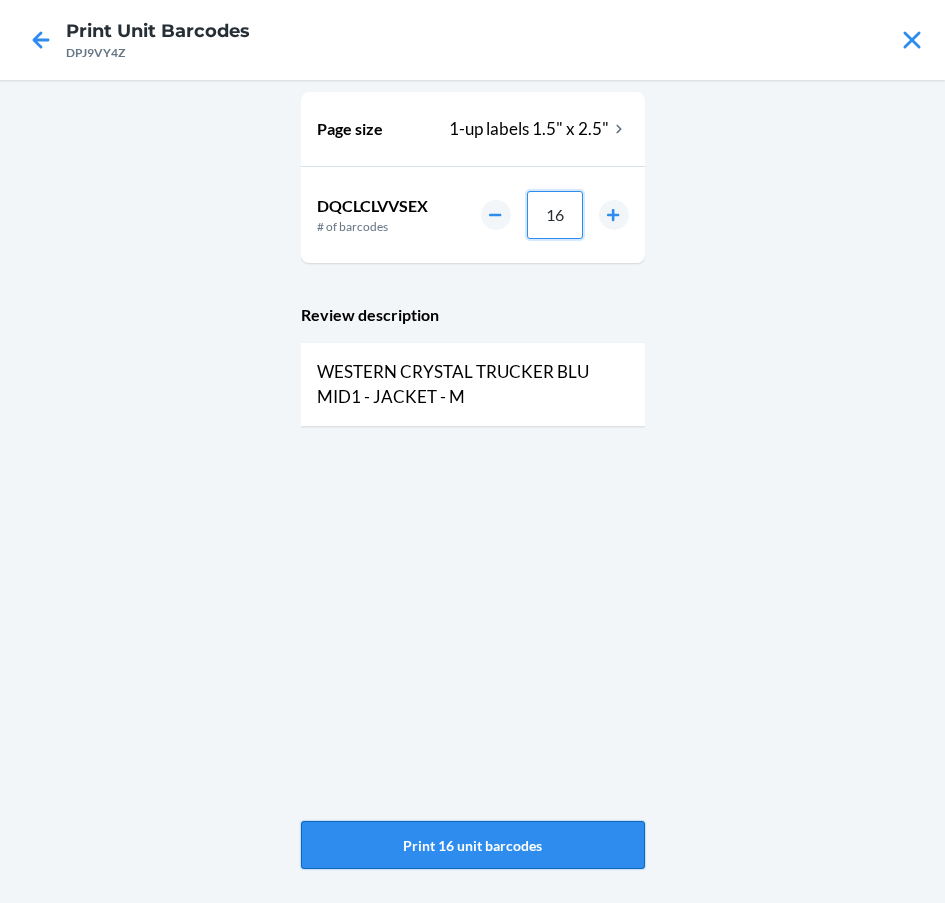 type on "16" 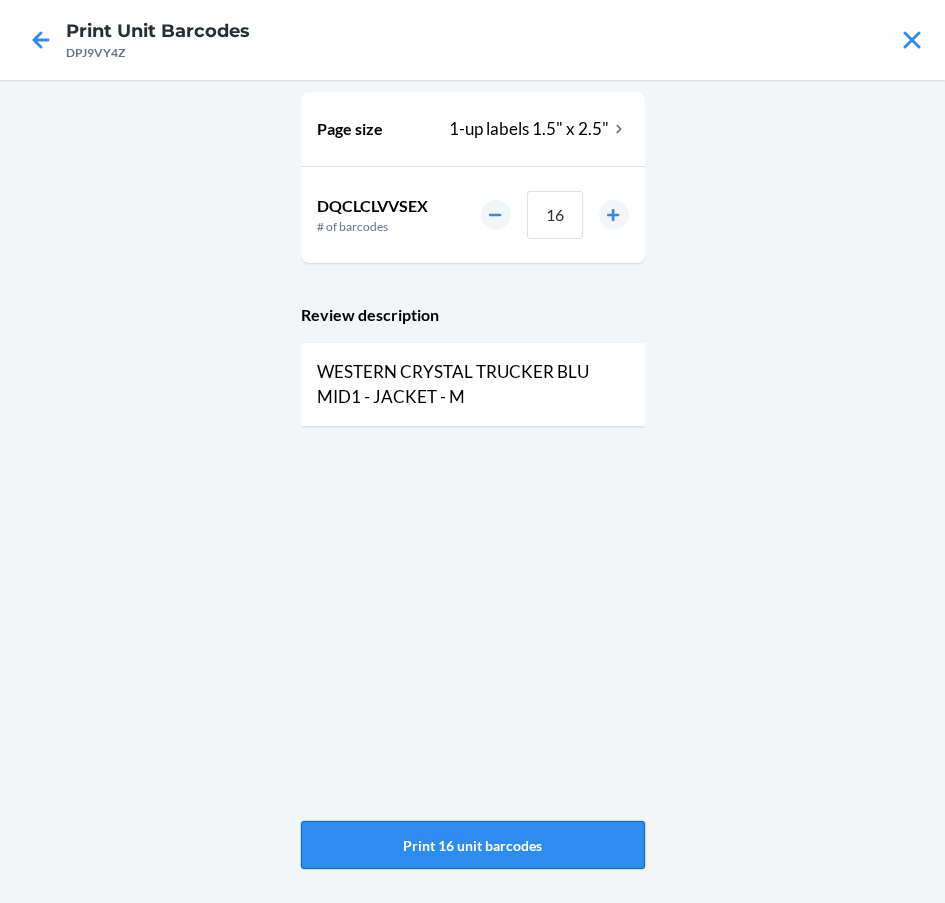 click on "Print 16 unit barcodes" at bounding box center [473, 845] 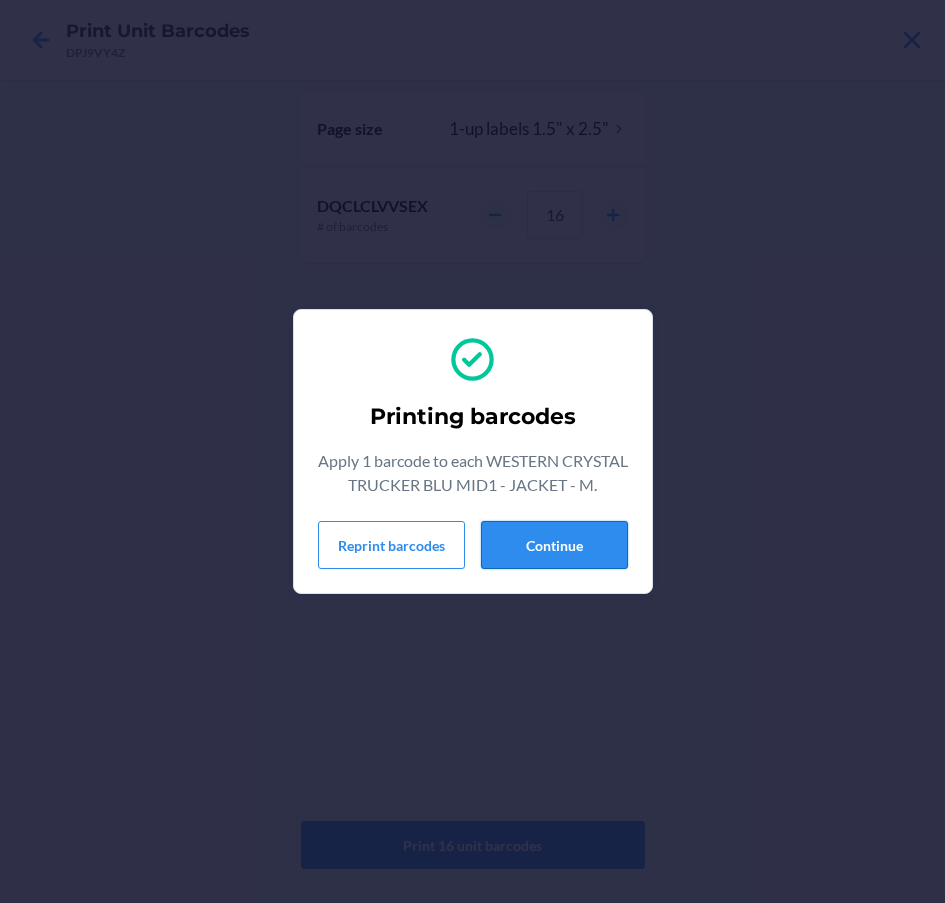 click on "Continue" at bounding box center [554, 545] 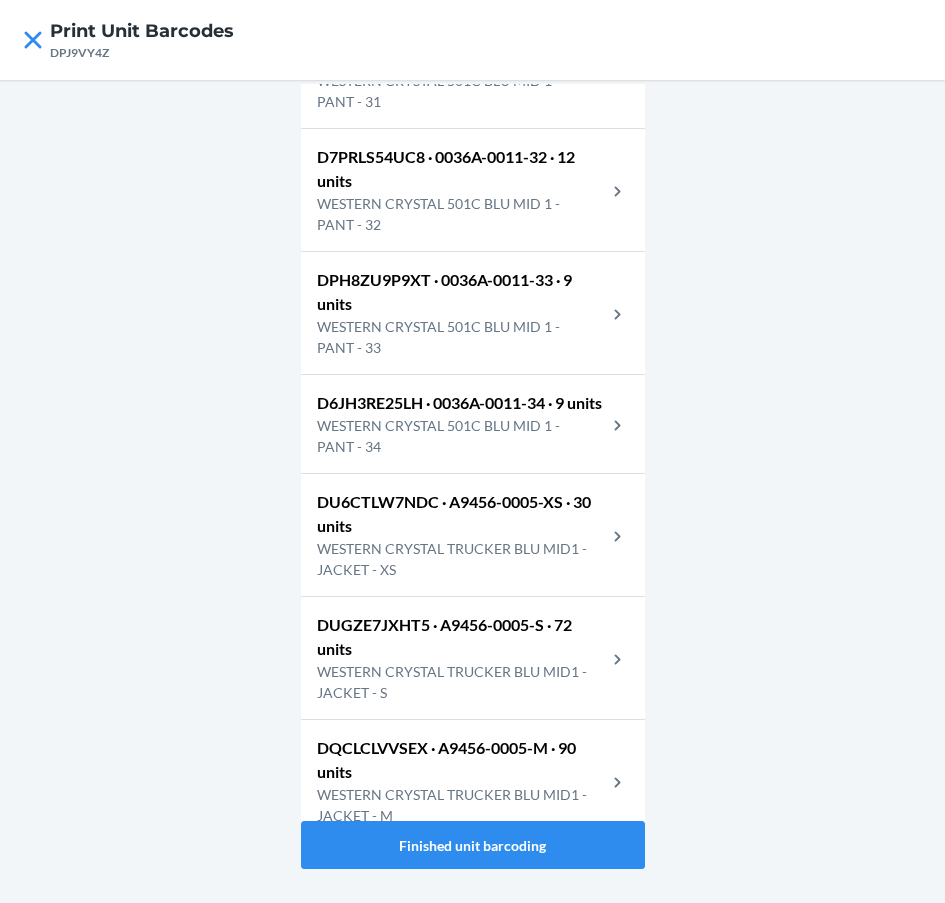 scroll, scrollTop: 3016, scrollLeft: 0, axis: vertical 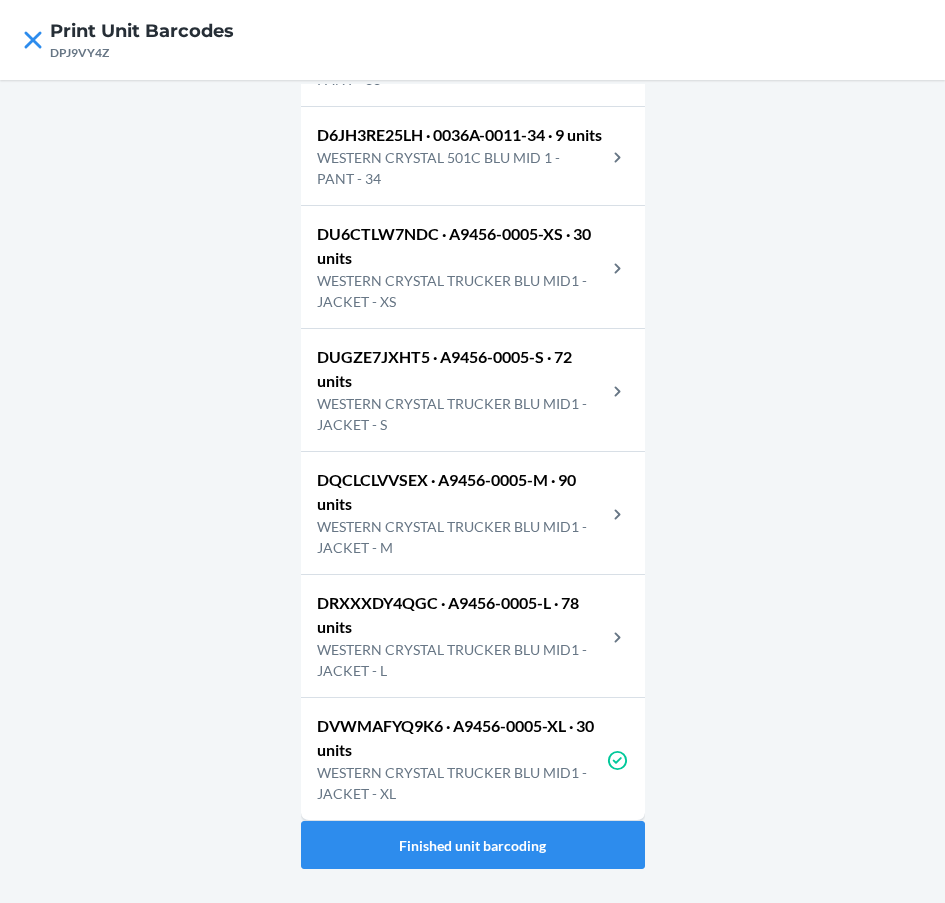click on "WESTERN CRYSTAL TRUCKER BLU MID1 - JACKET - M" at bounding box center [461, 537] 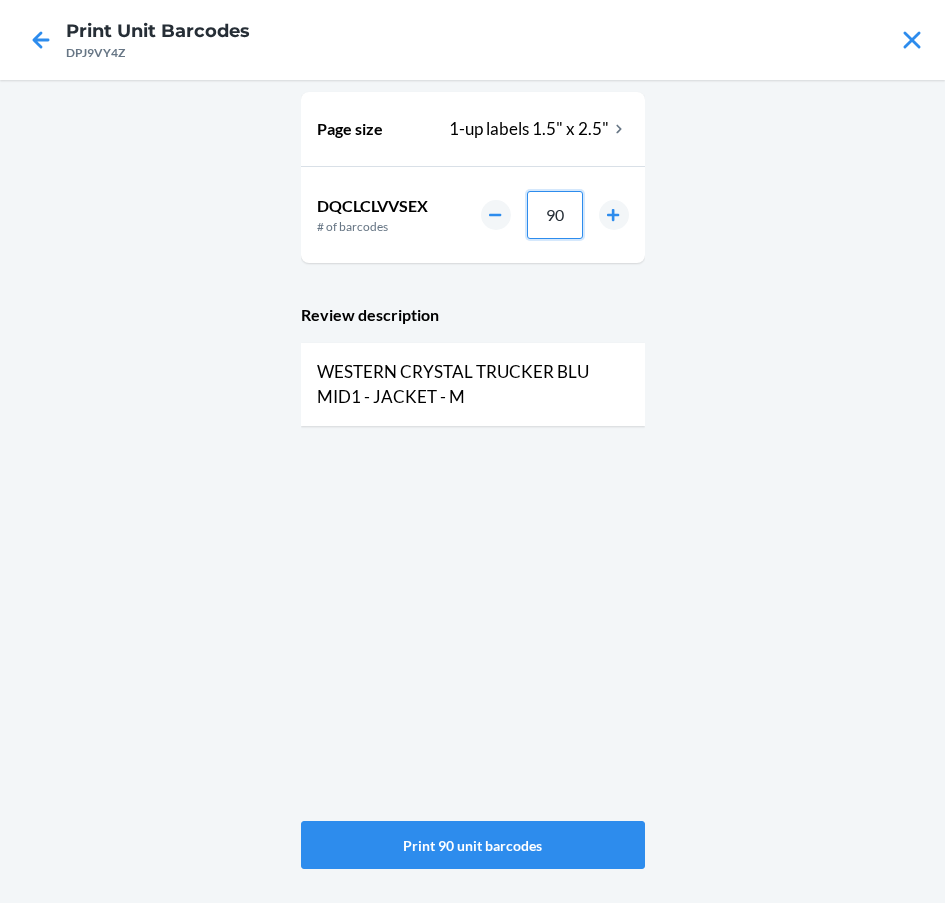 drag, startPoint x: 573, startPoint y: 211, endPoint x: 538, endPoint y: 211, distance: 35 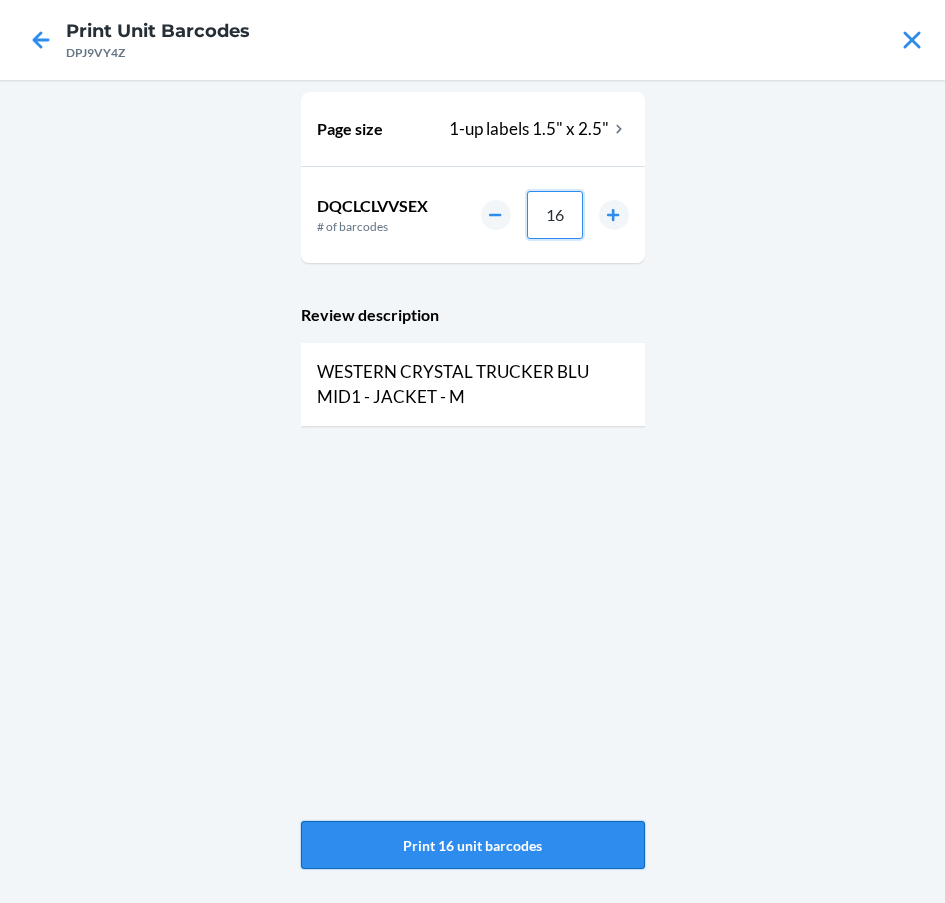 type on "16" 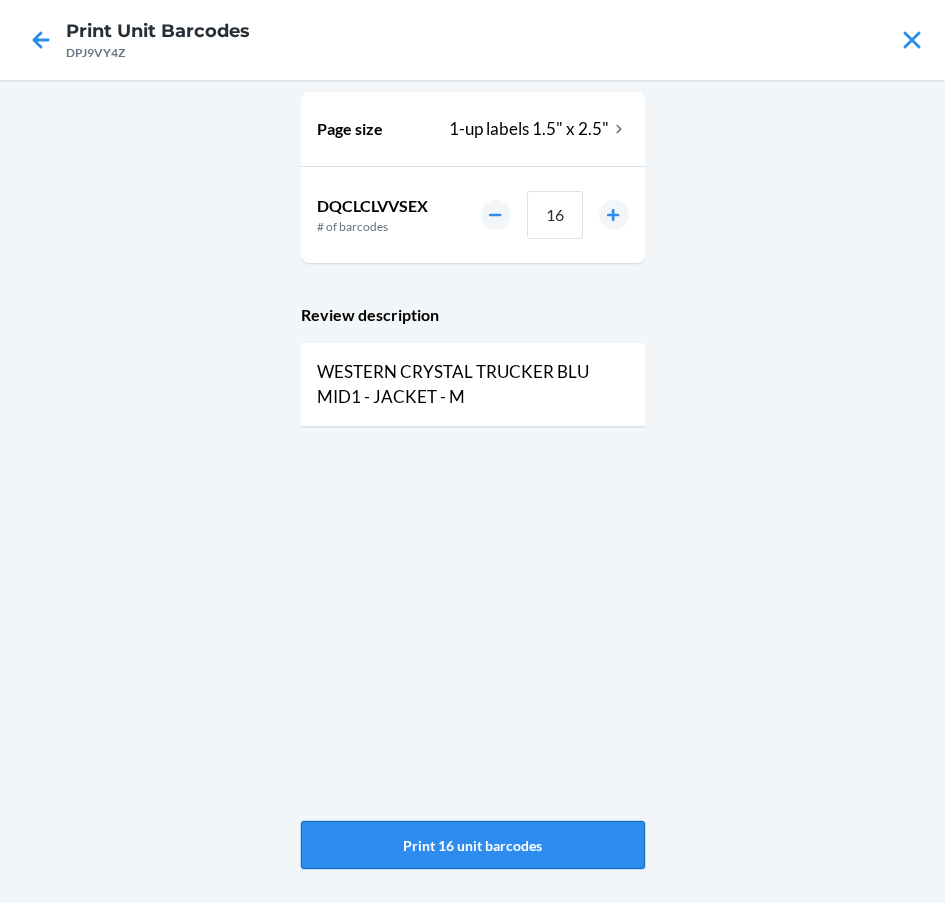 click on "Print 16 unit barcodes" at bounding box center [473, 845] 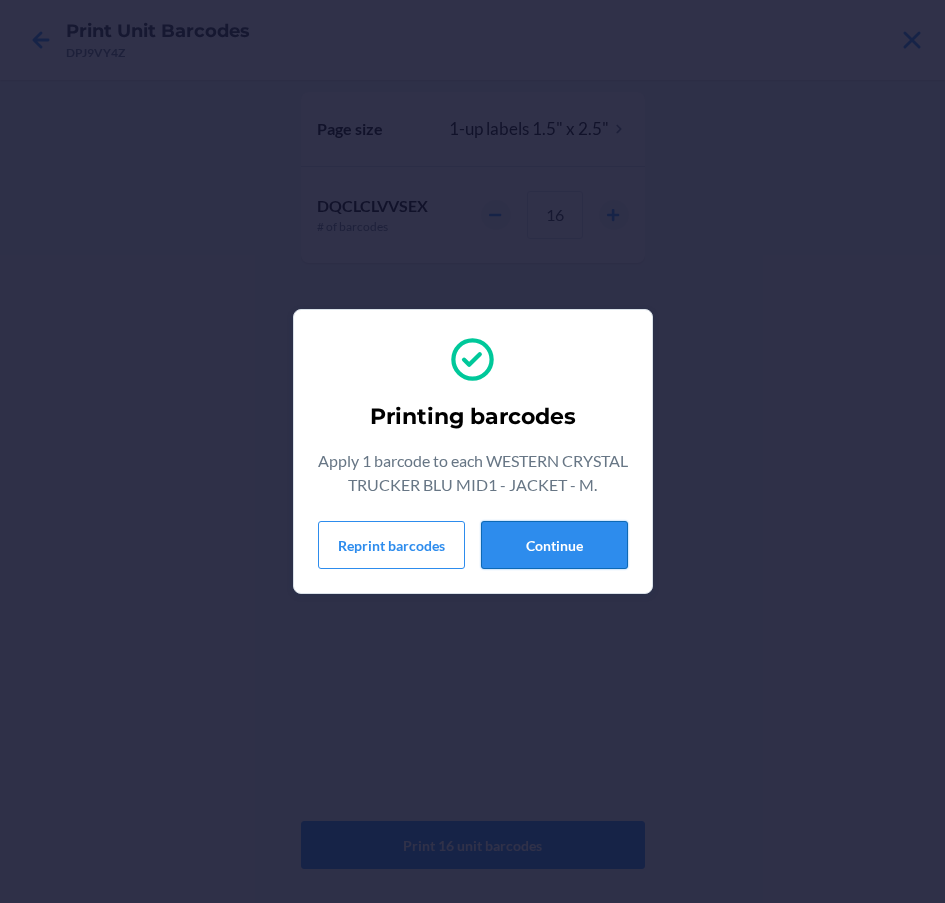 click on "Continue" at bounding box center [554, 545] 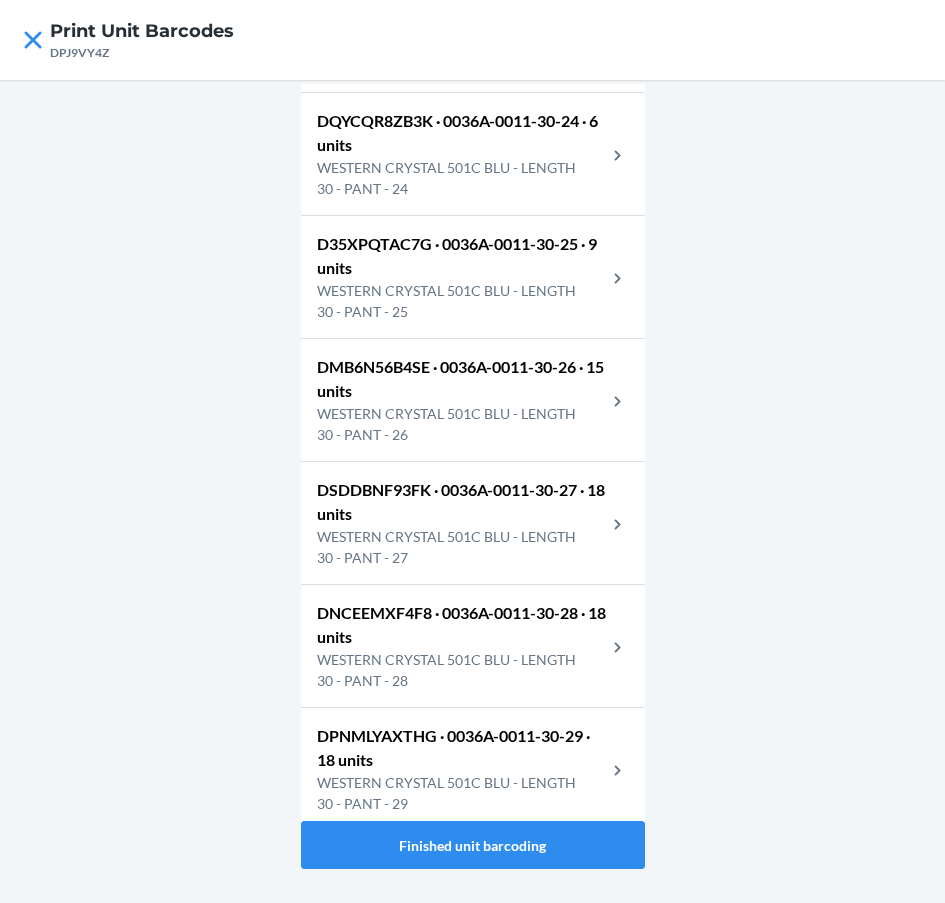 scroll, scrollTop: 0, scrollLeft: 0, axis: both 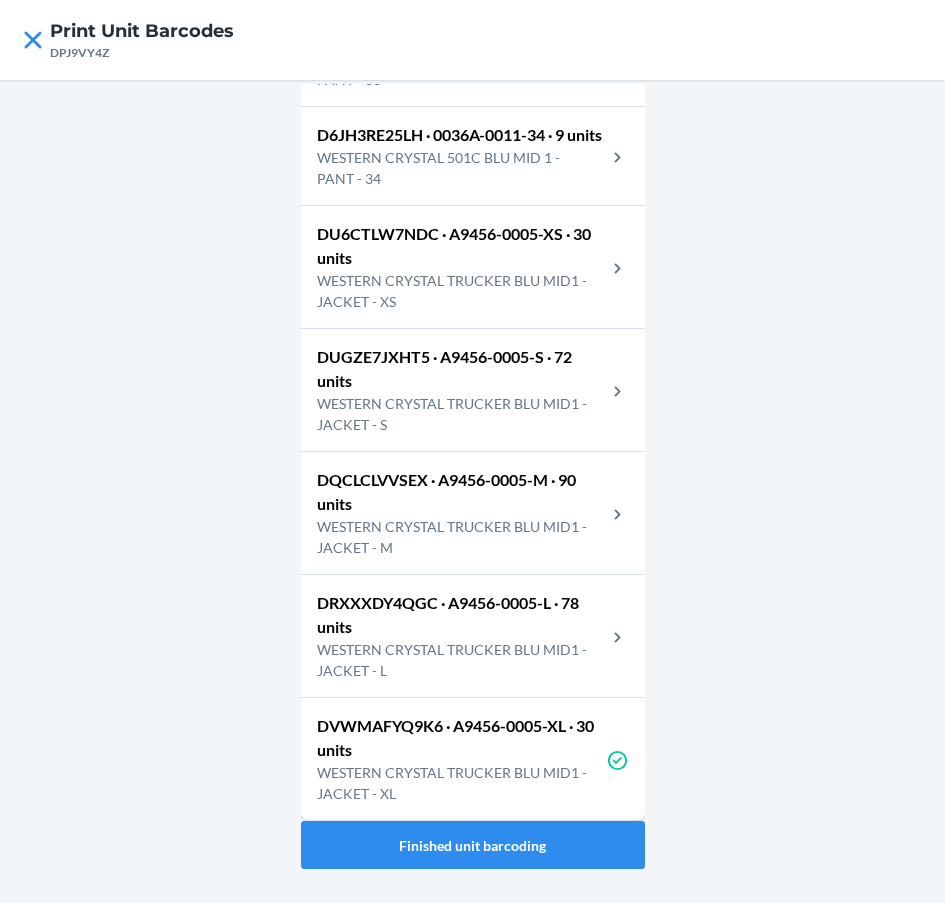 click on "WESTERN CRYSTAL TRUCKER BLU MID1 - JACKET - M" at bounding box center (461, 537) 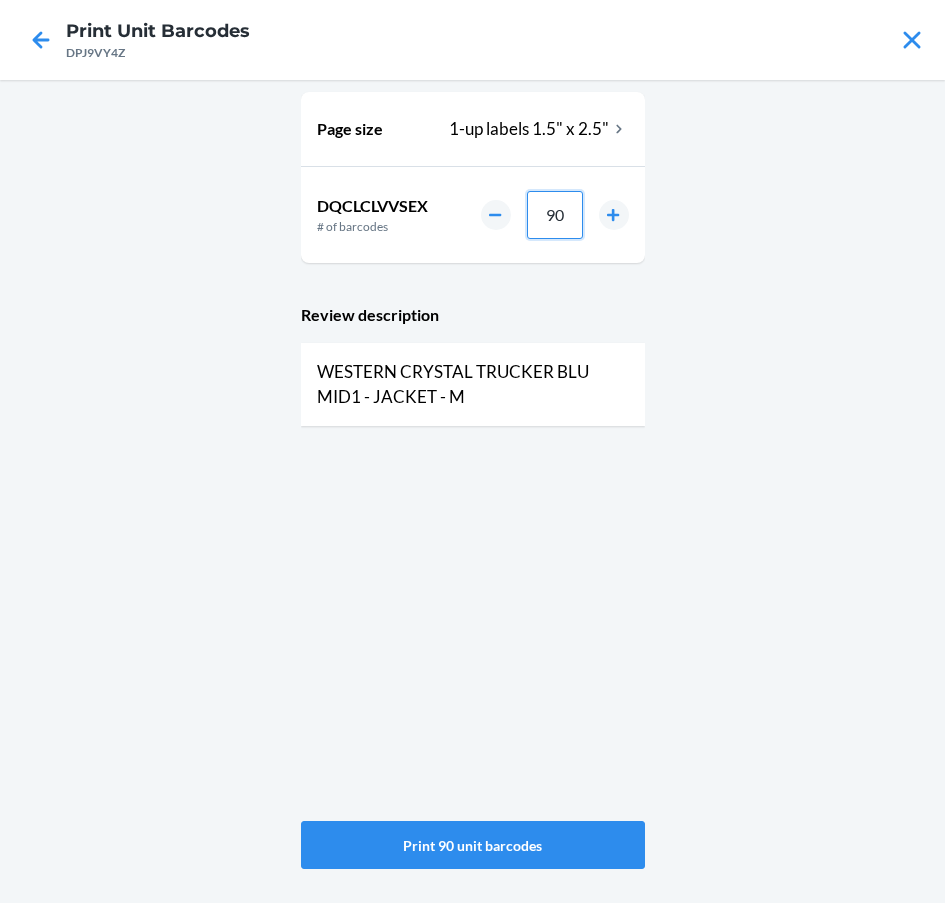 drag, startPoint x: 568, startPoint y: 219, endPoint x: 530, endPoint y: 216, distance: 38.118237 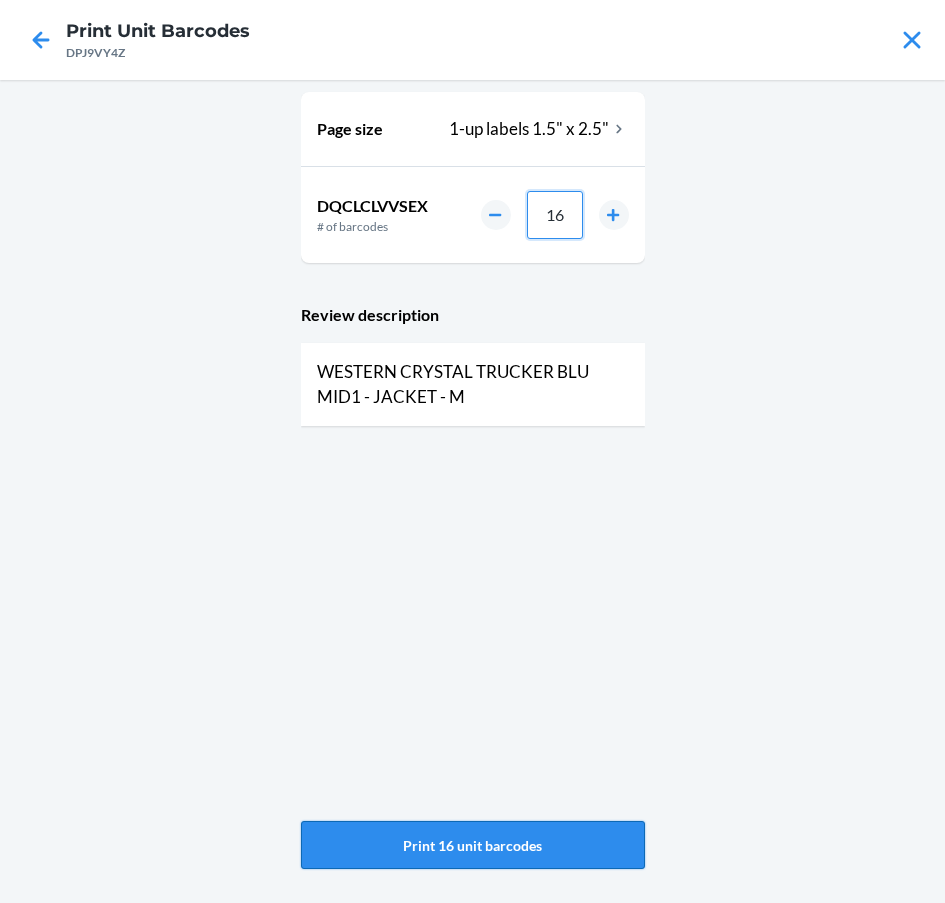 type on "16" 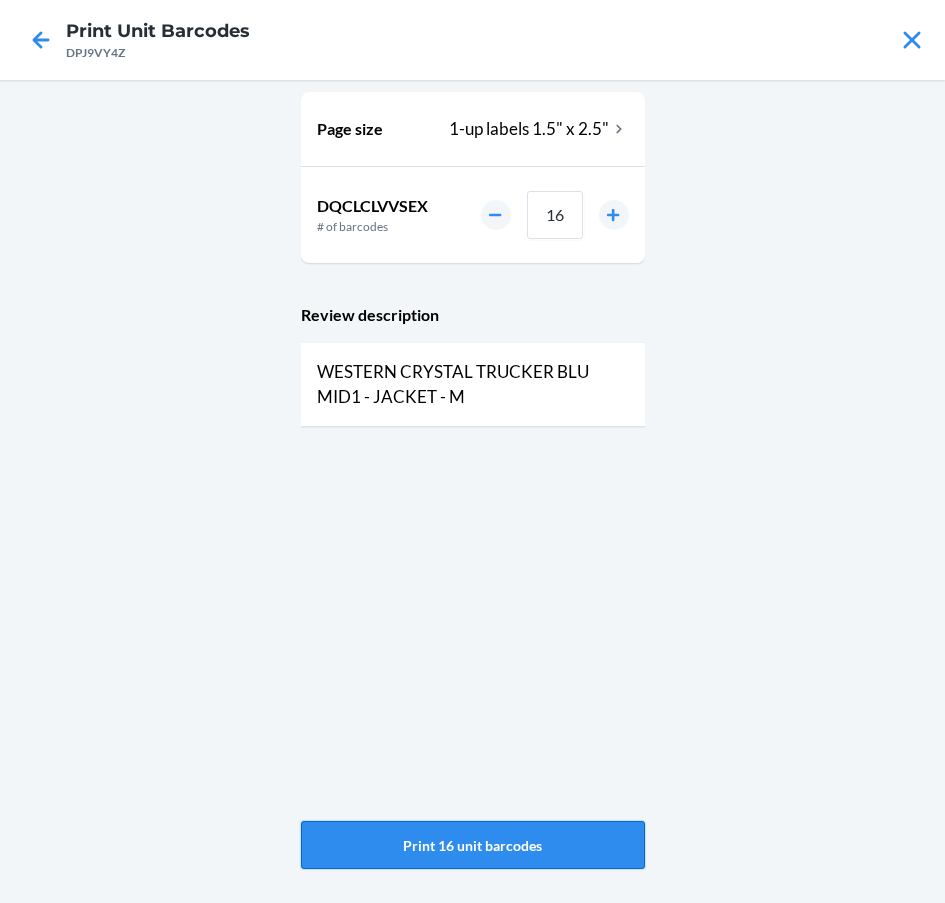 click on "Print 16 unit barcodes" at bounding box center (473, 845) 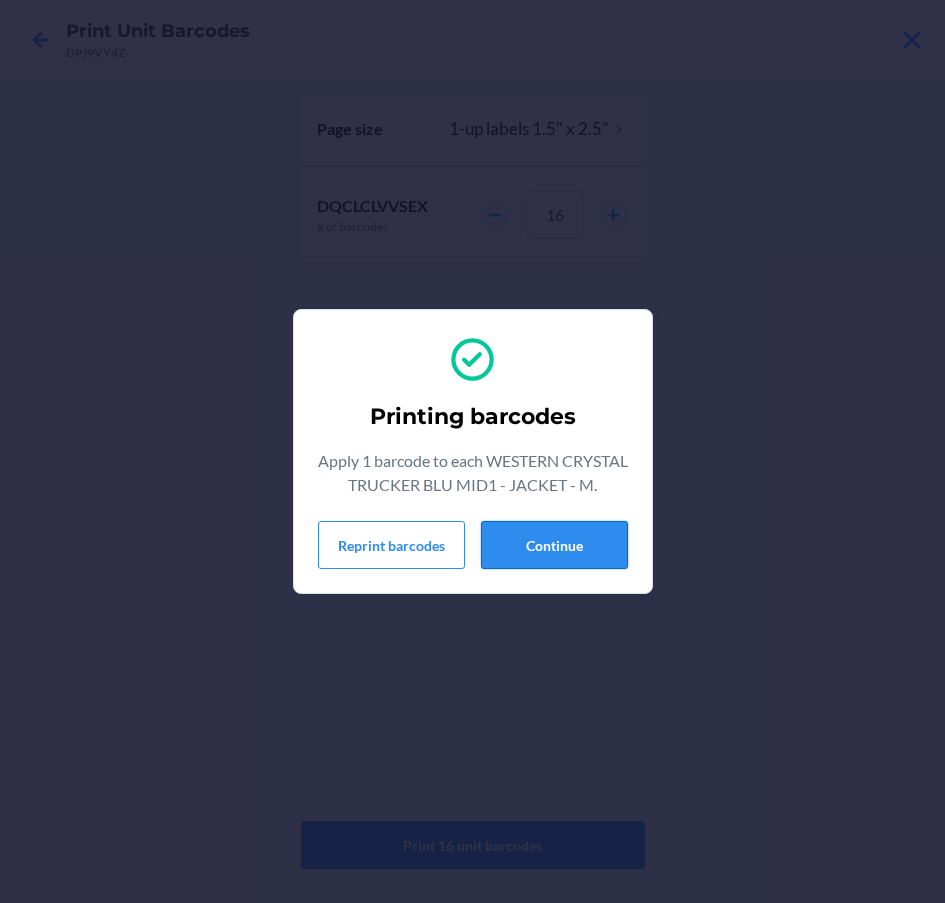 click on "Continue" at bounding box center (554, 545) 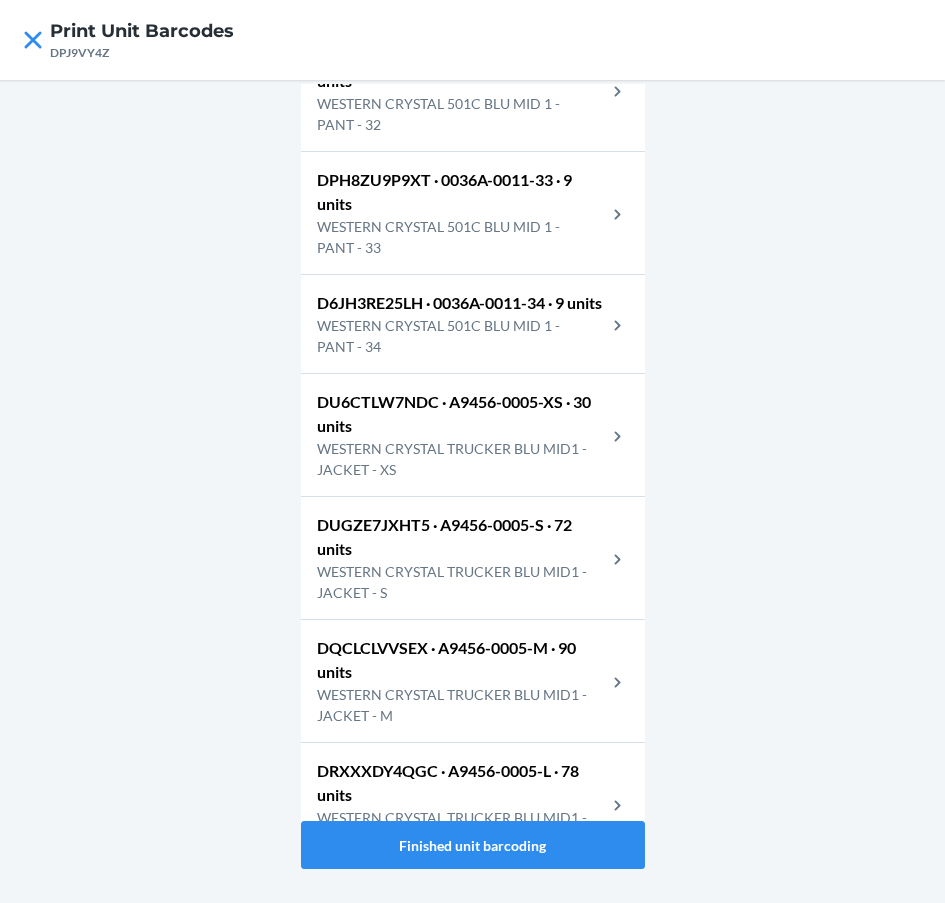 scroll, scrollTop: 3016, scrollLeft: 0, axis: vertical 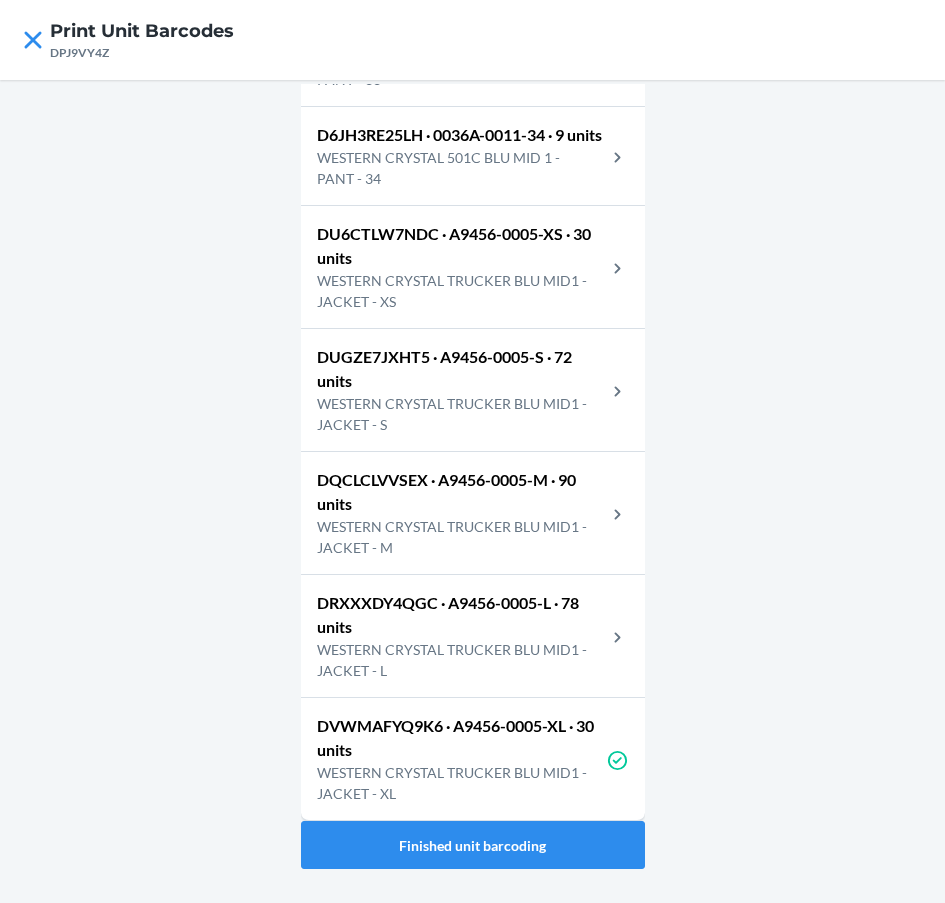 click on "WESTERN CRYSTAL TRUCKER BLU MID1 - JACKET - S" at bounding box center (461, 414) 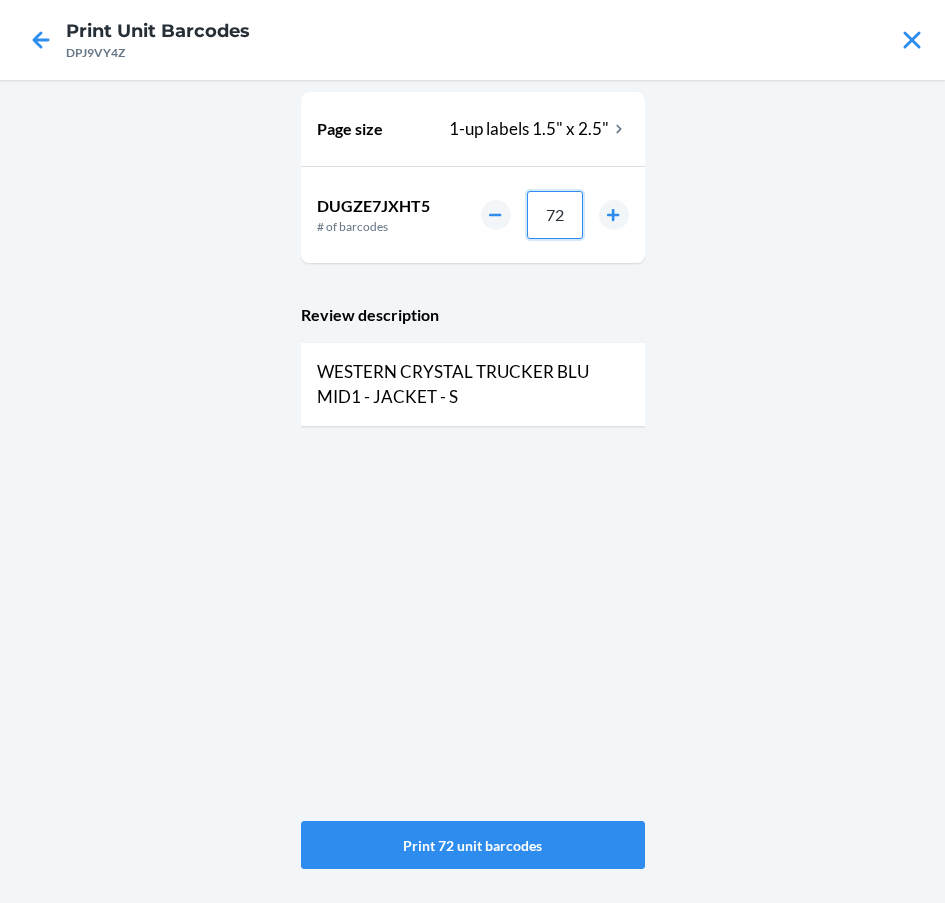drag, startPoint x: 567, startPoint y: 216, endPoint x: 502, endPoint y: 215, distance: 65.00769 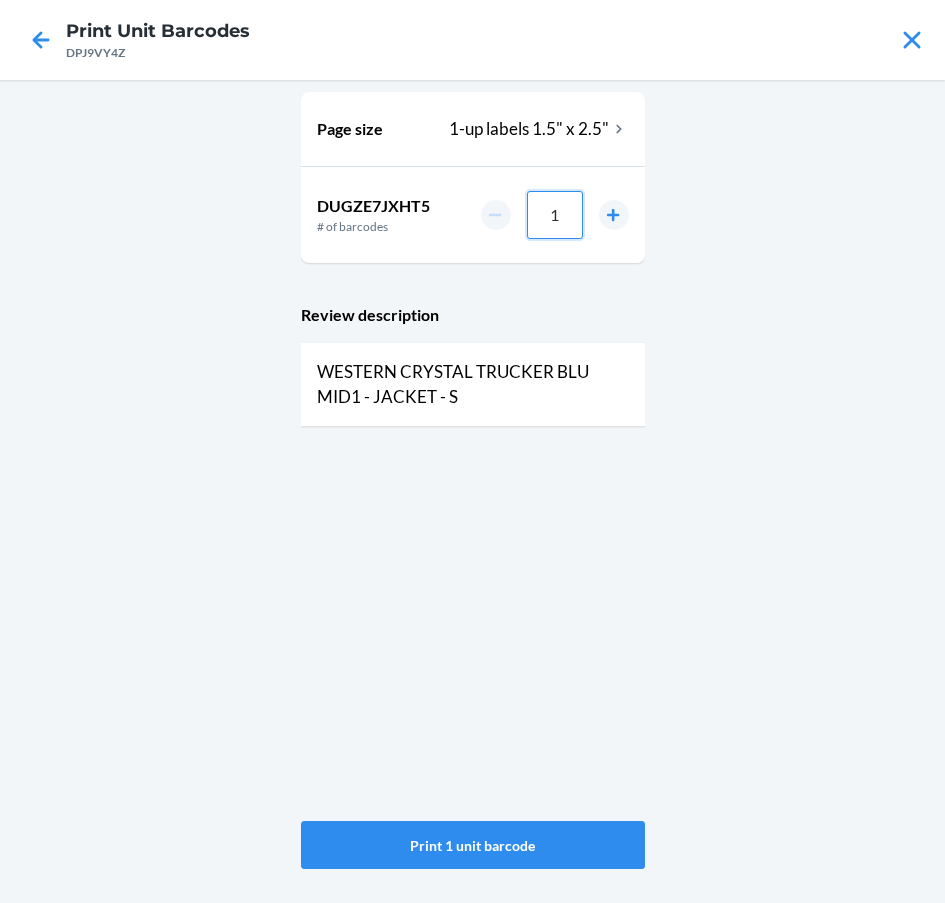 type on "1" 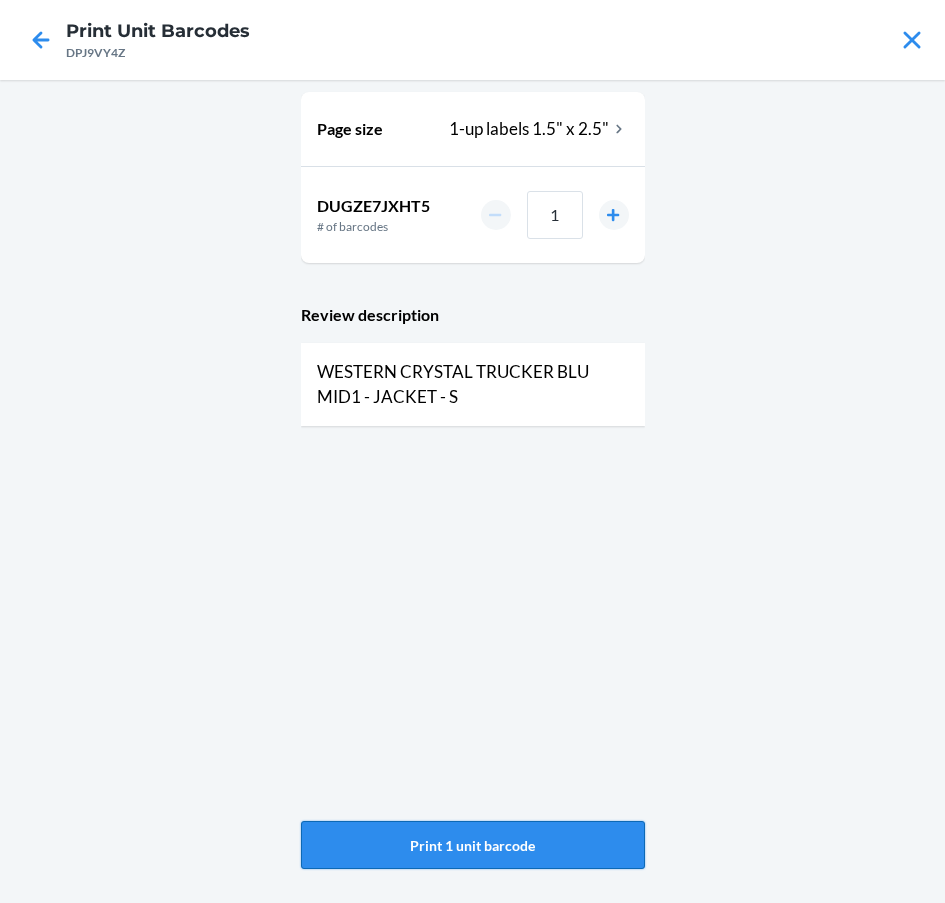 click on "Print 1 unit barcode" at bounding box center [473, 845] 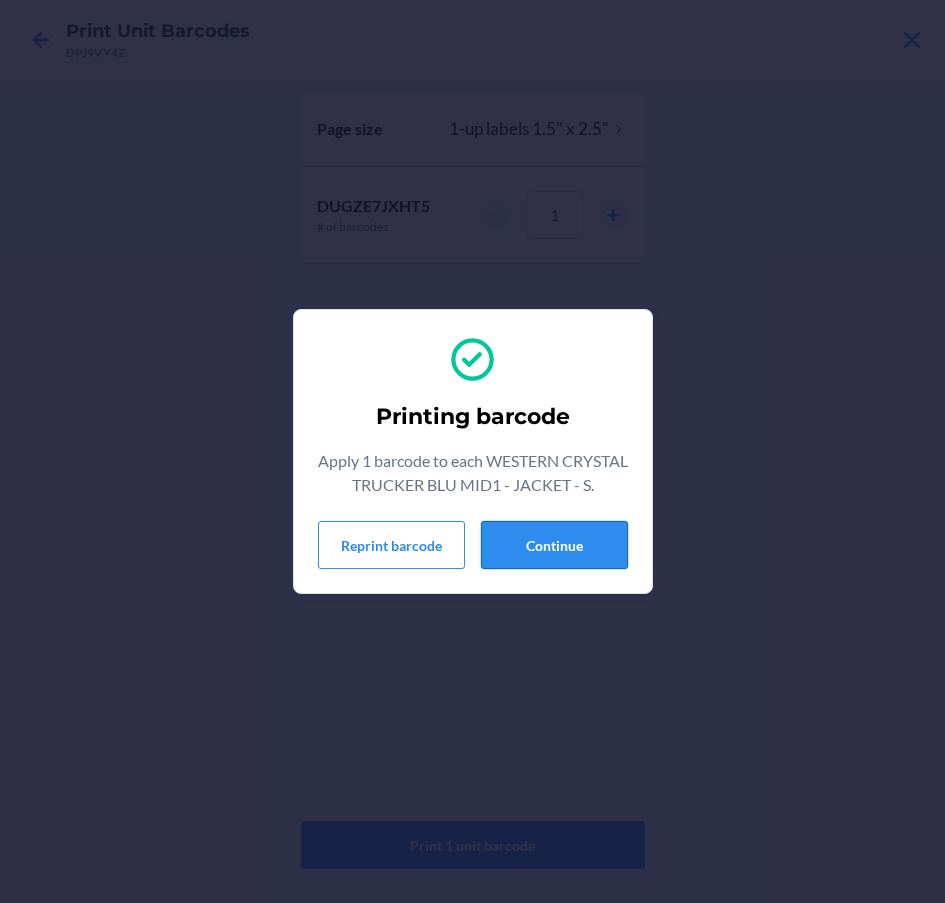 click on "Continue" at bounding box center (554, 545) 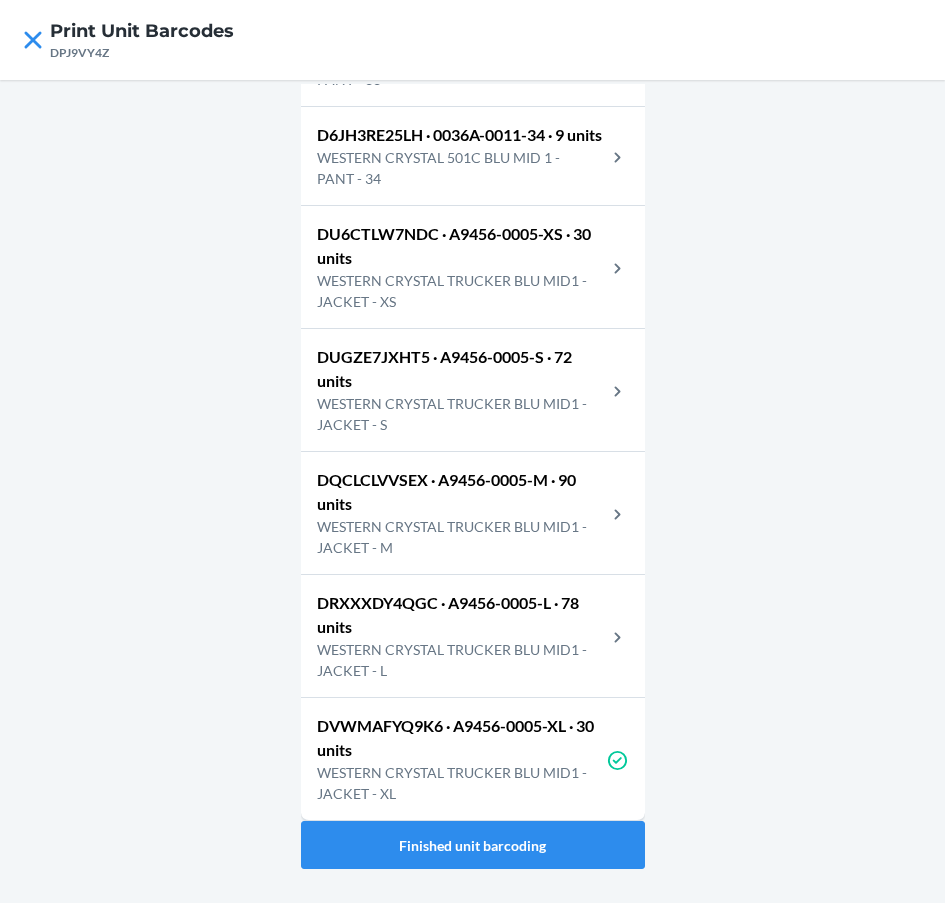 scroll, scrollTop: 3016, scrollLeft: 0, axis: vertical 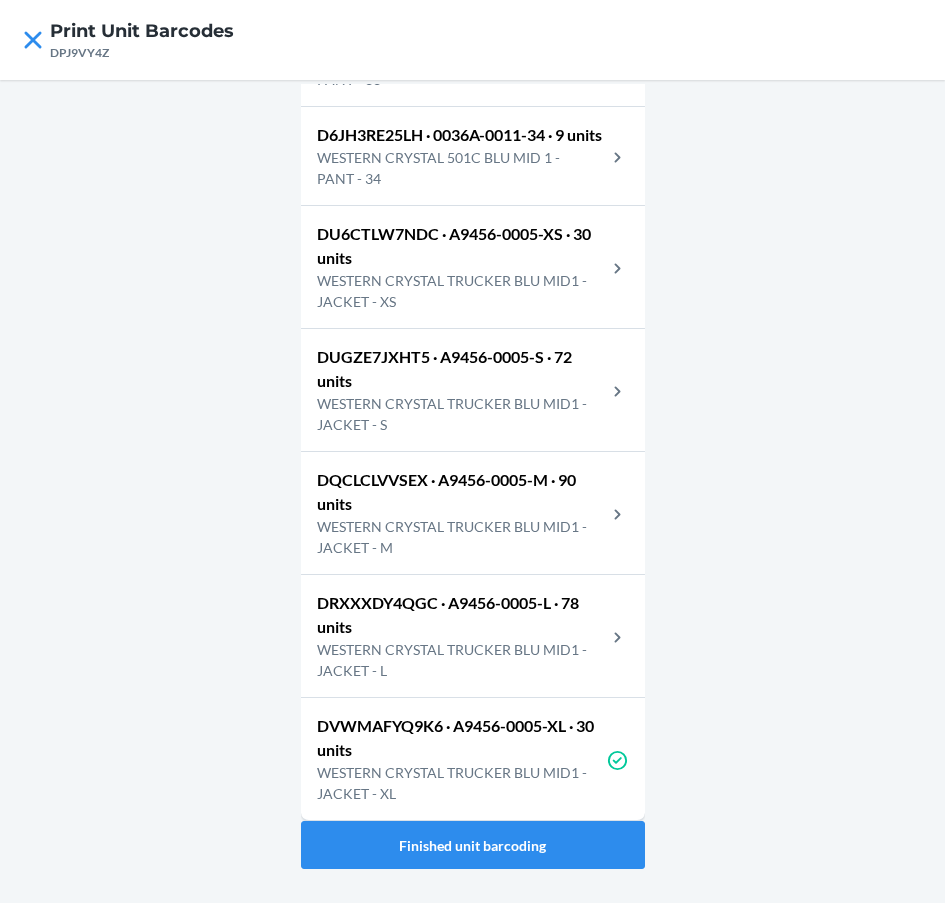 click on "WESTERN CRYSTAL TRUCKER BLU MID1 - JACKET - XS" at bounding box center (461, 291) 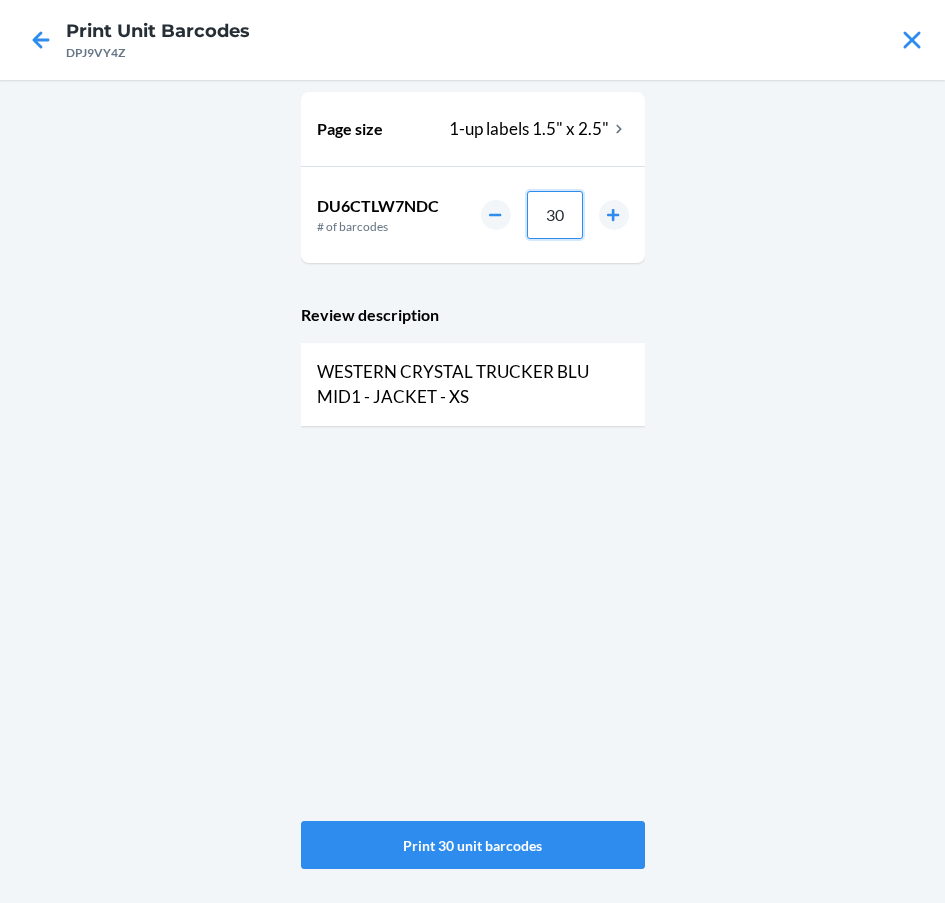 drag, startPoint x: 569, startPoint y: 218, endPoint x: 533, endPoint y: 209, distance: 37.107952 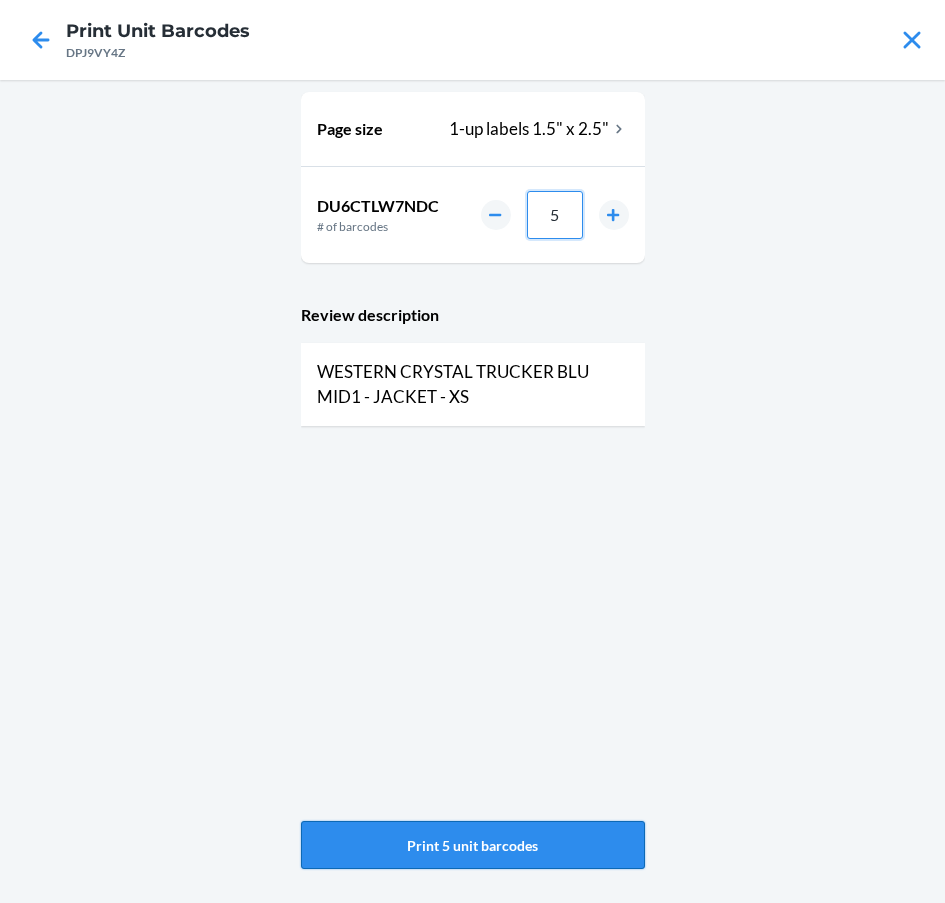 type on "5" 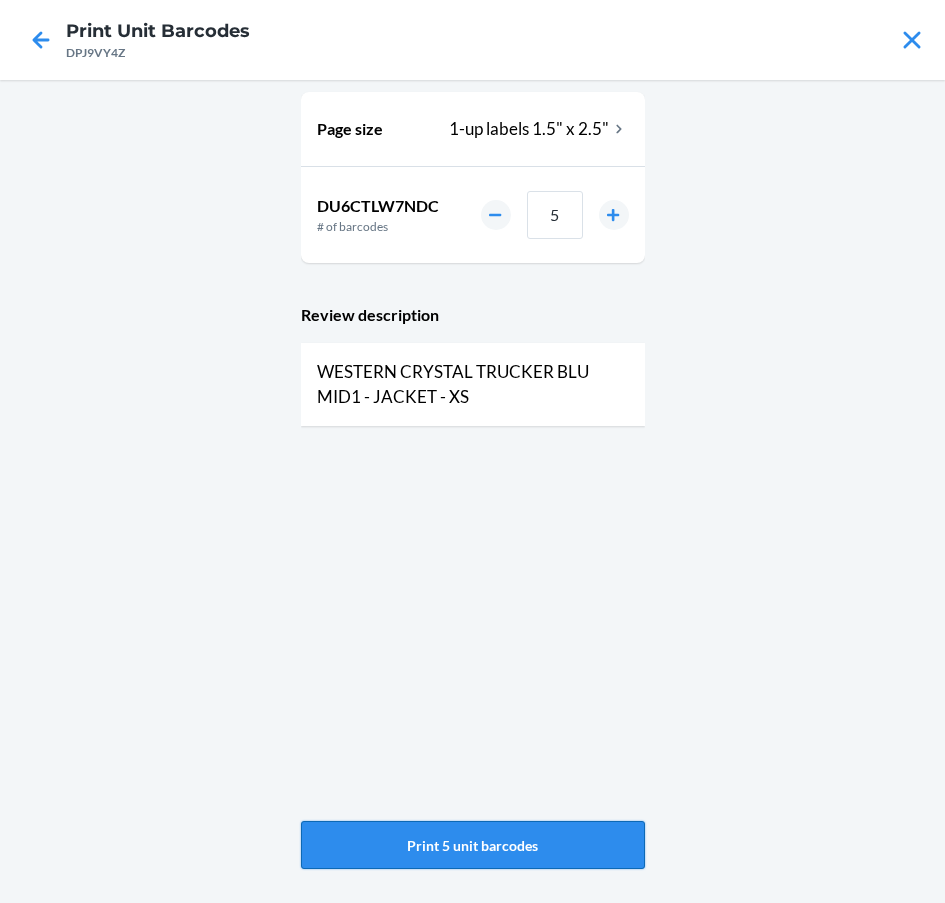 click on "Print 5 unit barcodes" at bounding box center (473, 845) 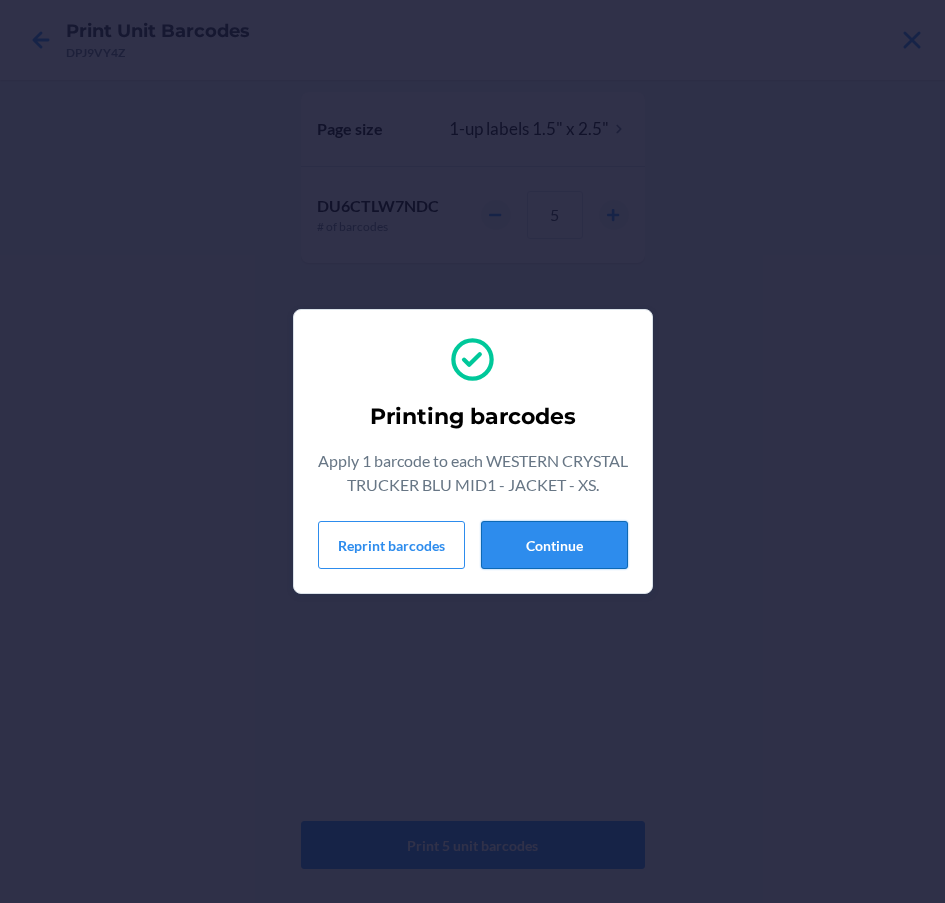 click on "Continue" at bounding box center [554, 545] 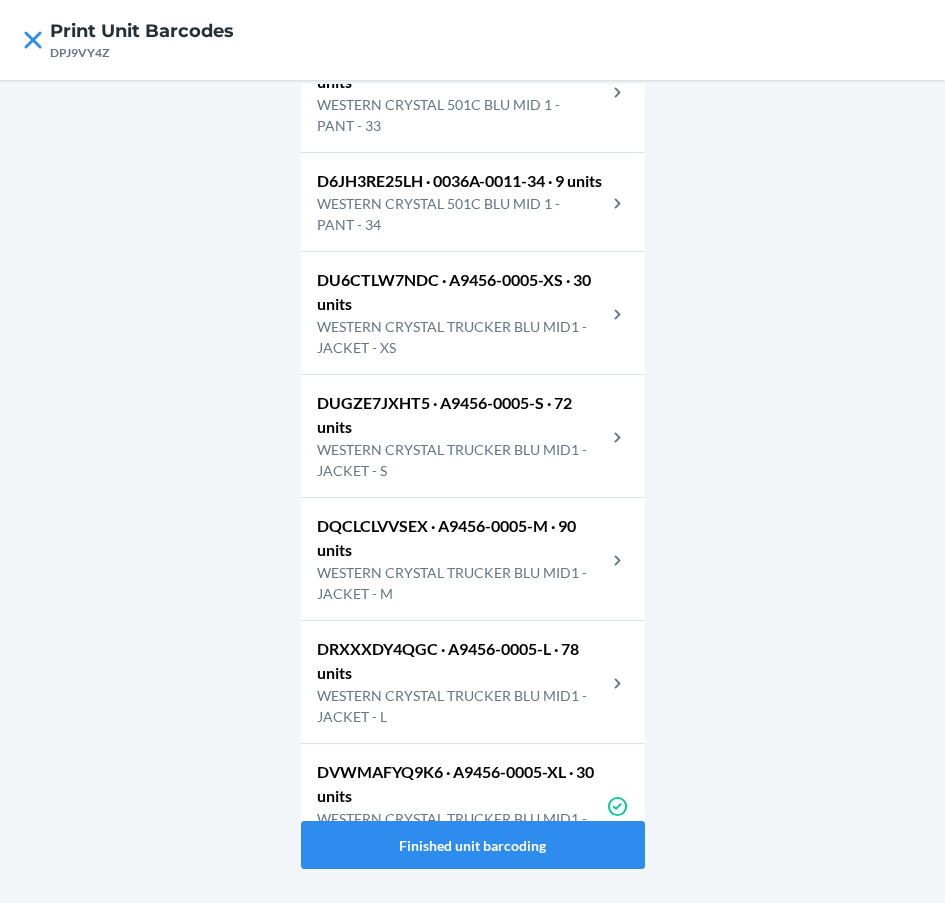 scroll, scrollTop: 3016, scrollLeft: 0, axis: vertical 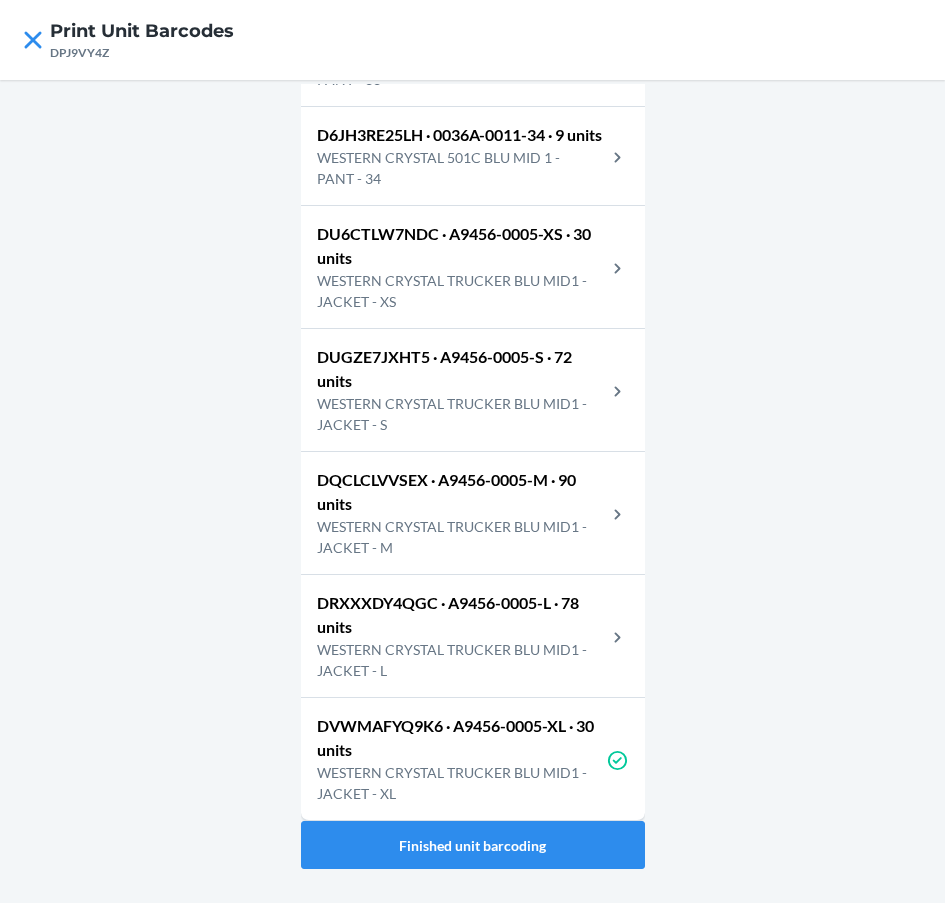 click on "WESTERN CRYSTAL TRUCKER BLU MID1 - JACKET - S" at bounding box center (461, 414) 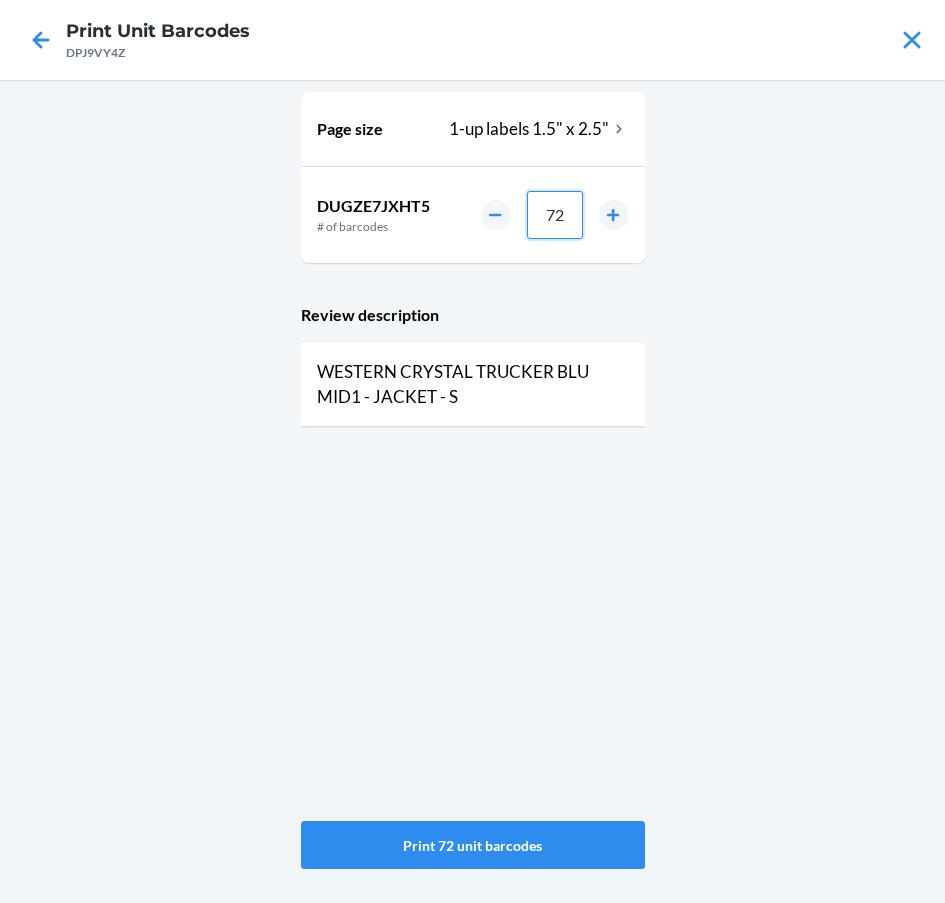 drag, startPoint x: 578, startPoint y: 218, endPoint x: 484, endPoint y: 230, distance: 94.76286 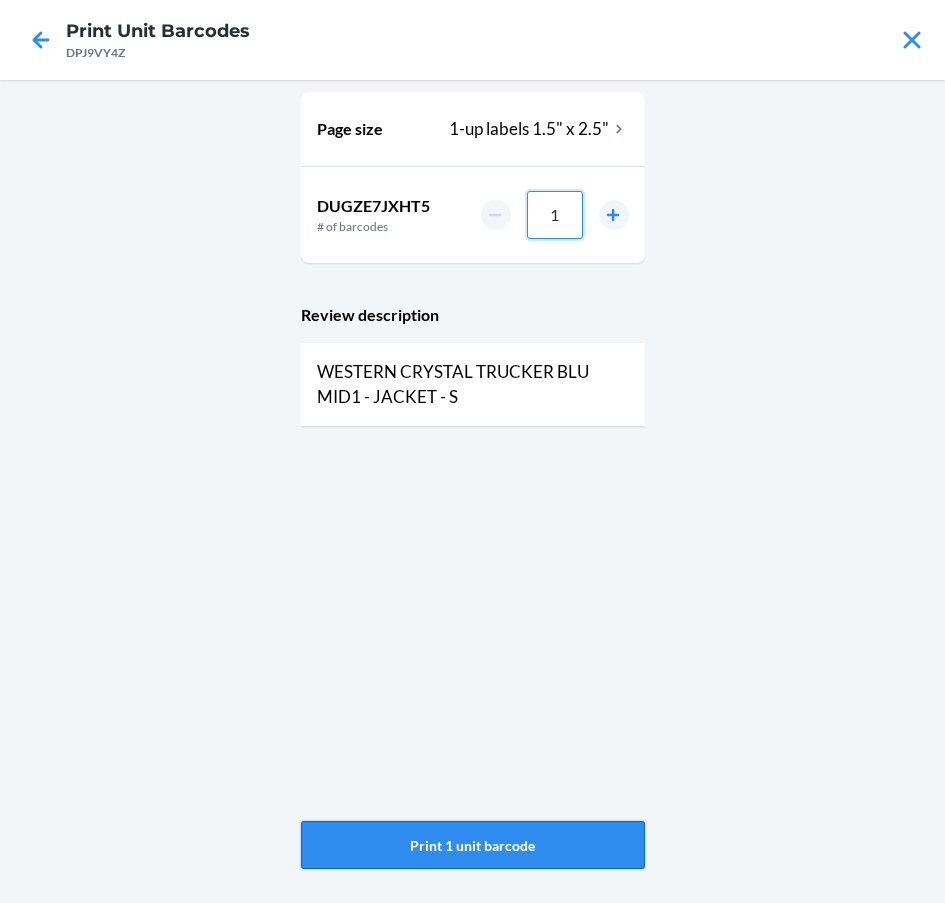 type on "1" 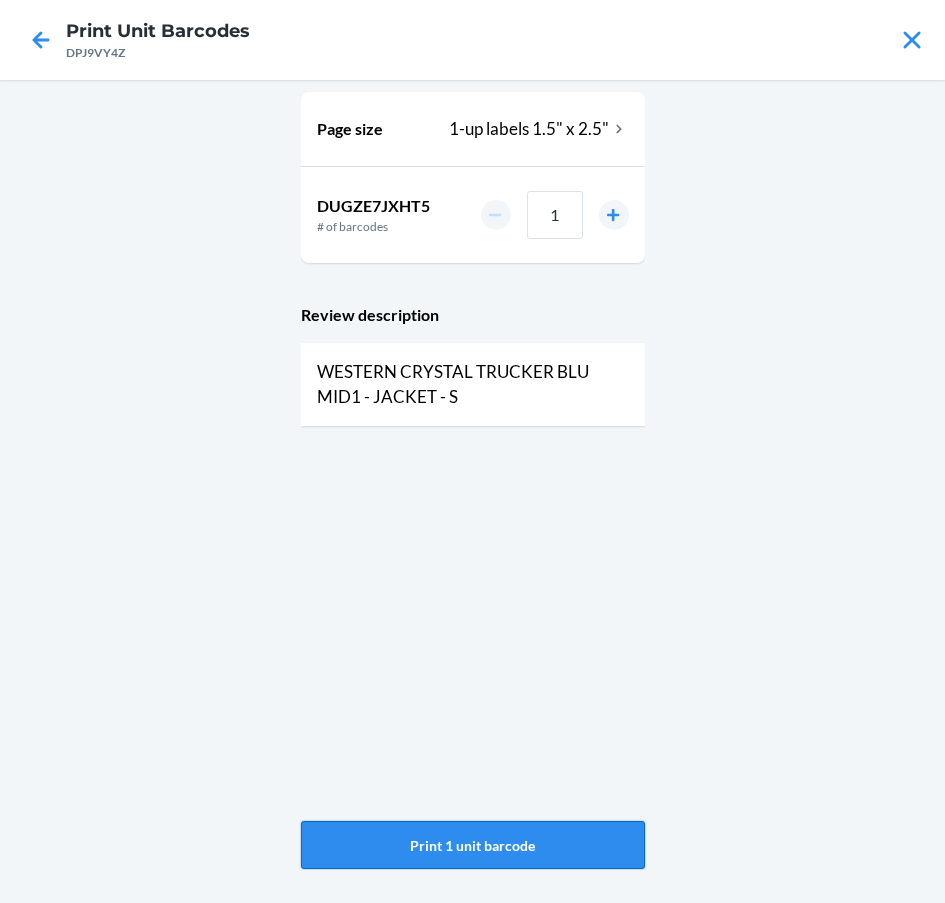 click on "Print 1 unit barcode" at bounding box center [473, 845] 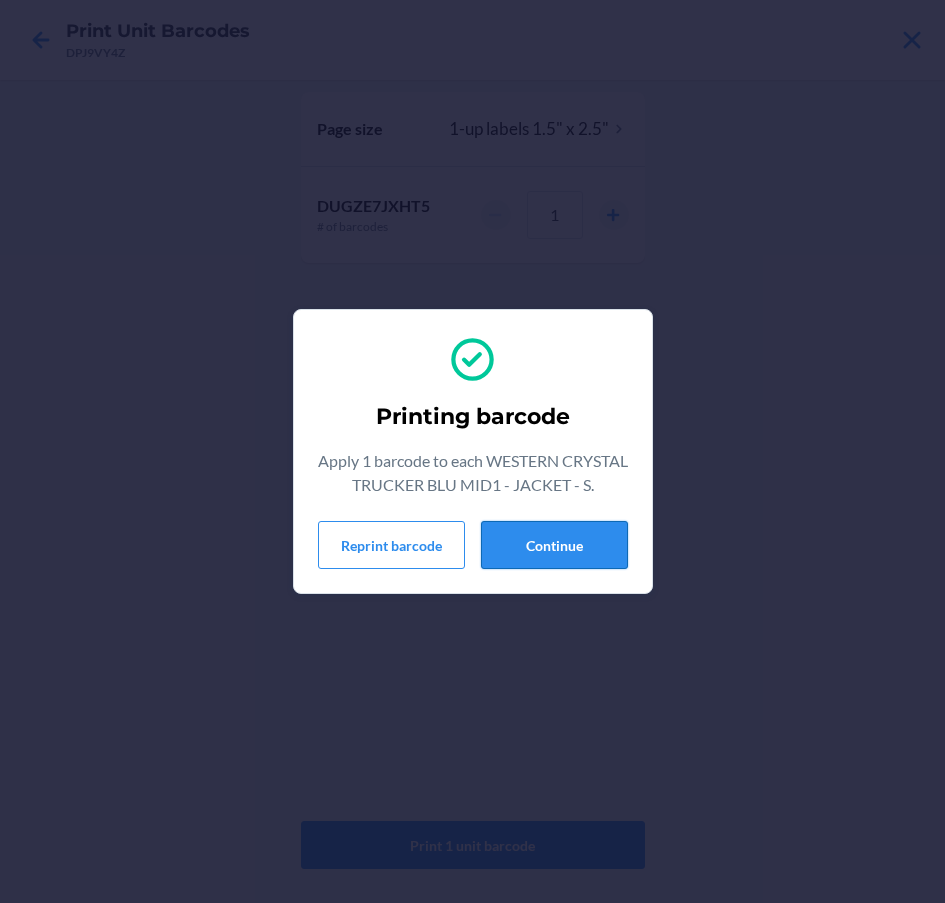 click on "Continue" at bounding box center [554, 545] 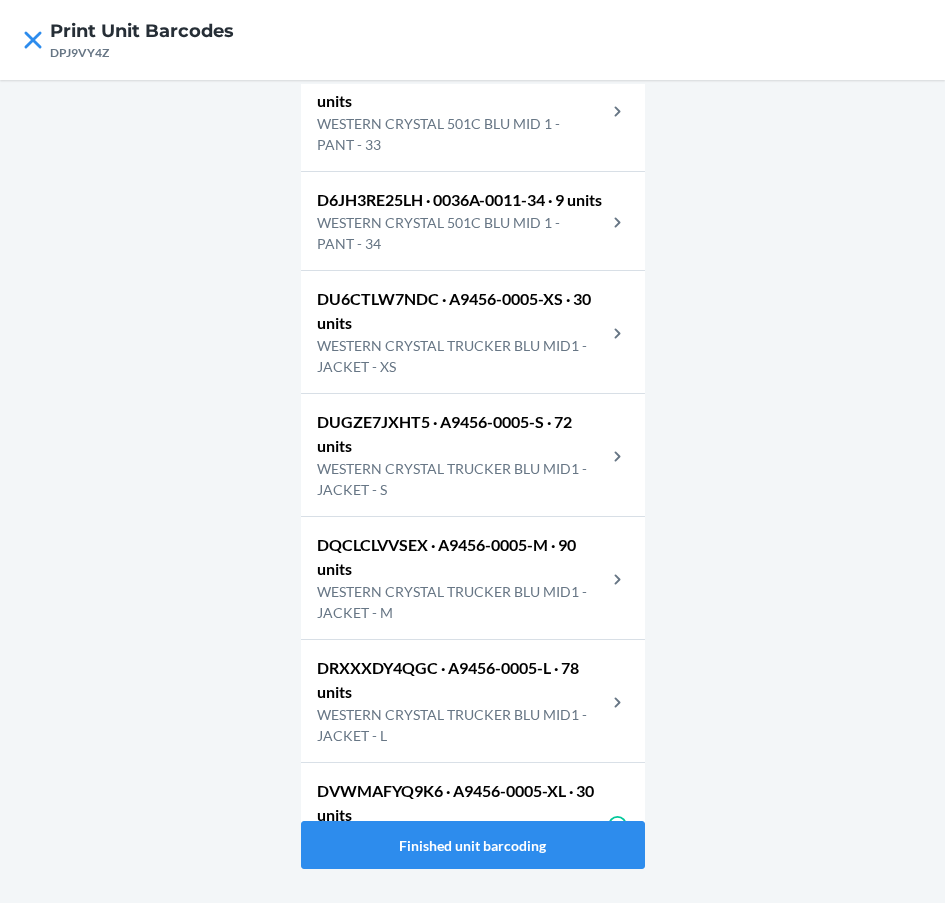 scroll, scrollTop: 3016, scrollLeft: 0, axis: vertical 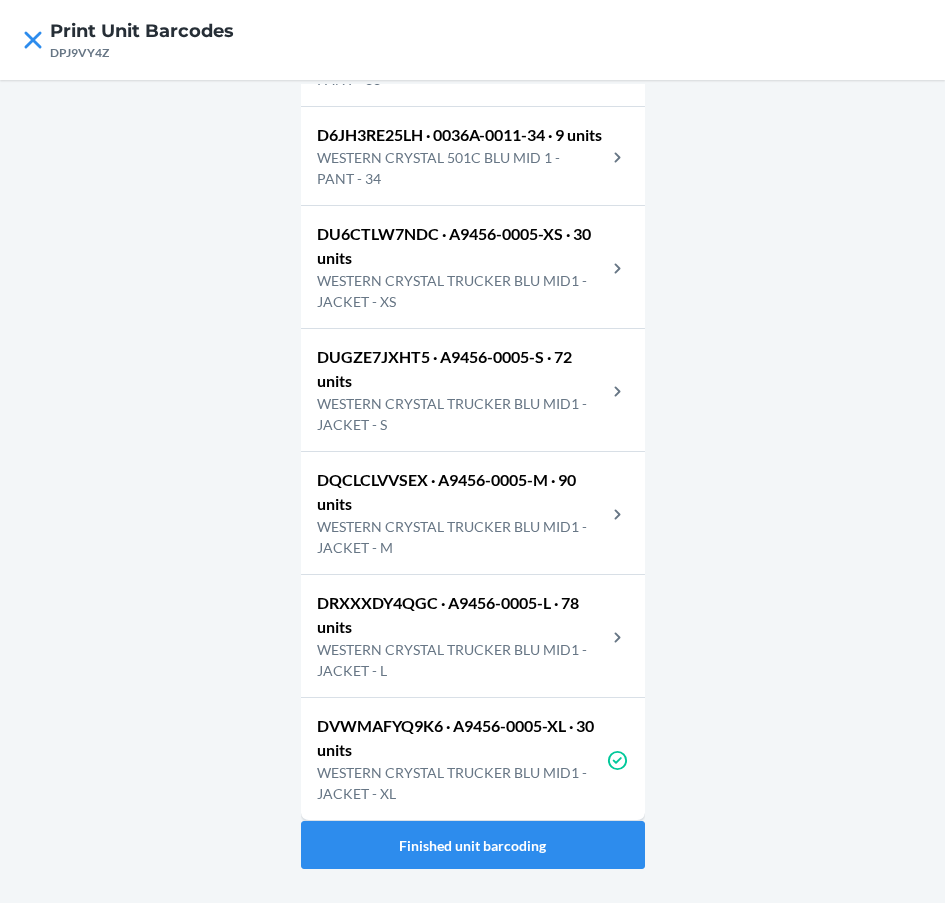 click on "WESTERN CRYSTAL TRUCKER BLU MID1 - JACKET - S" at bounding box center (461, 414) 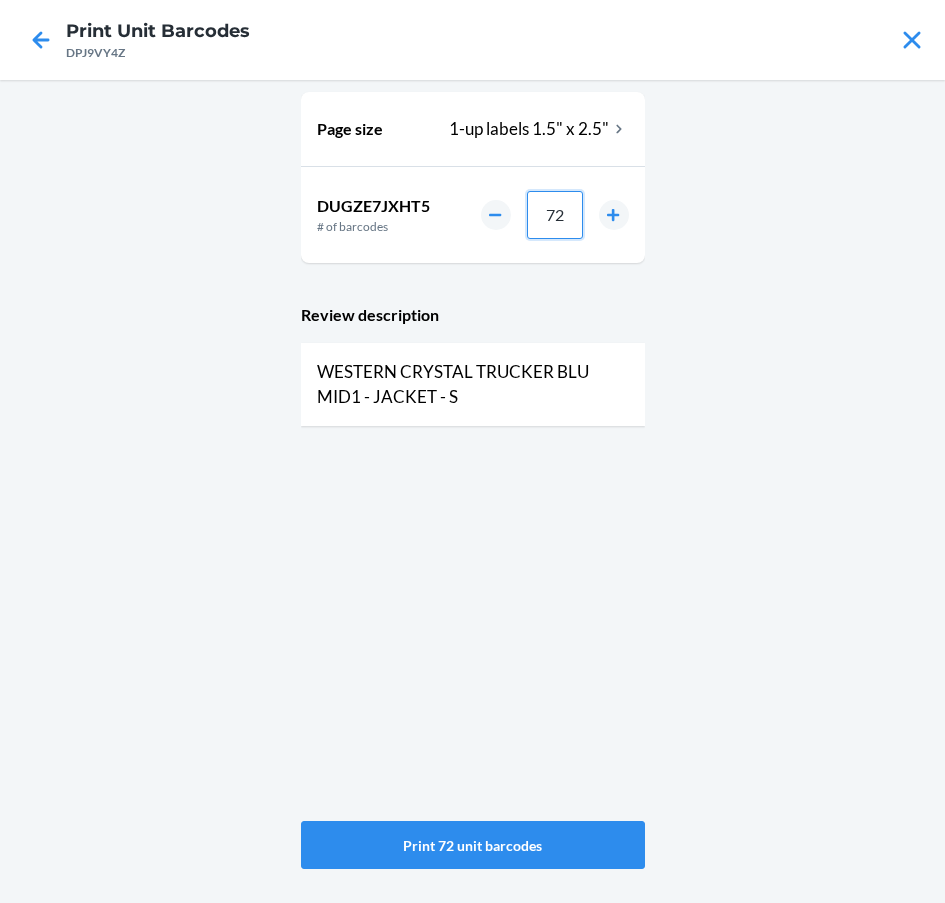 drag, startPoint x: 572, startPoint y: 206, endPoint x: 525, endPoint y: 213, distance: 47.518417 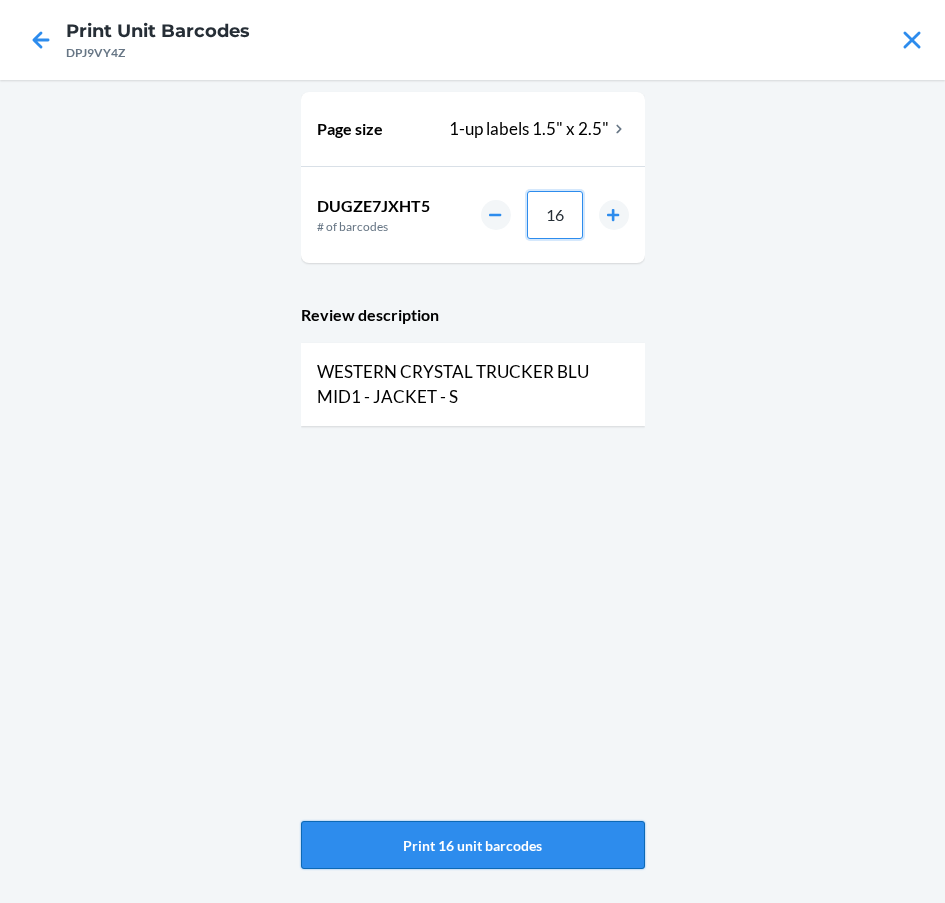 type on "16" 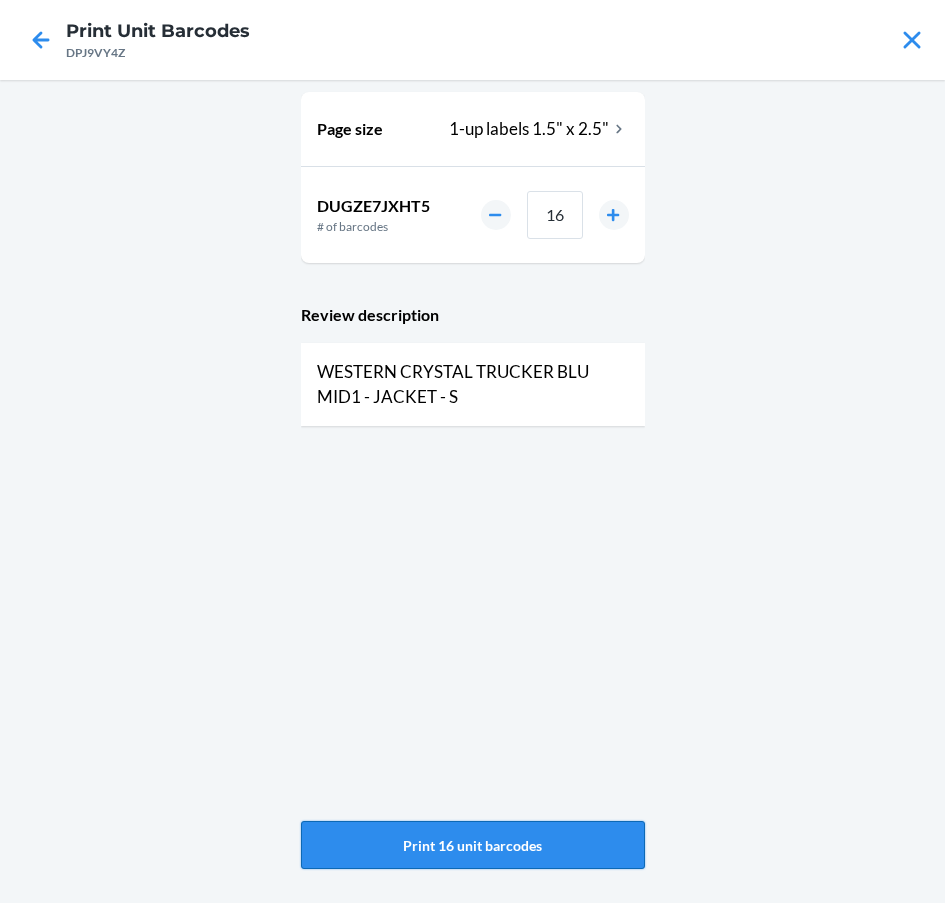 click on "Print 16 unit barcodes" at bounding box center (473, 845) 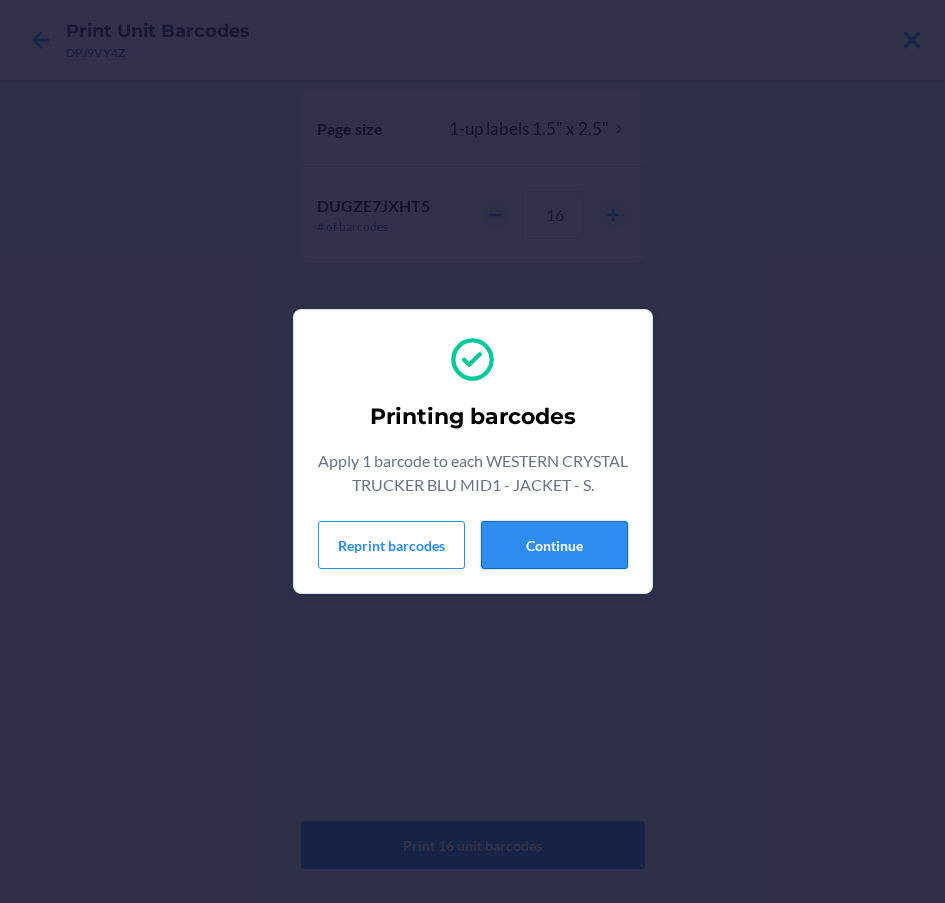 click on "Continue" at bounding box center (554, 545) 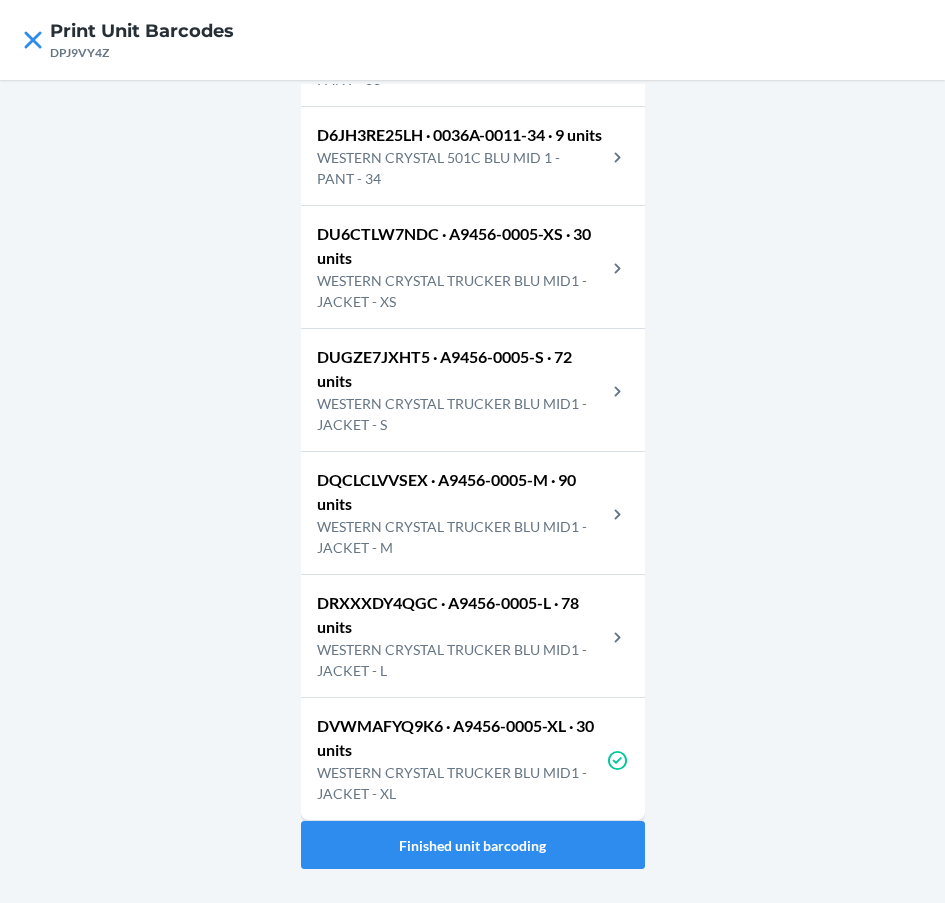 scroll, scrollTop: 3016, scrollLeft: 0, axis: vertical 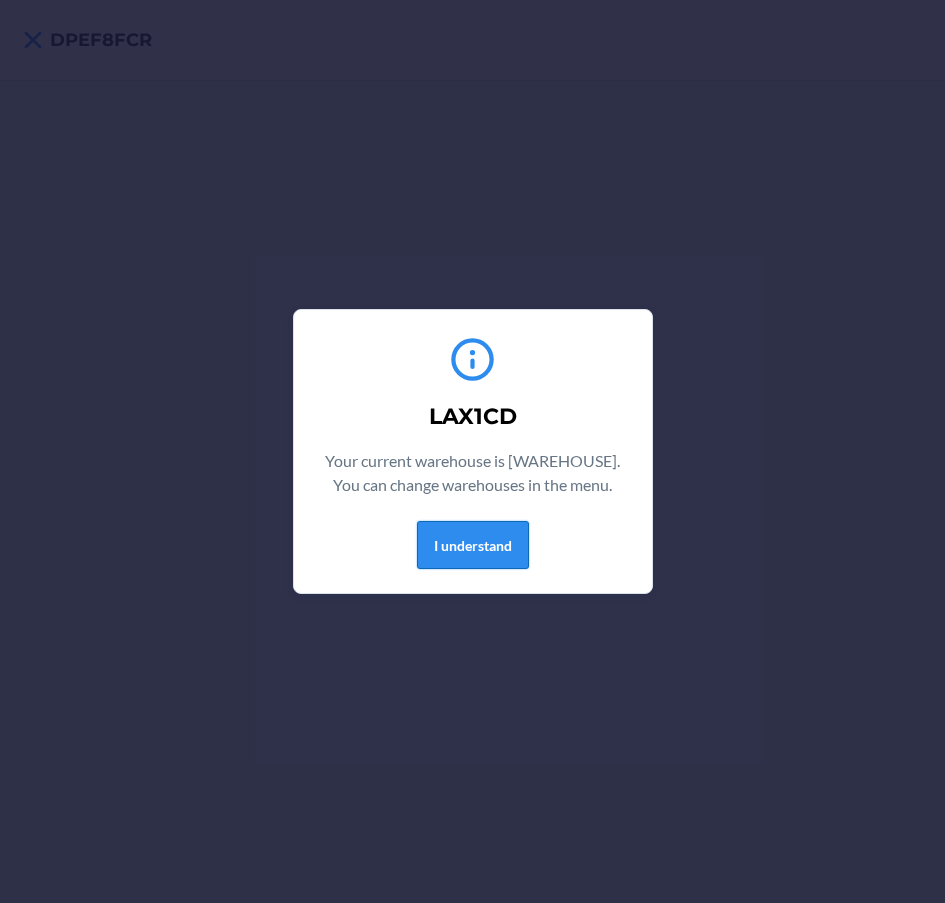 click on "I understand" at bounding box center (473, 545) 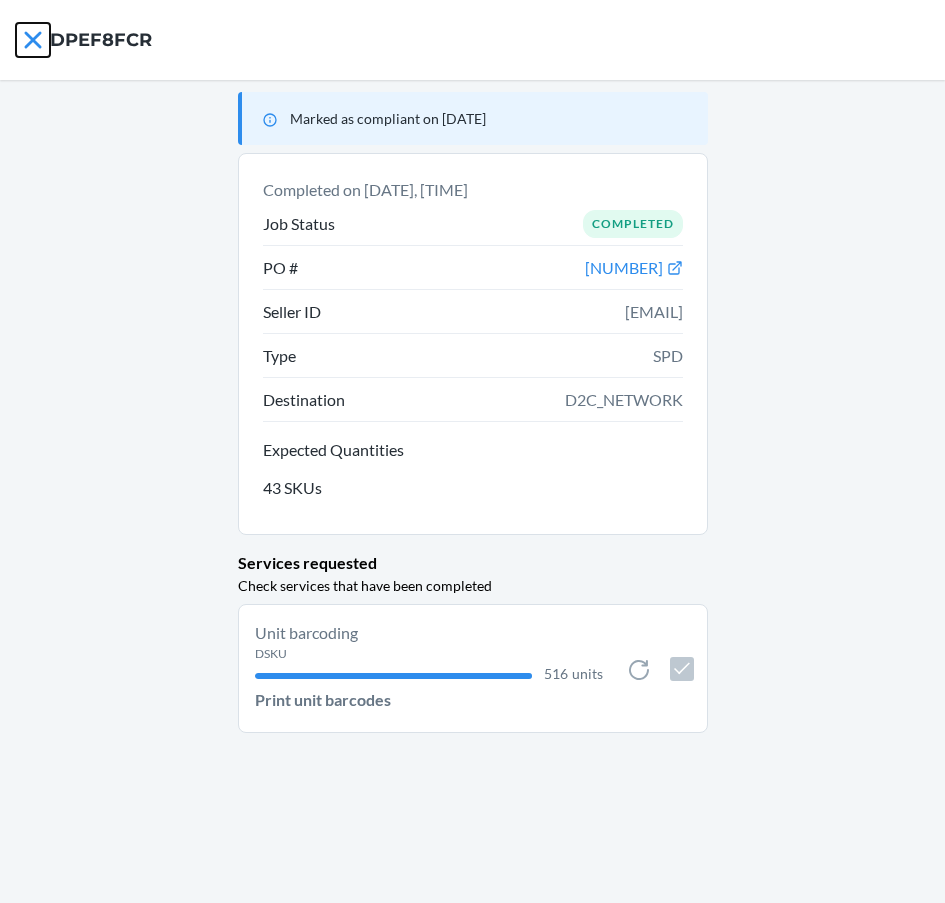 click 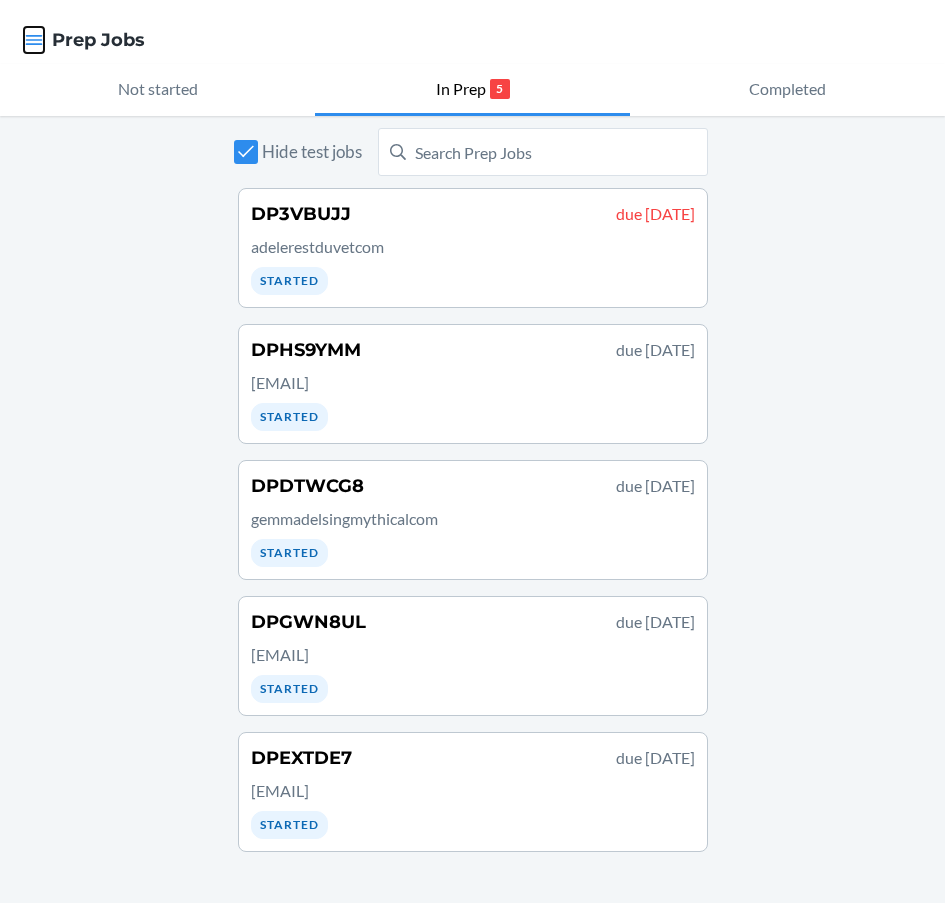 click 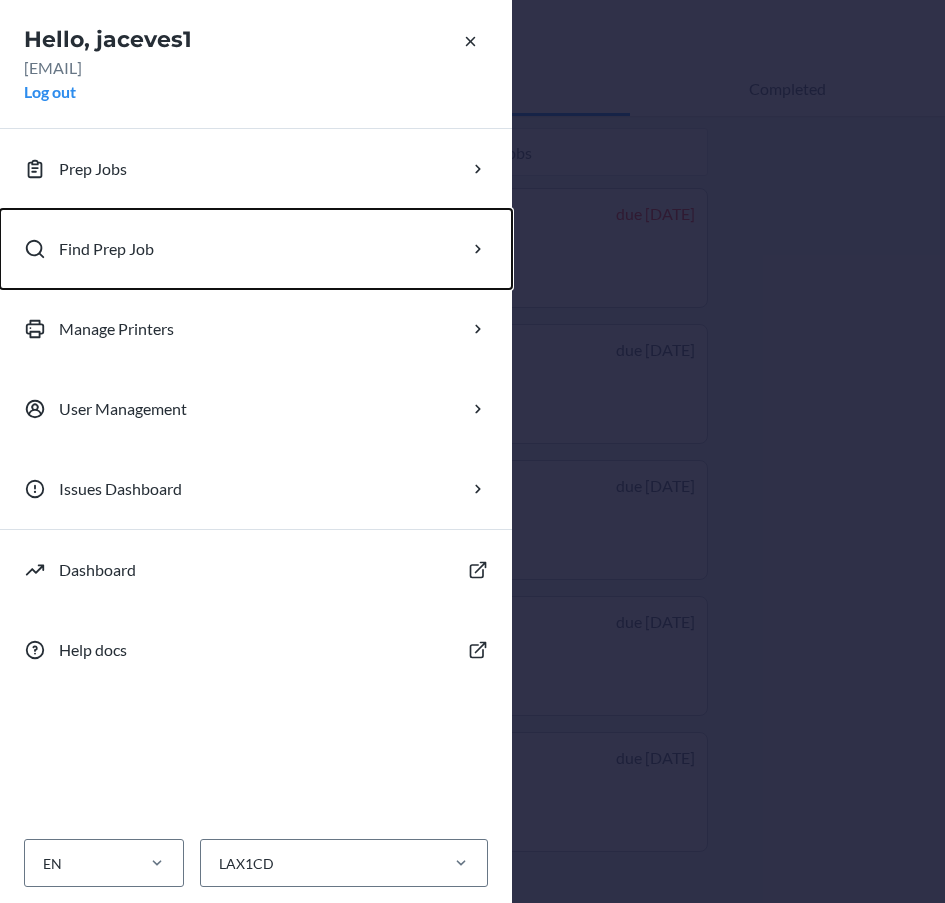 click on "Find Prep Job" at bounding box center (106, 249) 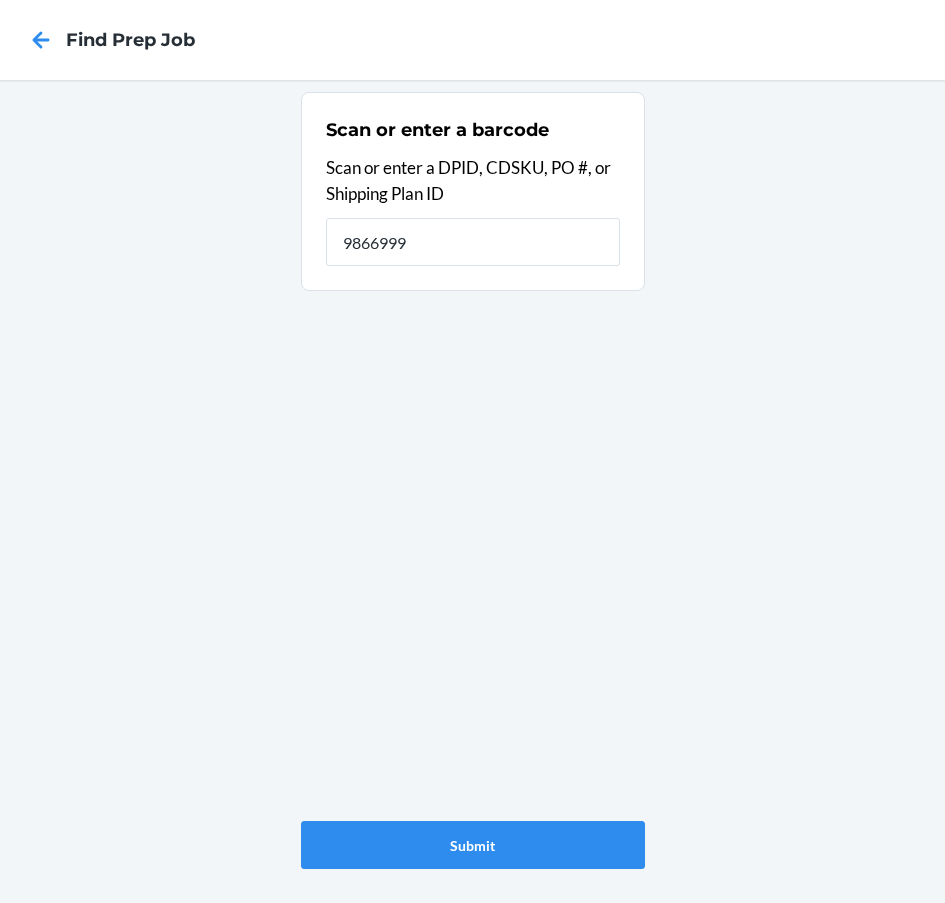 type on "9866999" 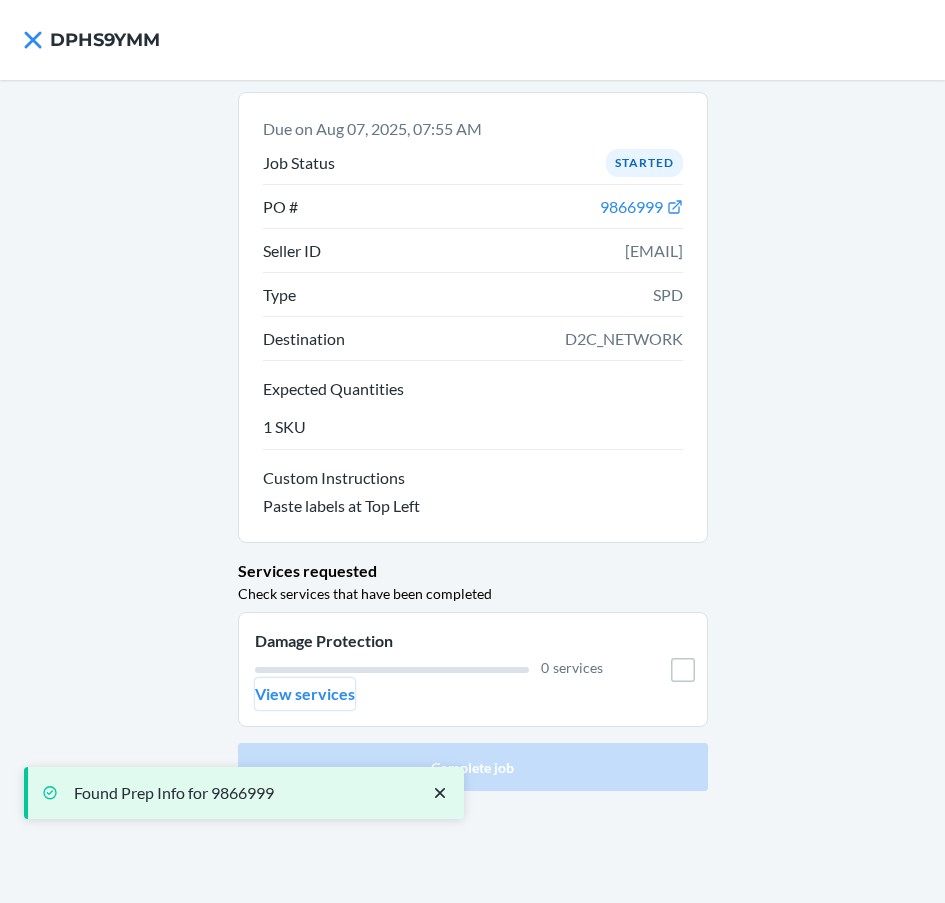 click on "View services" at bounding box center [305, 694] 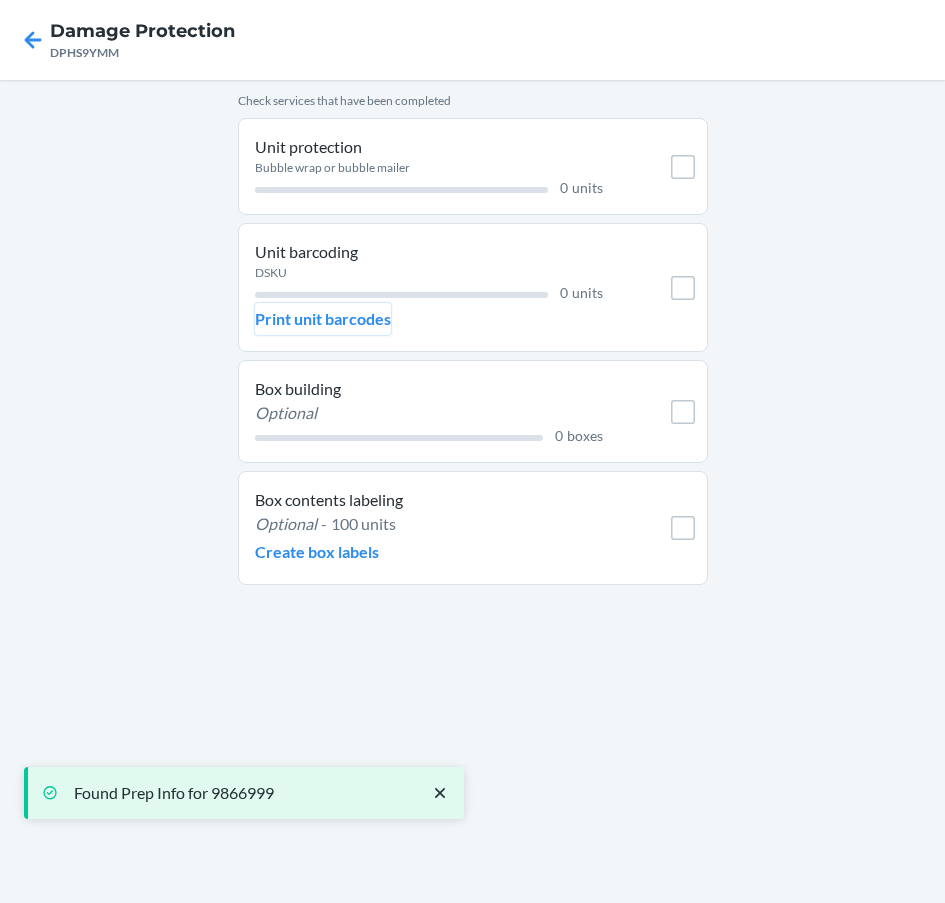 click on "Print unit barcodes" at bounding box center [323, 319] 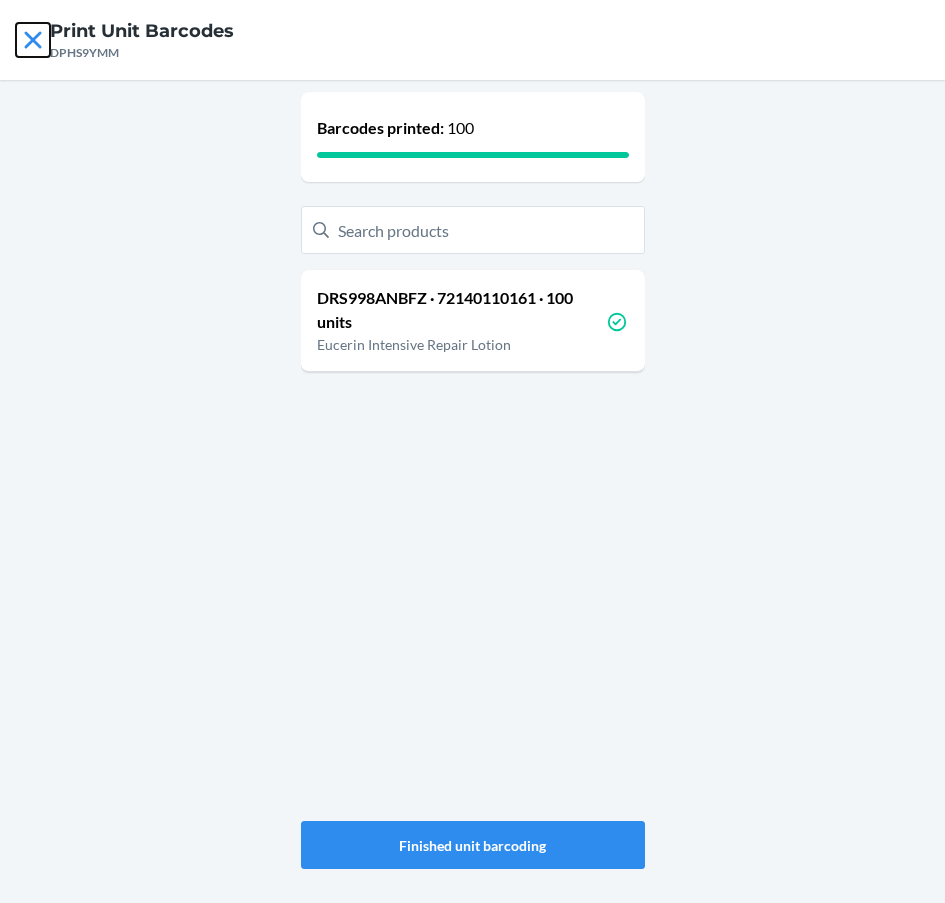 click 